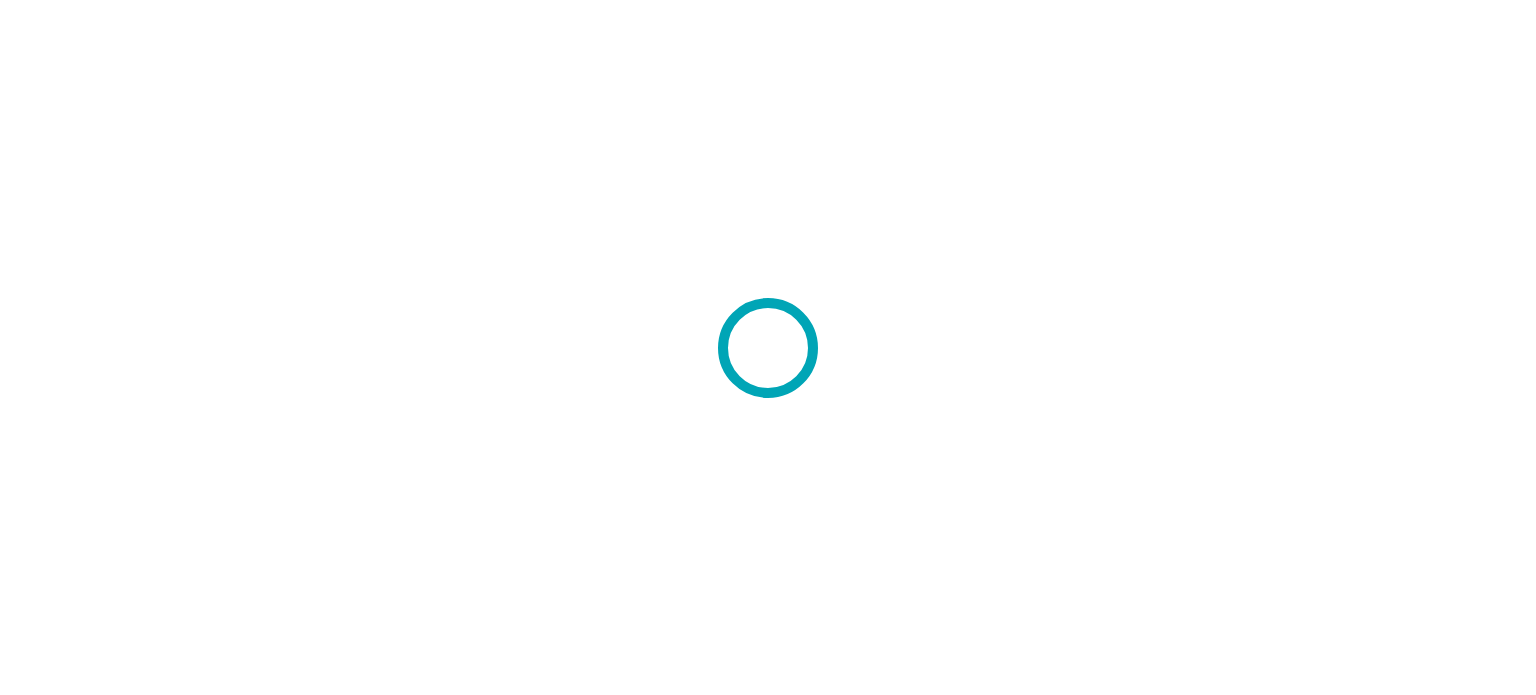 scroll, scrollTop: 0, scrollLeft: 0, axis: both 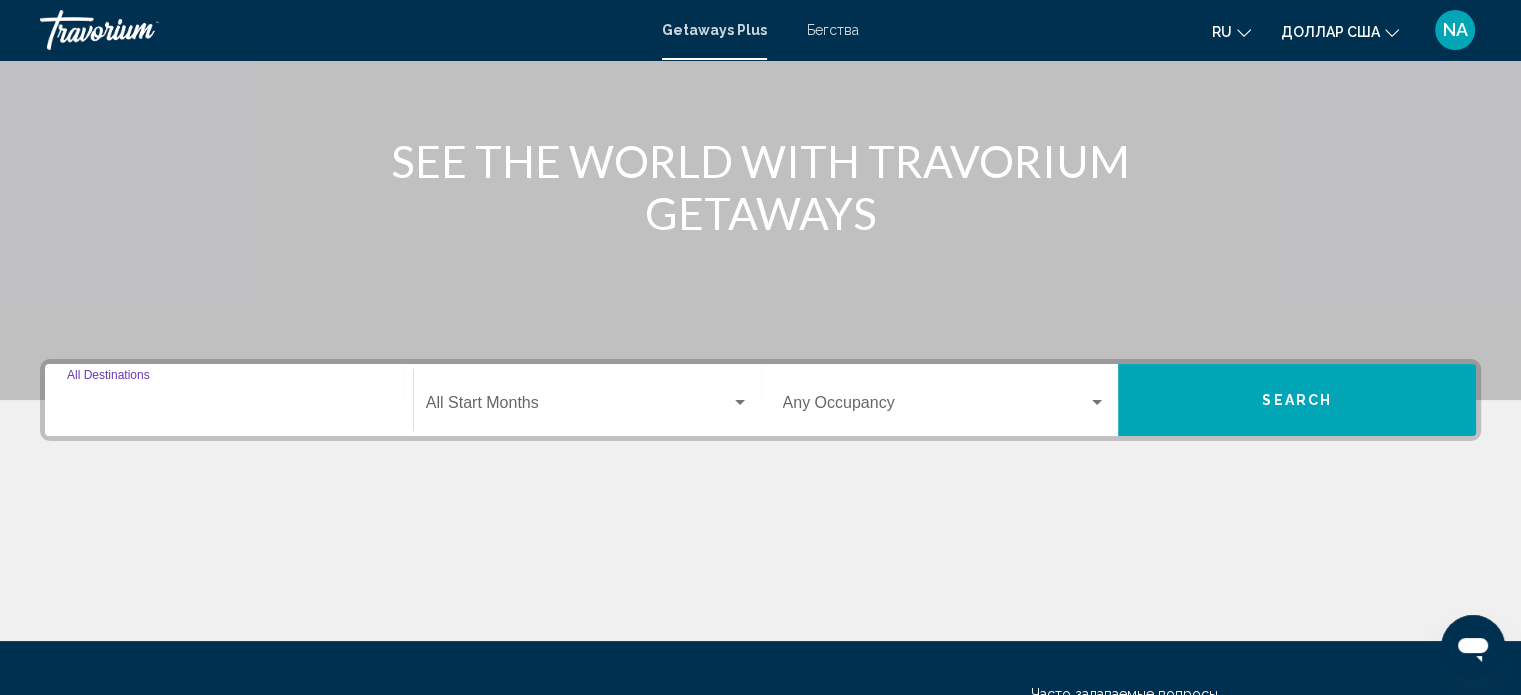 click on "Destination All Destinations" at bounding box center (229, 407) 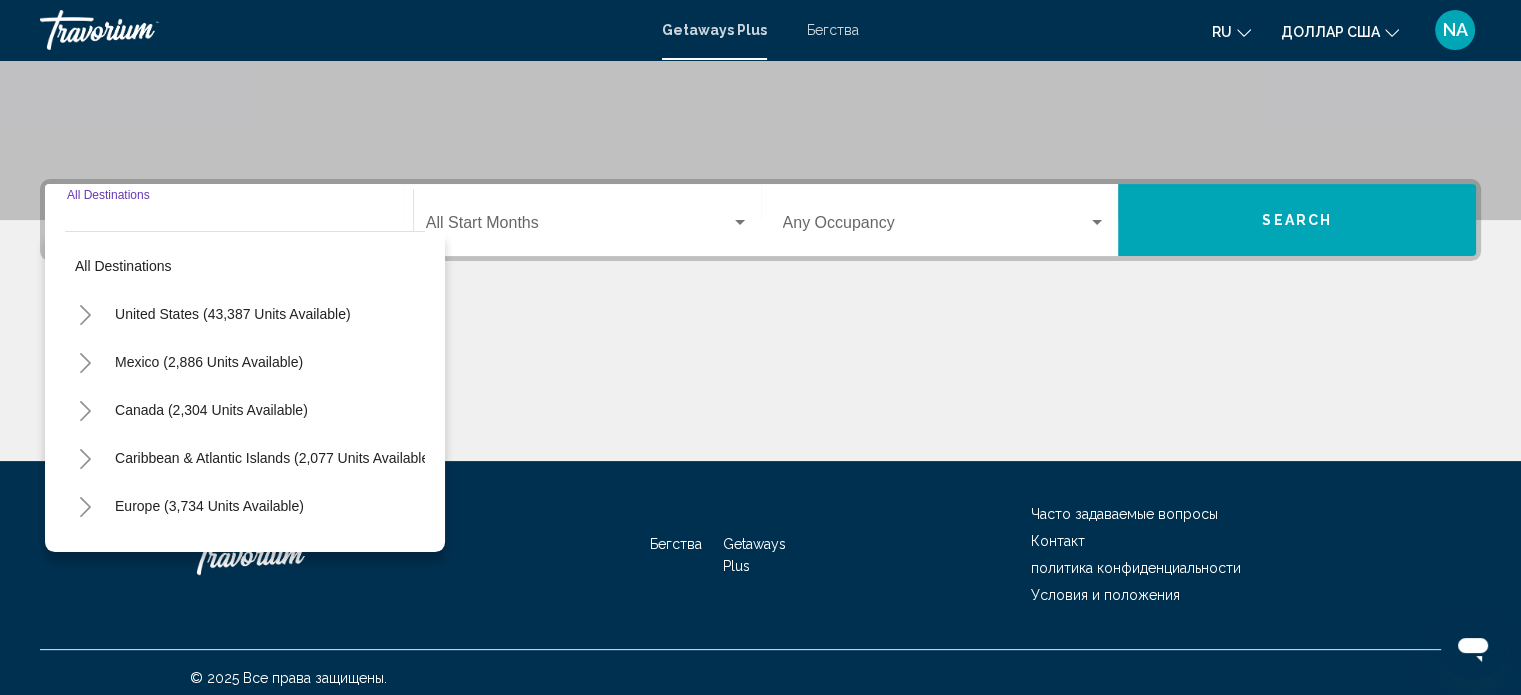 scroll, scrollTop: 390, scrollLeft: 0, axis: vertical 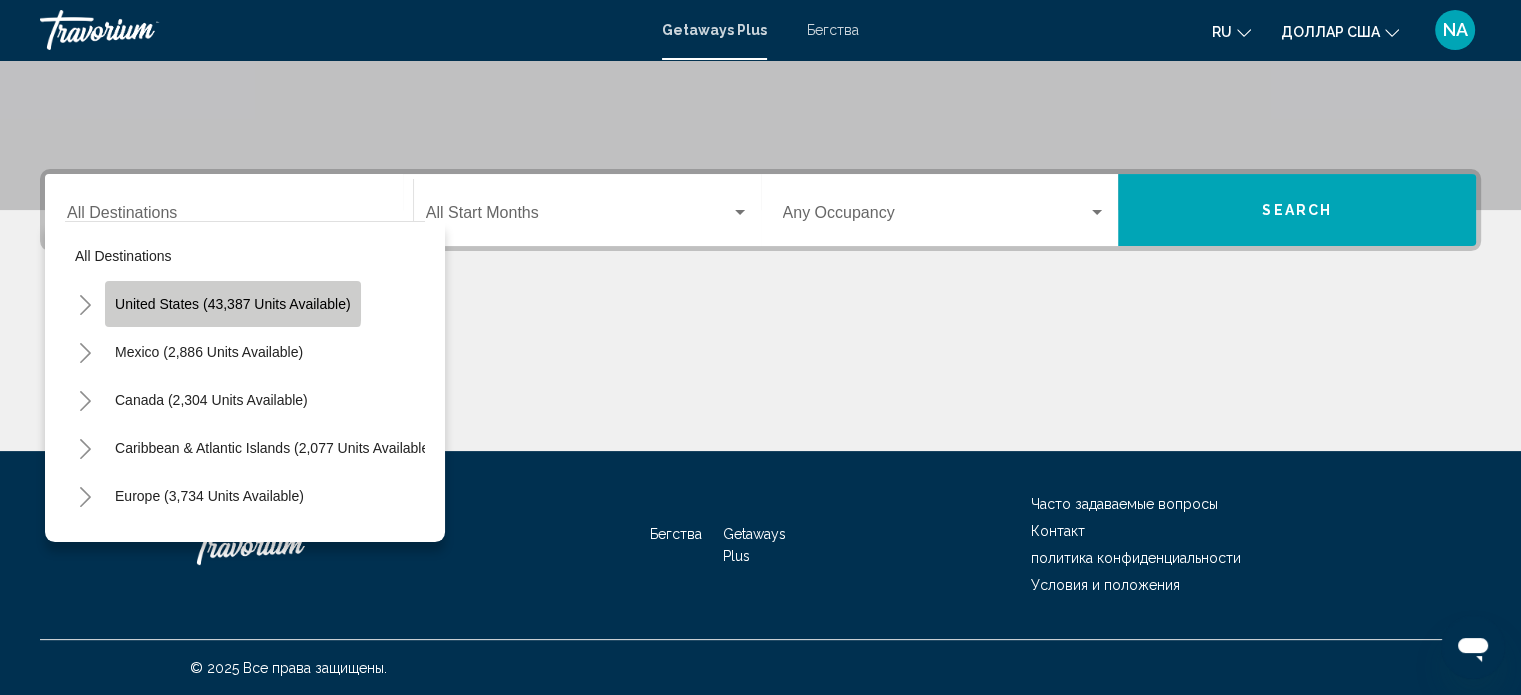 click on "United States (43,387 units available)" 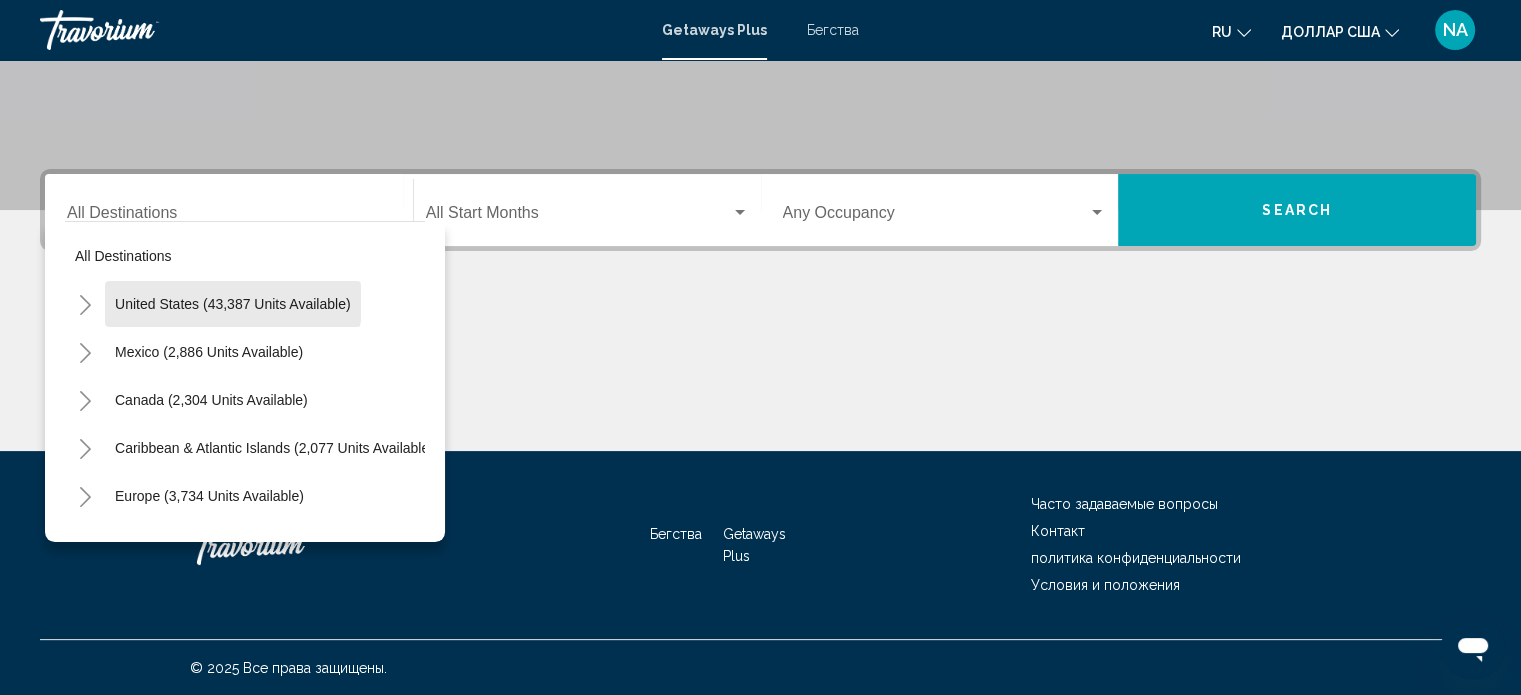 type on "**********" 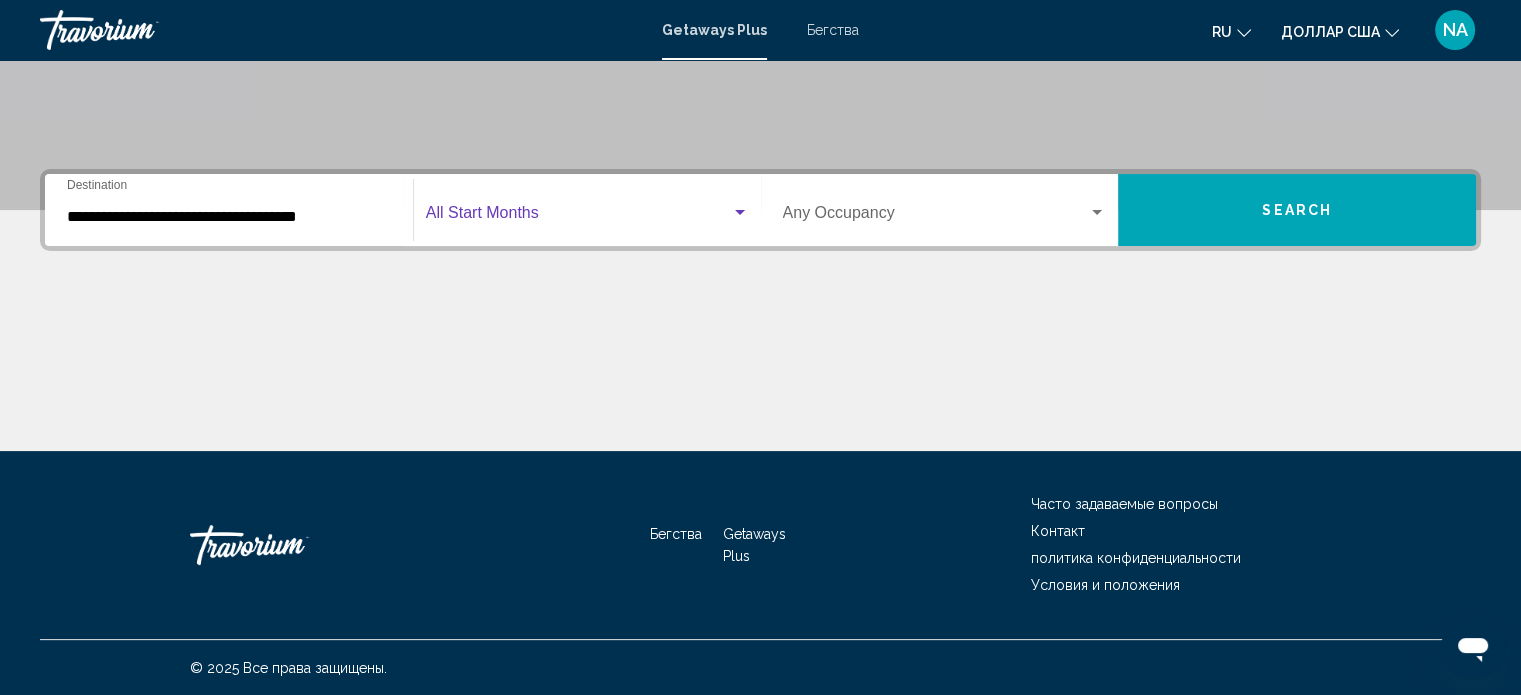 click at bounding box center (740, 212) 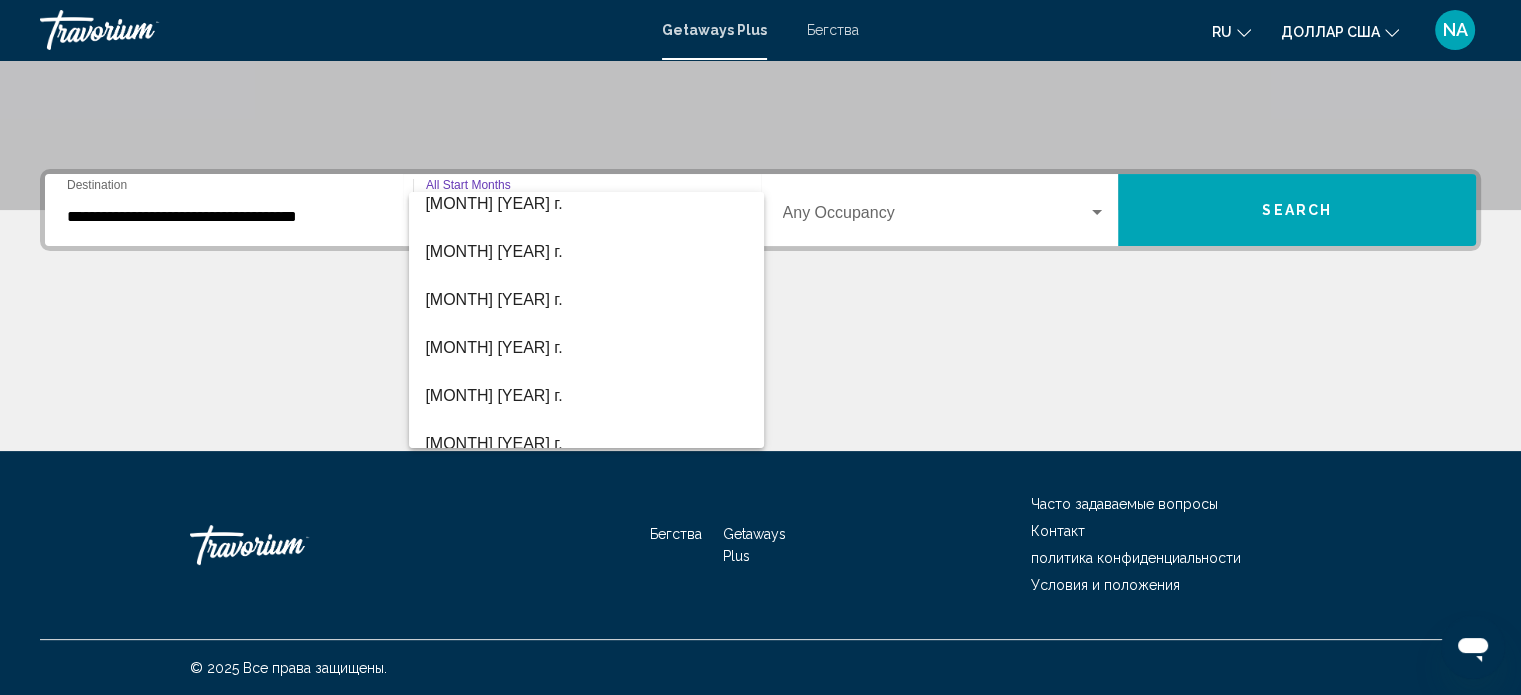 scroll, scrollTop: 400, scrollLeft: 0, axis: vertical 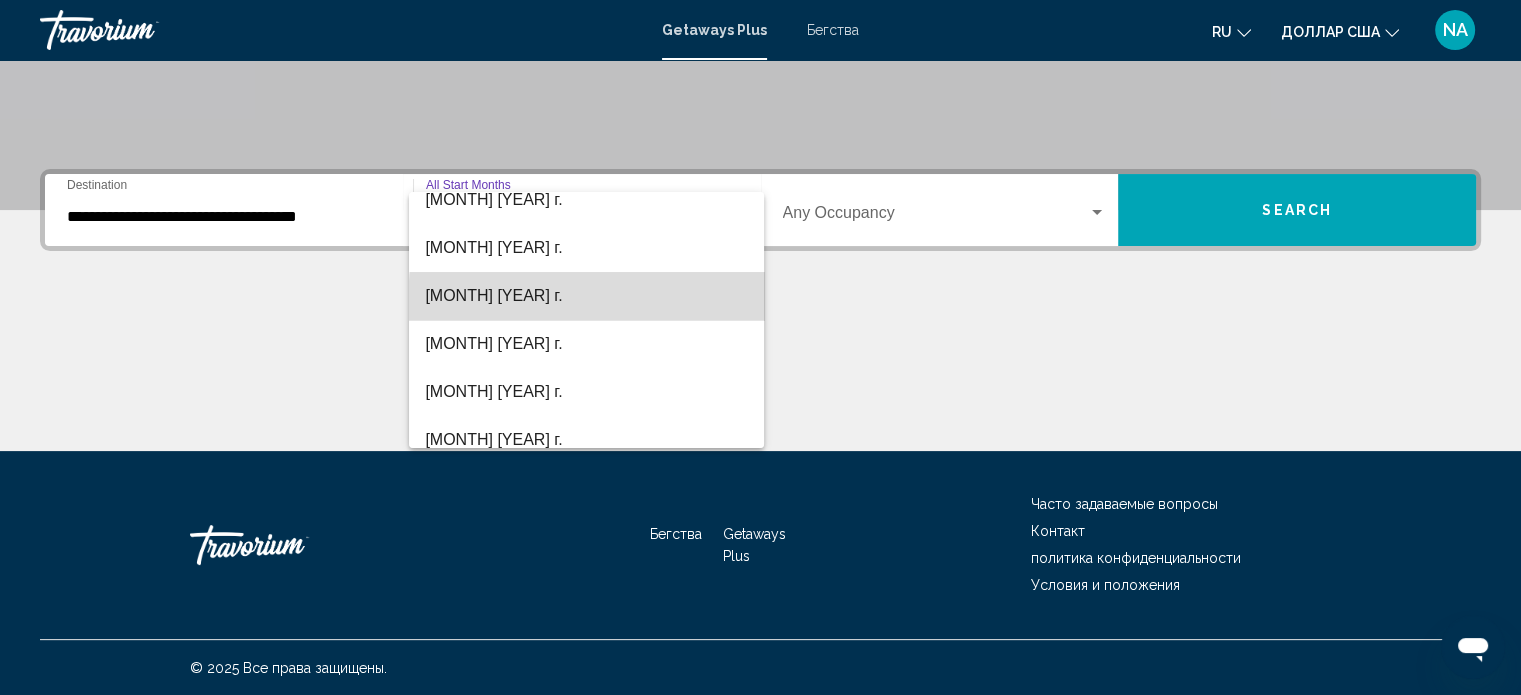 click on "[MONTH] [YEAR] г." at bounding box center (586, 296) 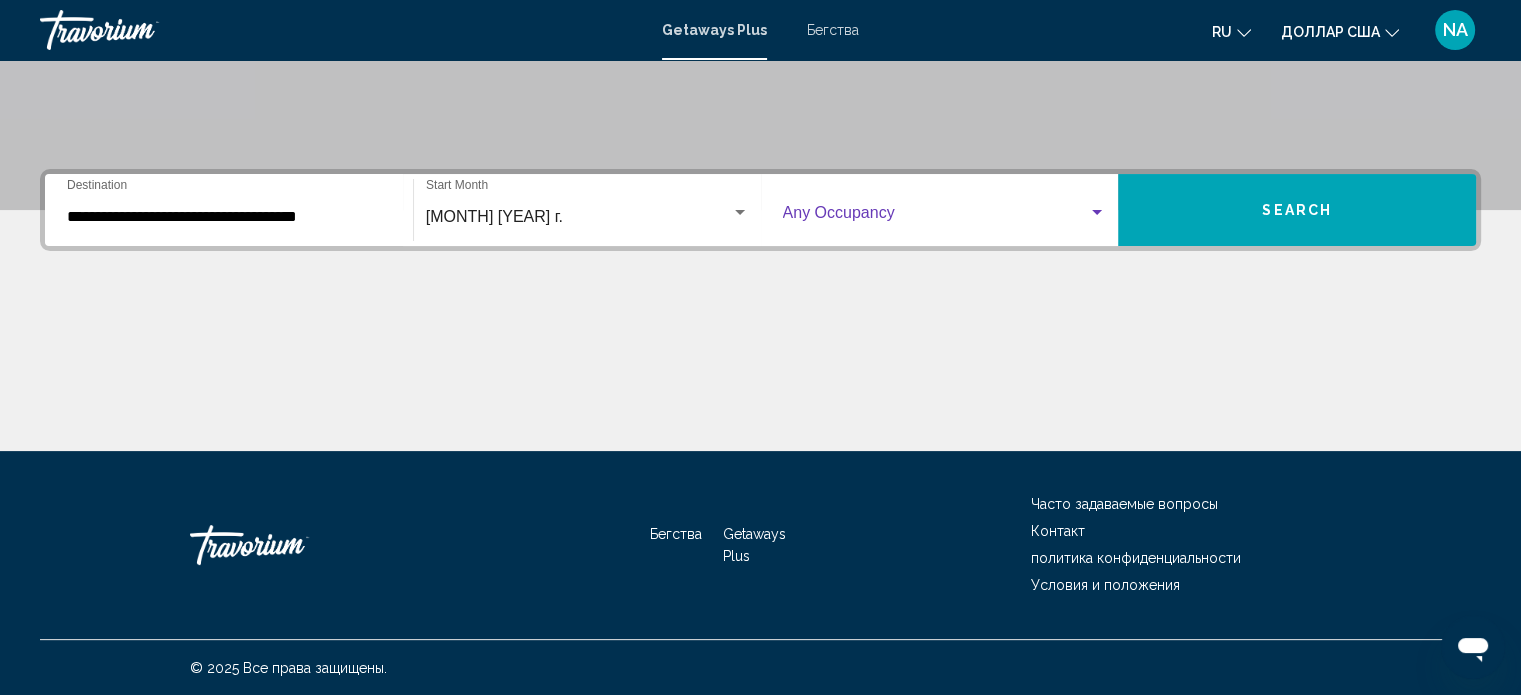 click at bounding box center (1097, 213) 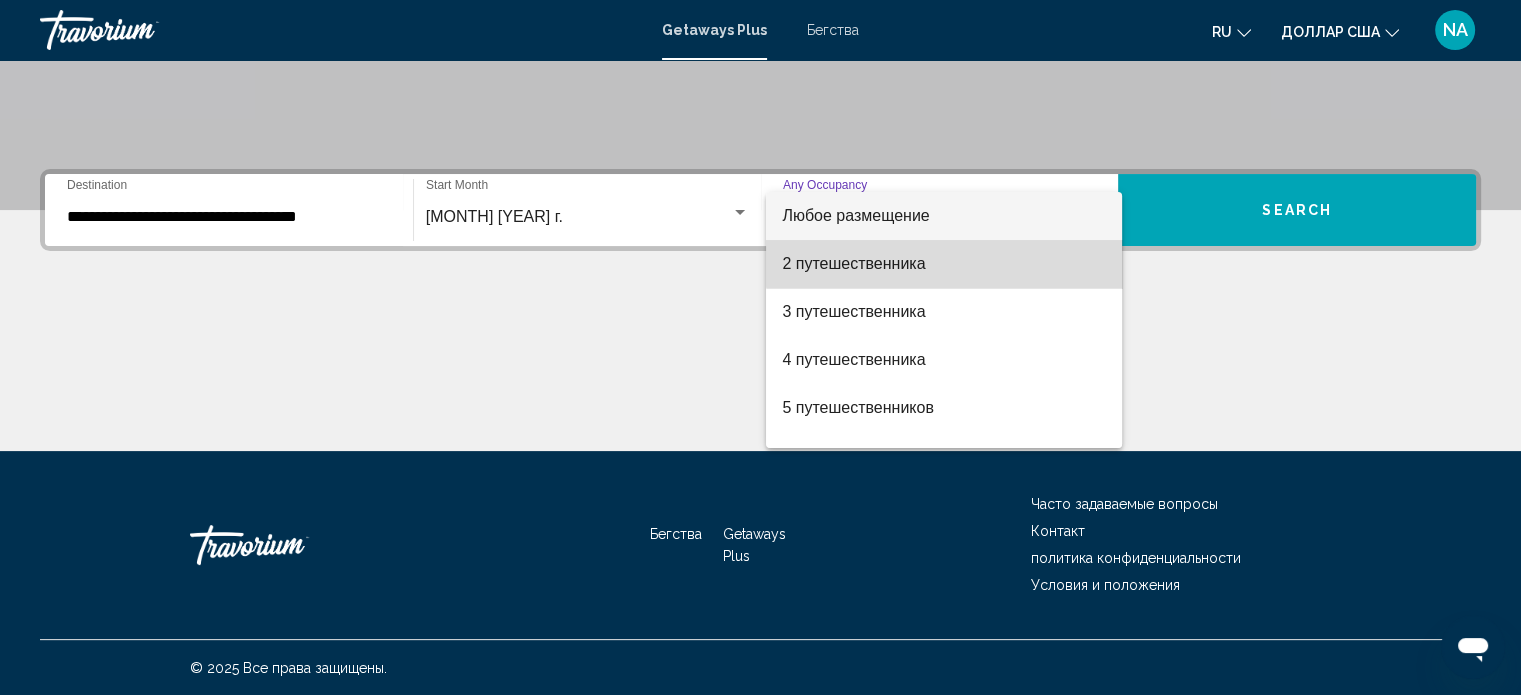 drag, startPoint x: 1082, startPoint y: 251, endPoint x: 1181, endPoint y: 237, distance: 99.985 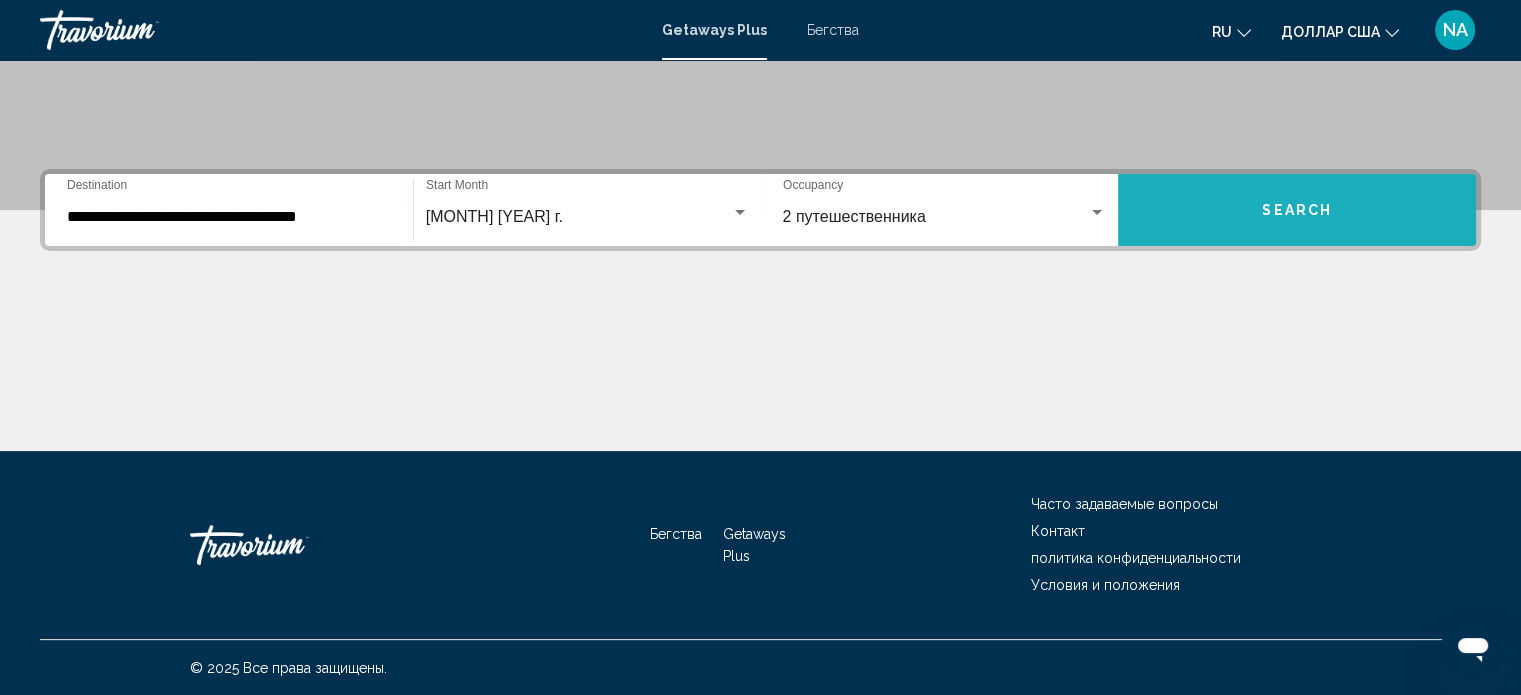 click on "Search" at bounding box center (1297, 210) 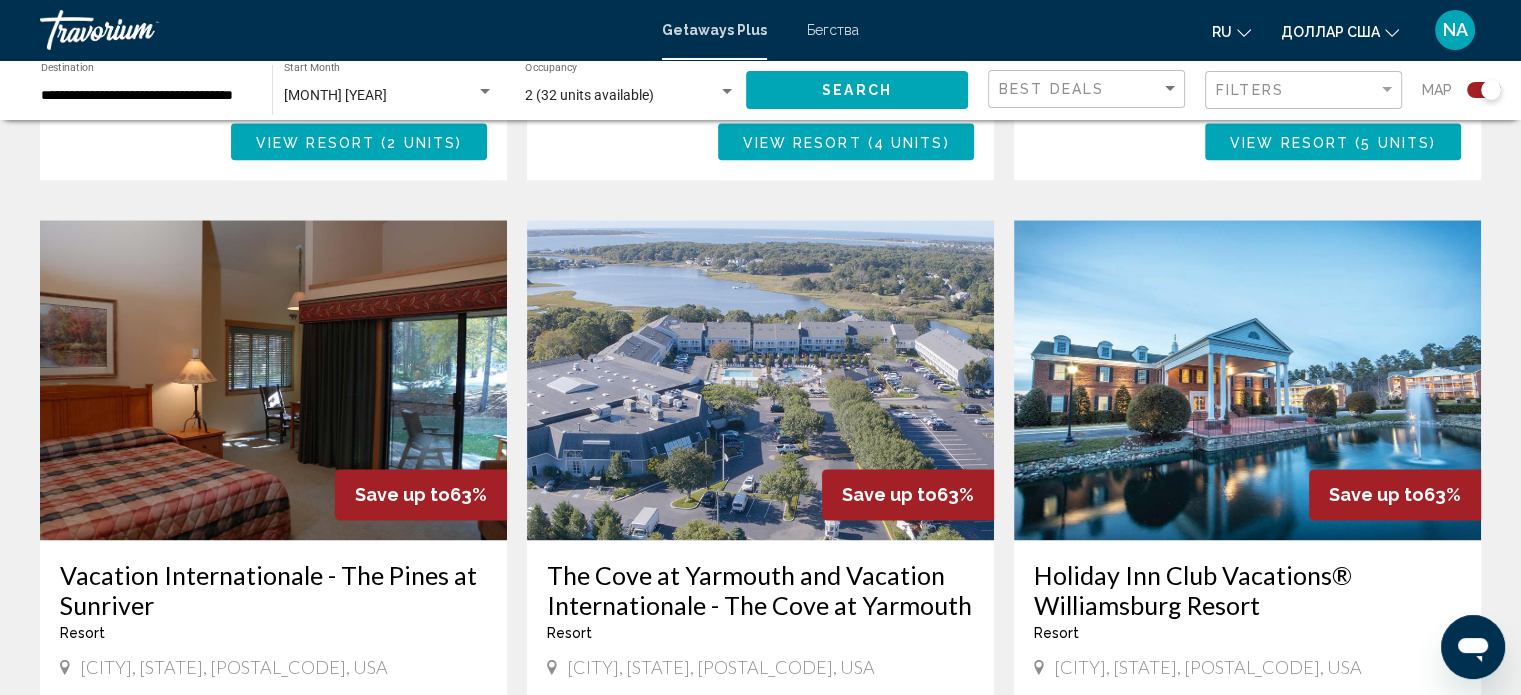 scroll, scrollTop: 2700, scrollLeft: 0, axis: vertical 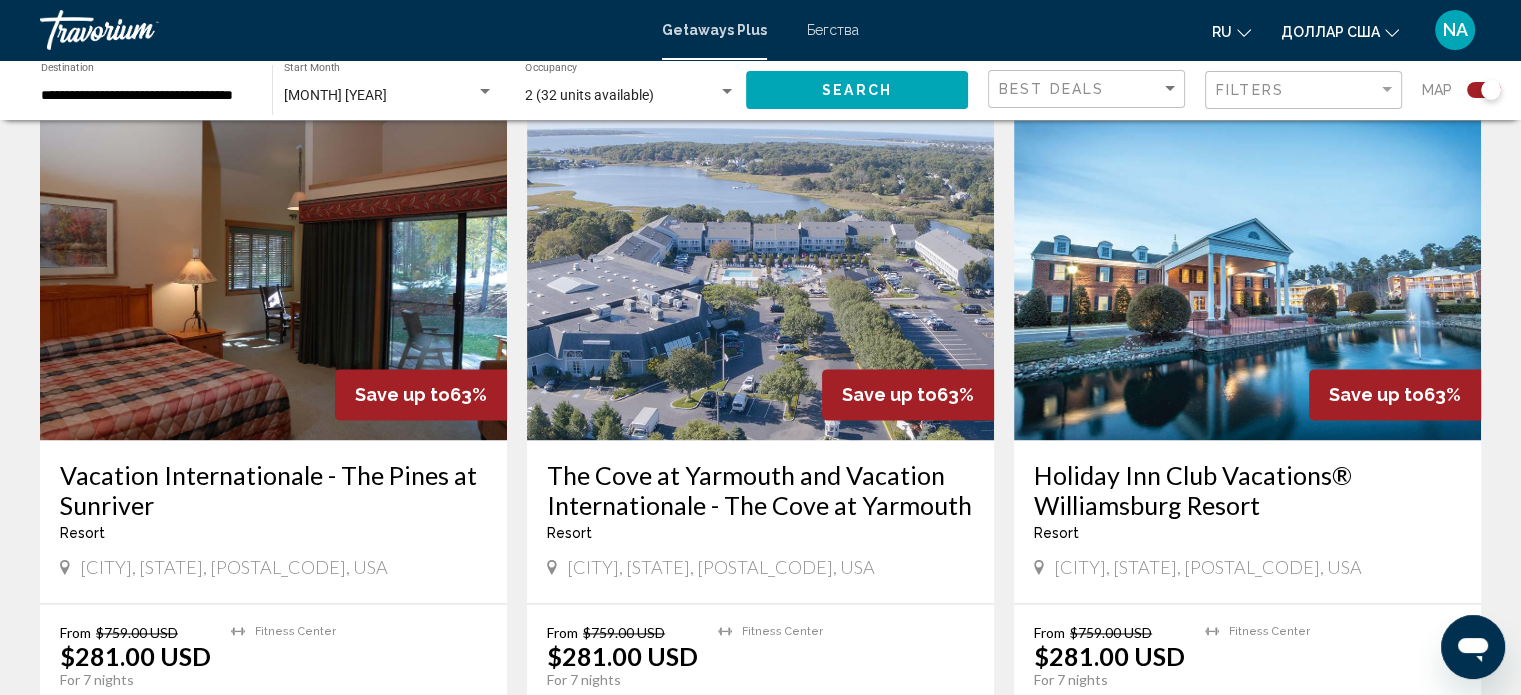 click at bounding box center (1247, 280) 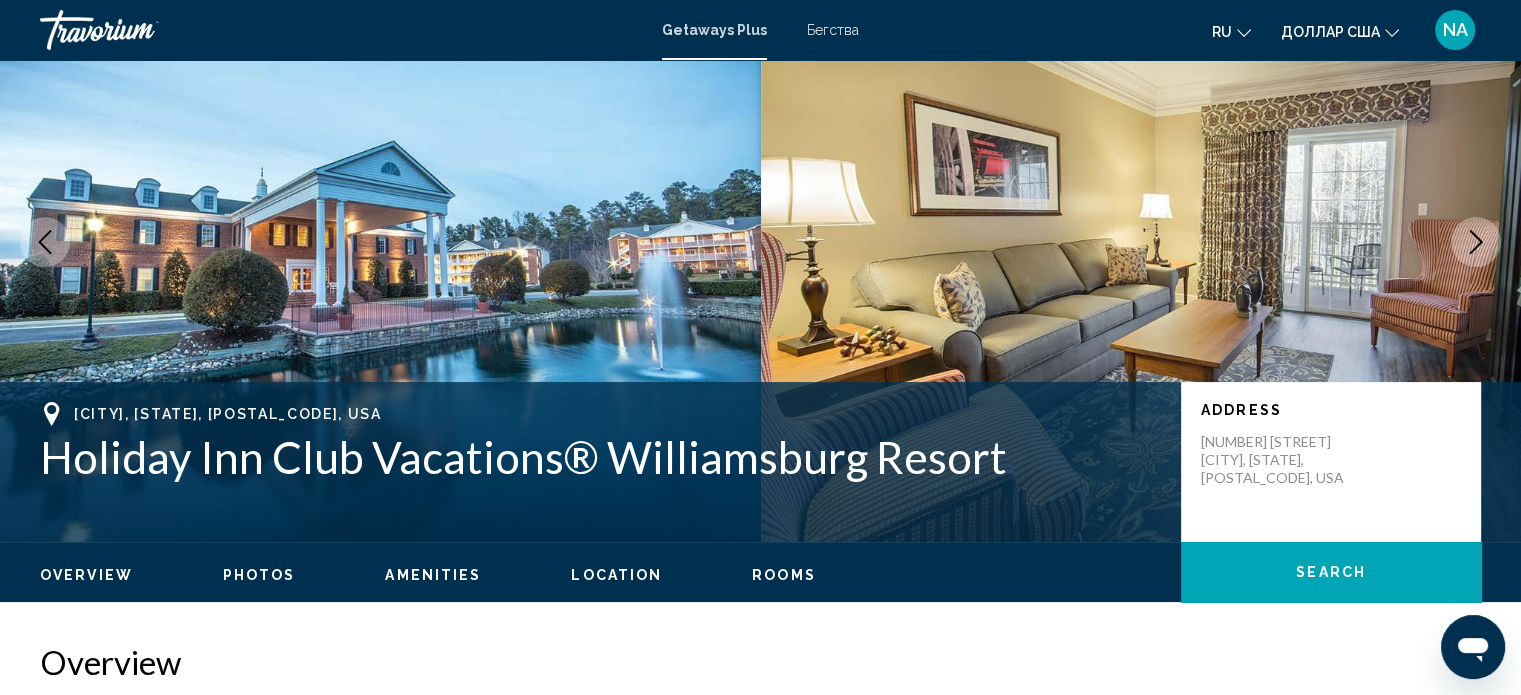 scroll, scrollTop: 212, scrollLeft: 0, axis: vertical 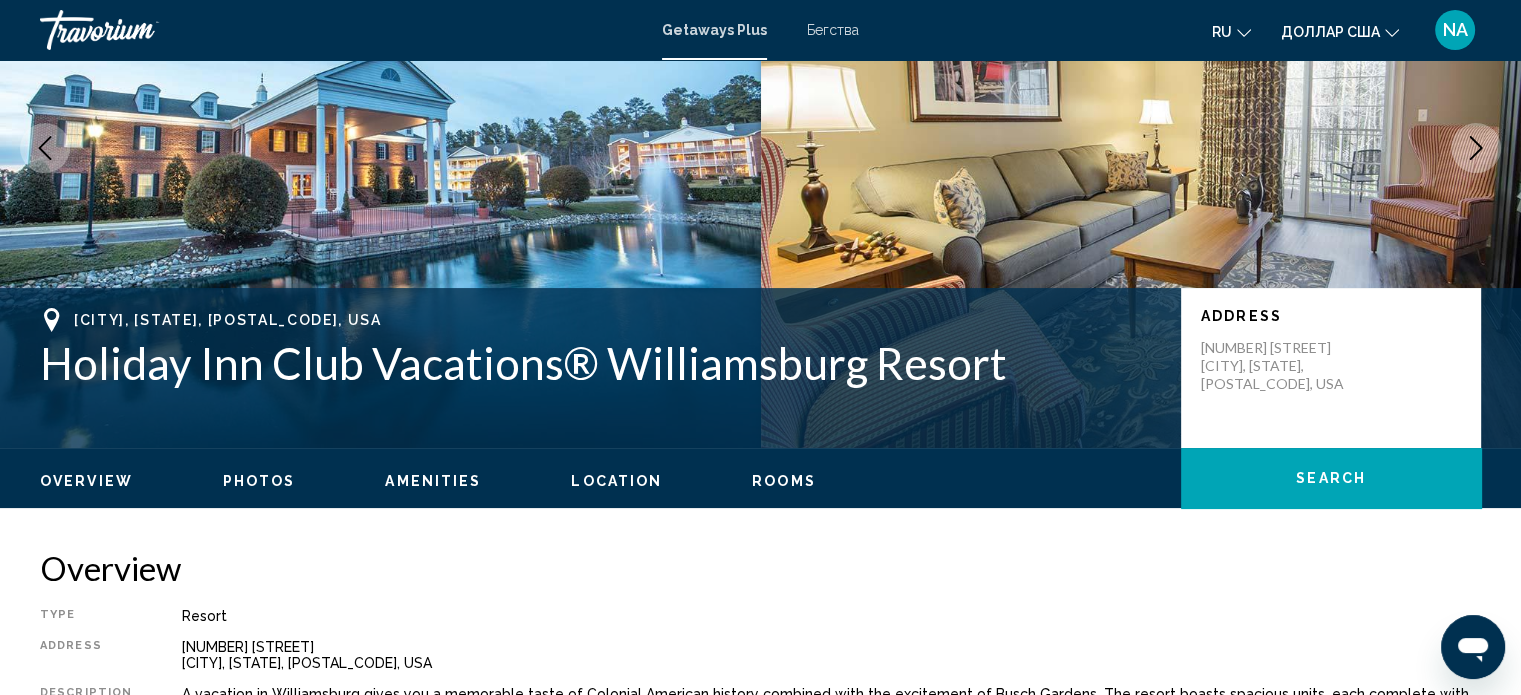 click on "Location" at bounding box center [616, 481] 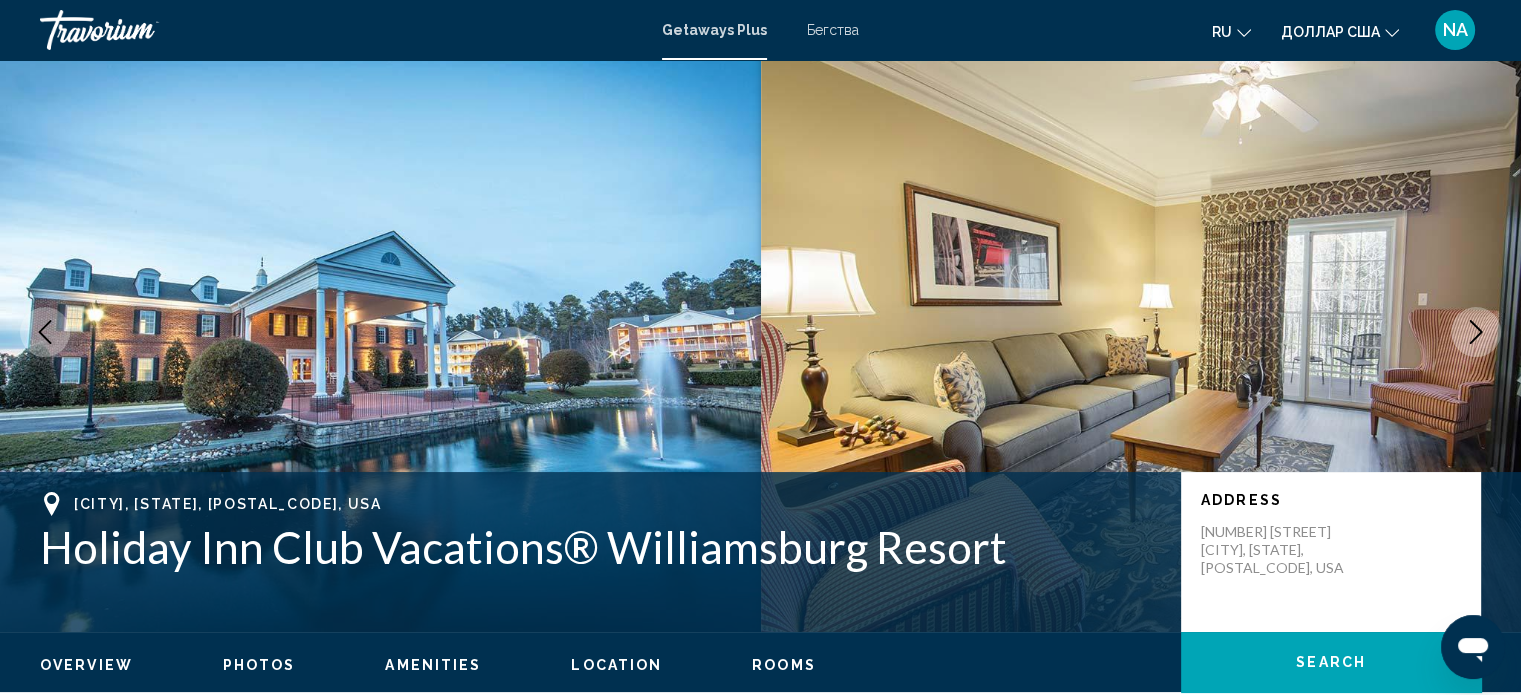 scroll, scrollTop: 0, scrollLeft: 0, axis: both 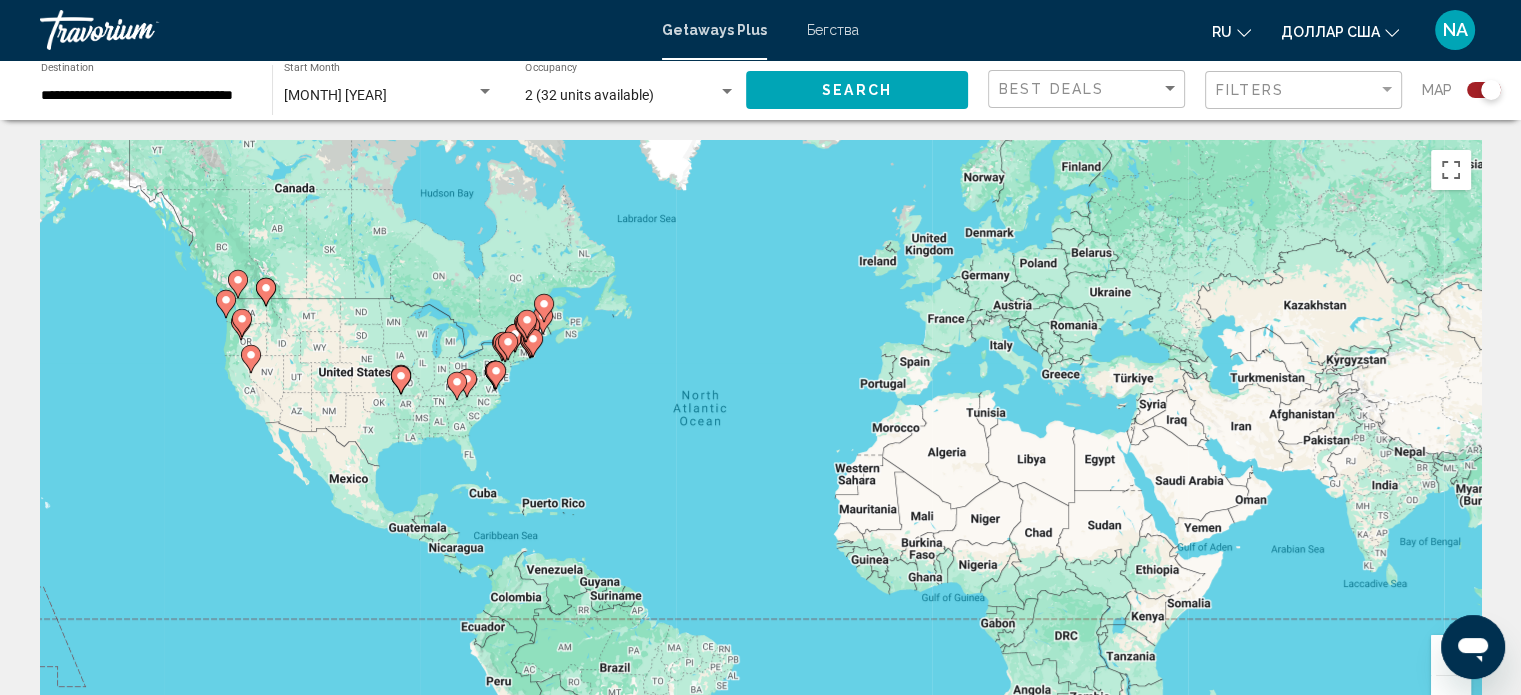 click 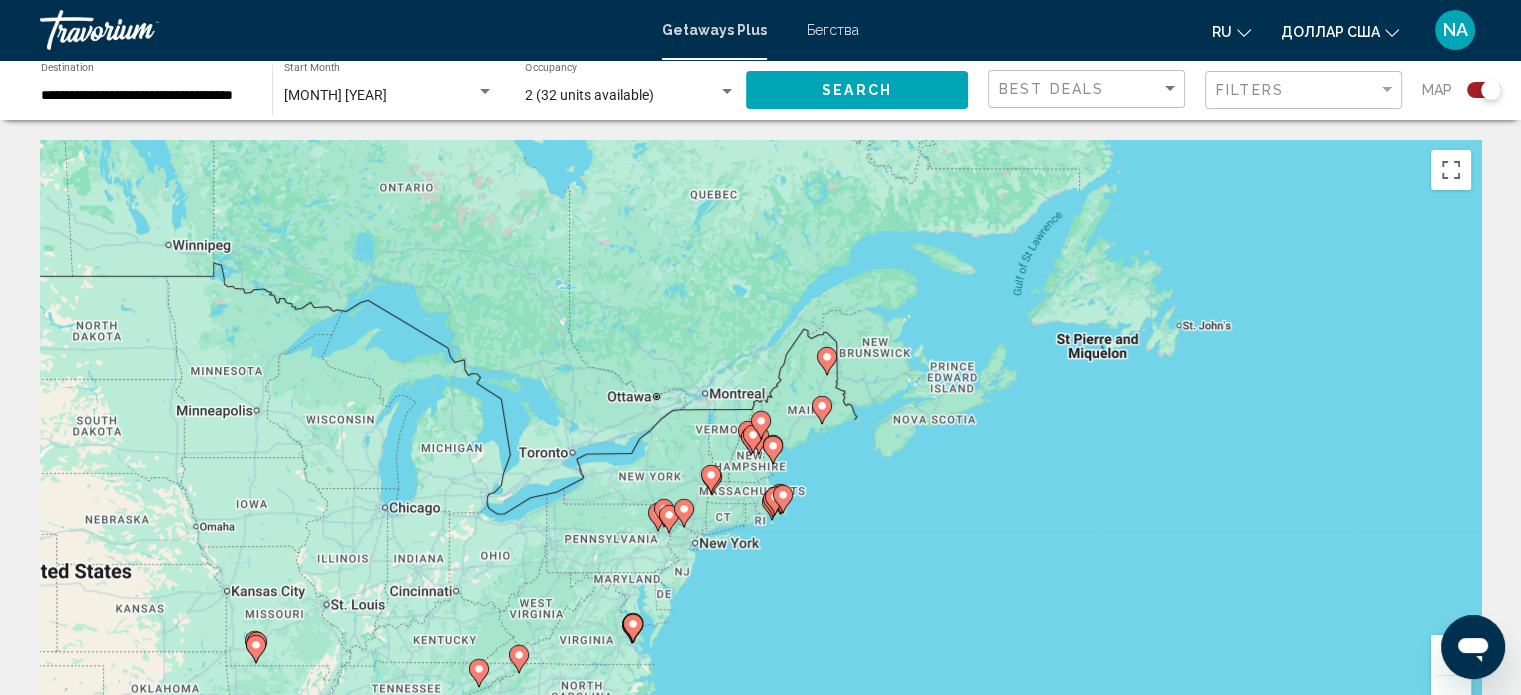 click 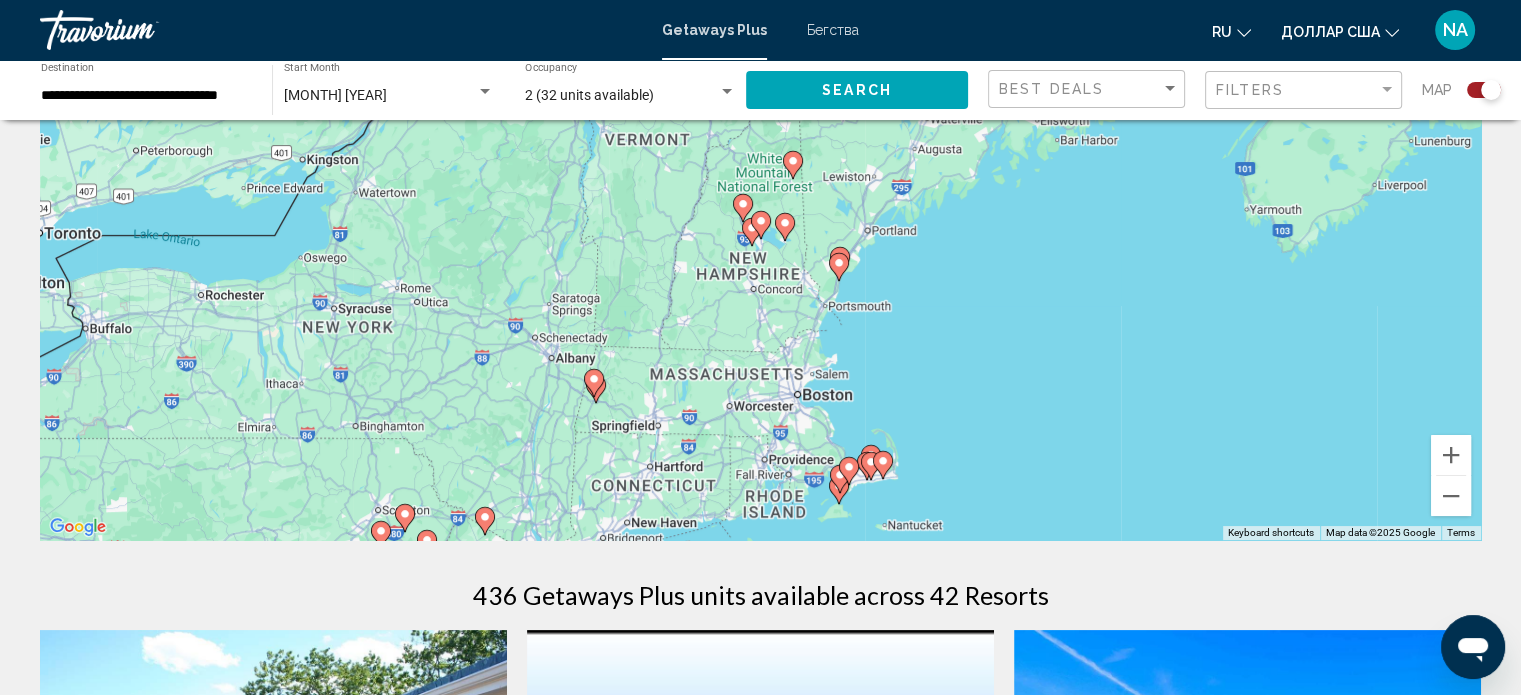 scroll, scrollTop: 200, scrollLeft: 0, axis: vertical 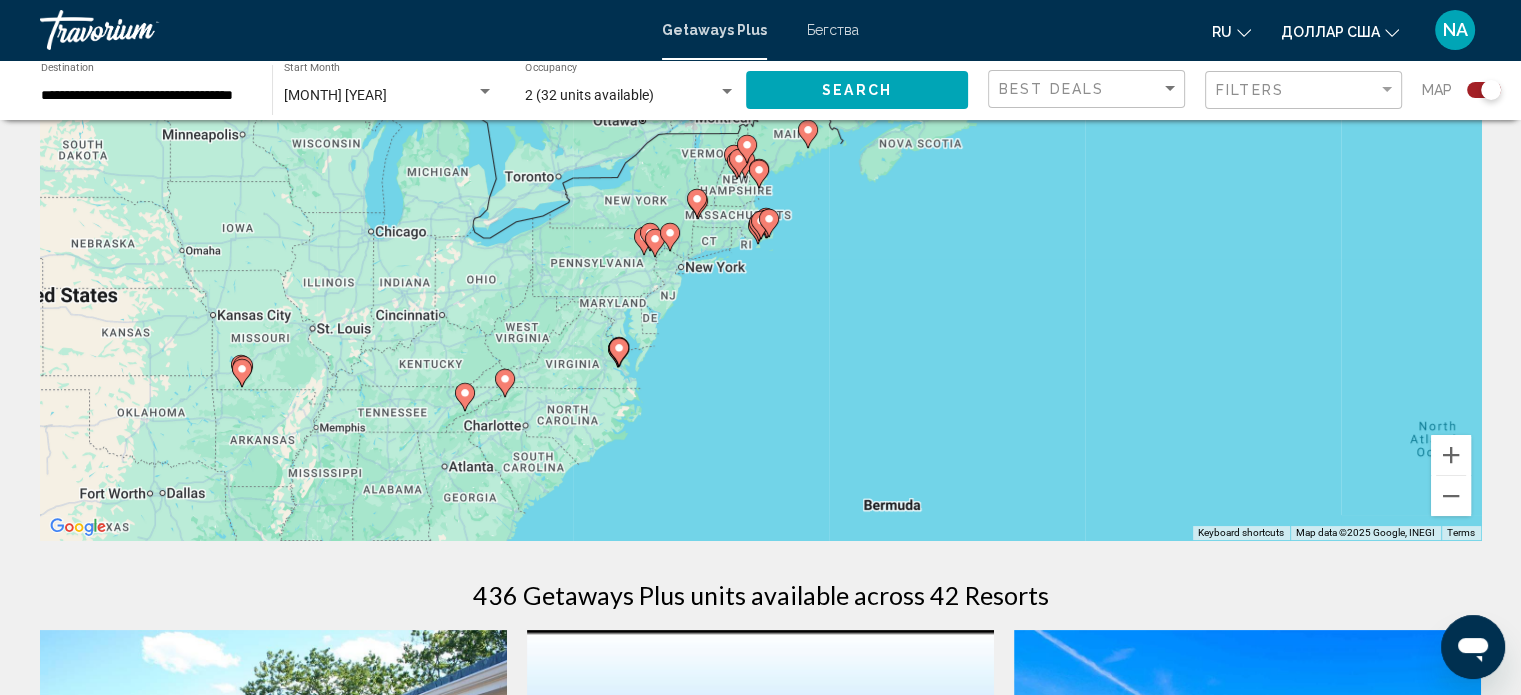 click 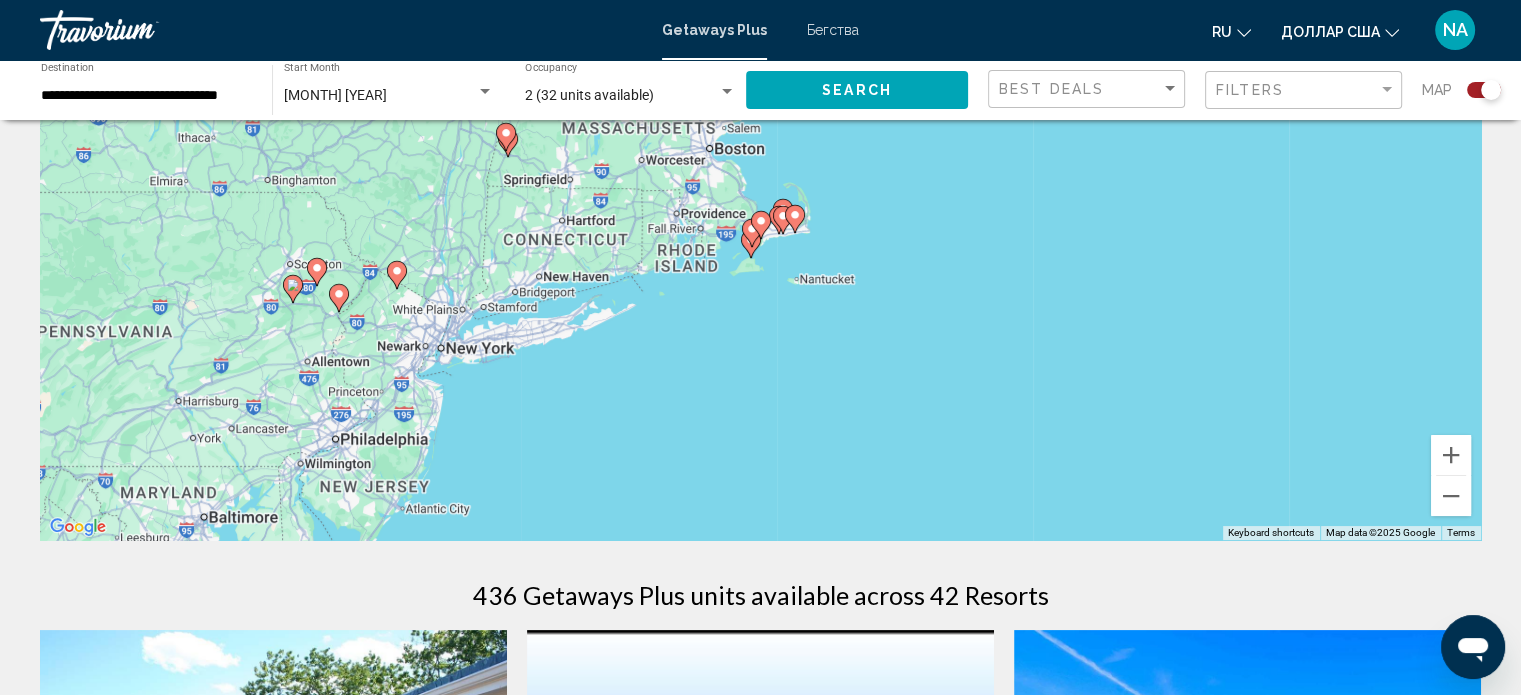 click 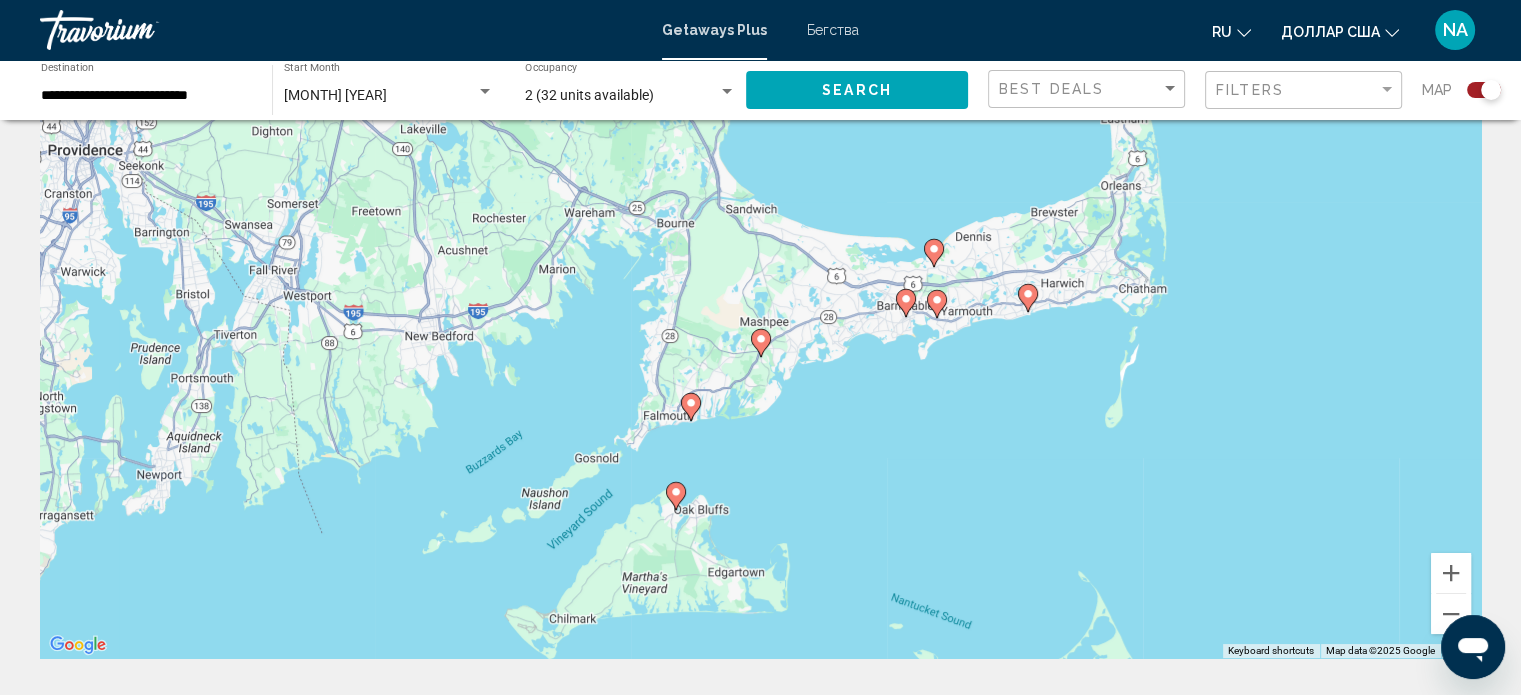 scroll, scrollTop: 0, scrollLeft: 0, axis: both 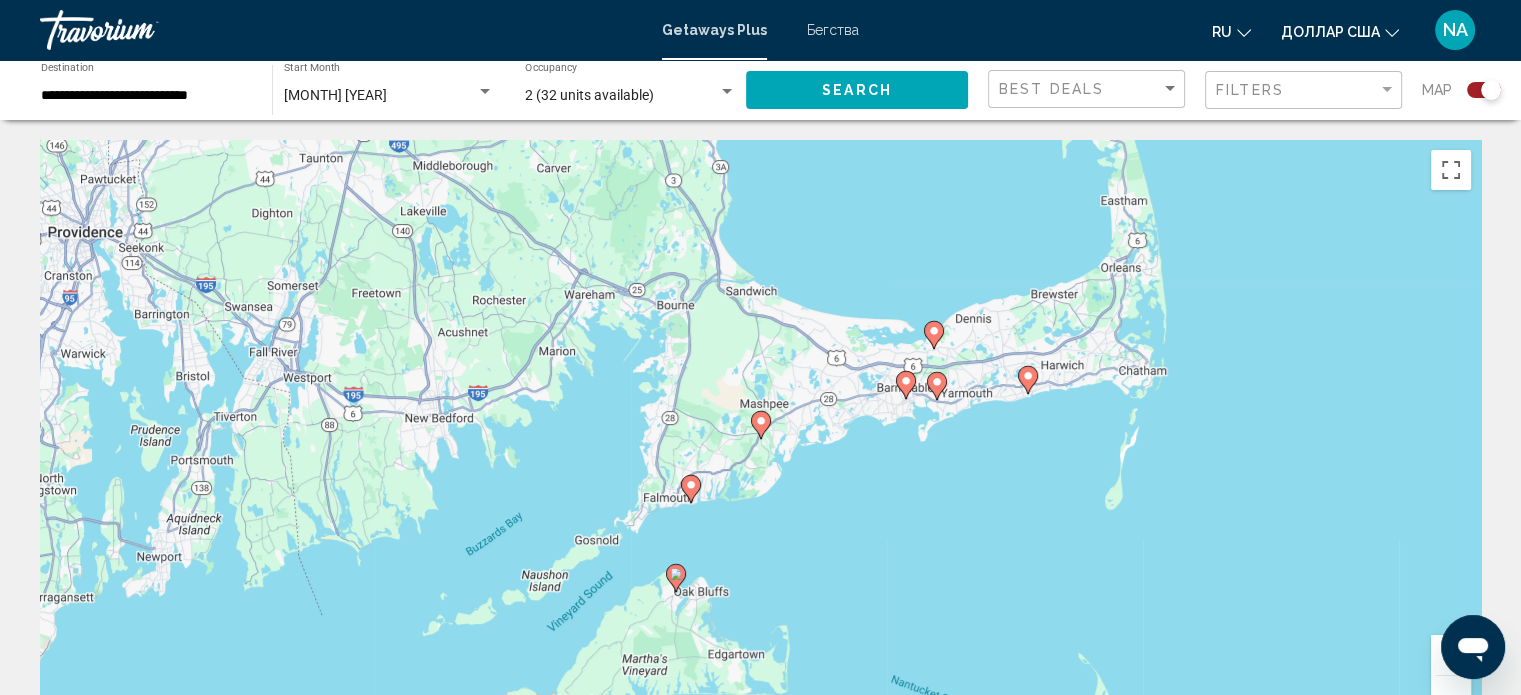 click 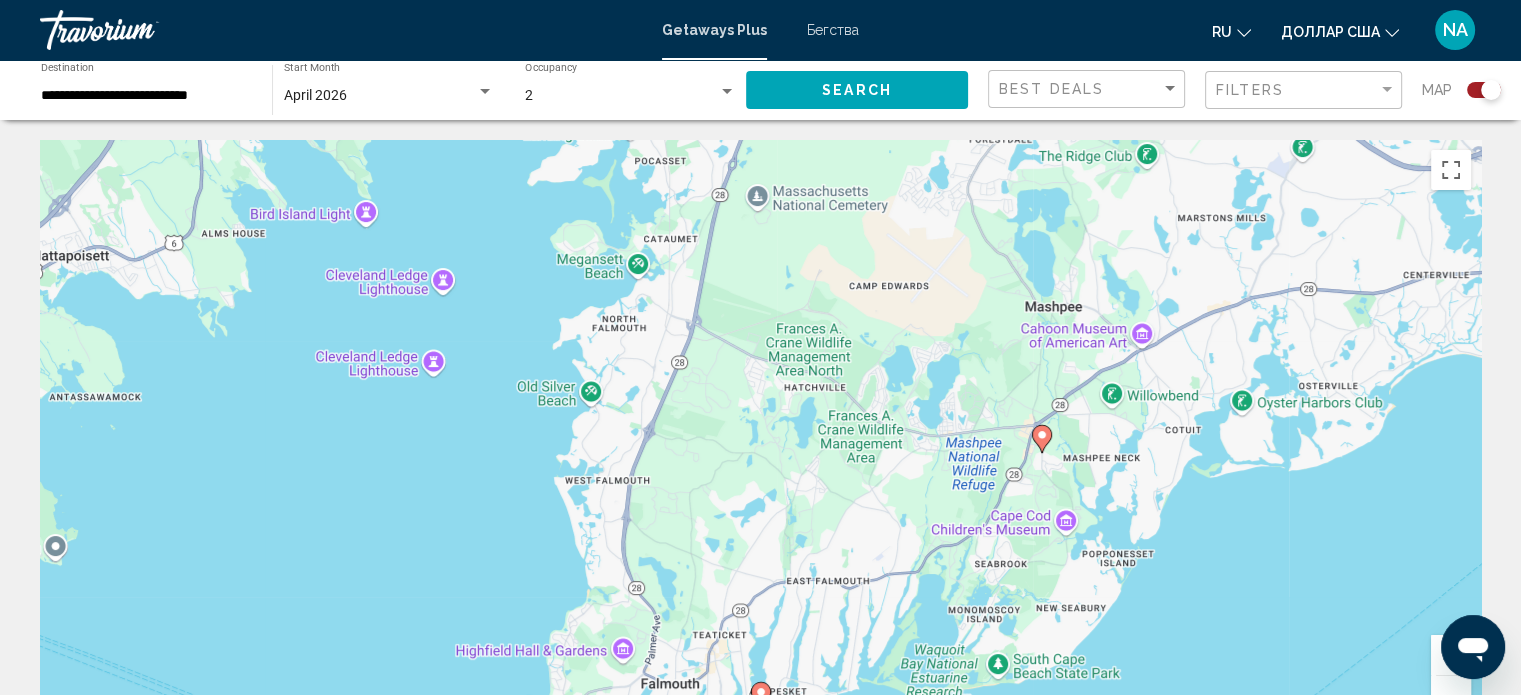 scroll, scrollTop: 200, scrollLeft: 0, axis: vertical 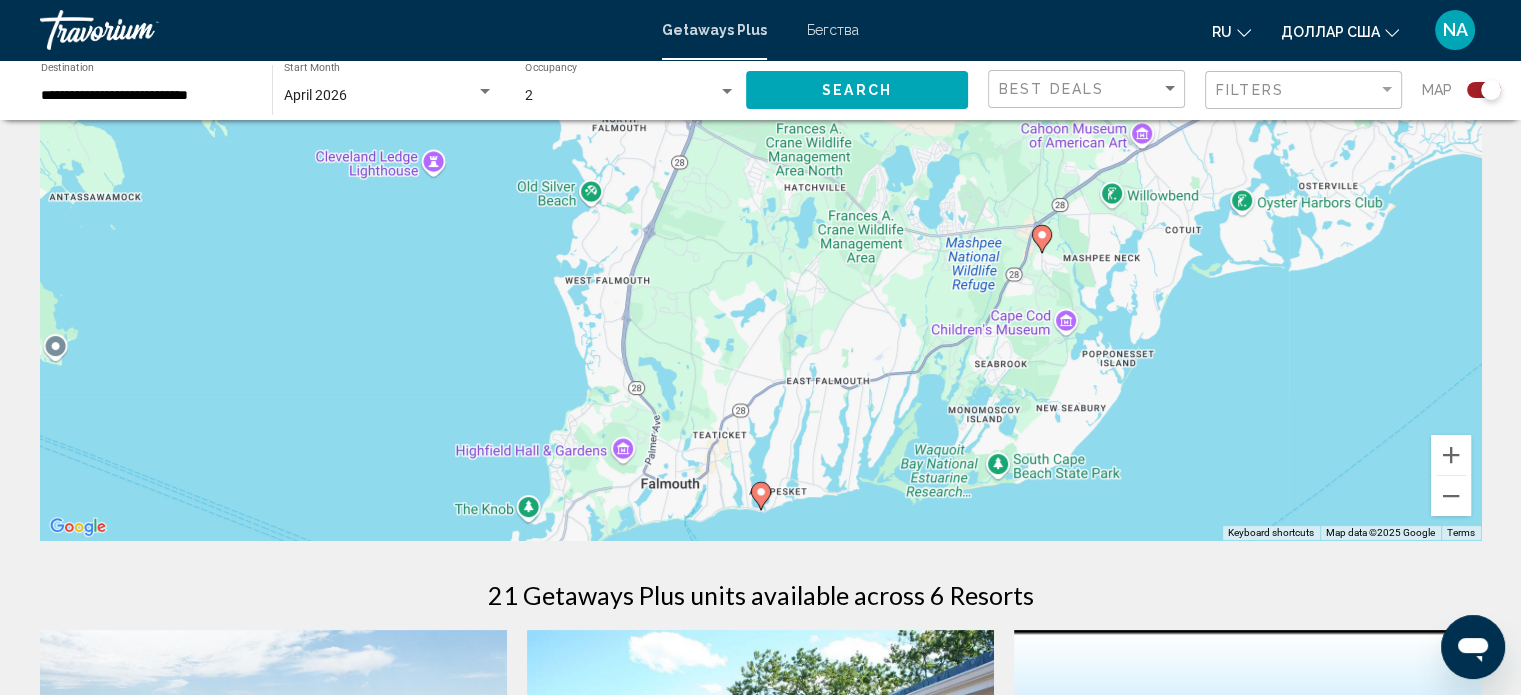 click 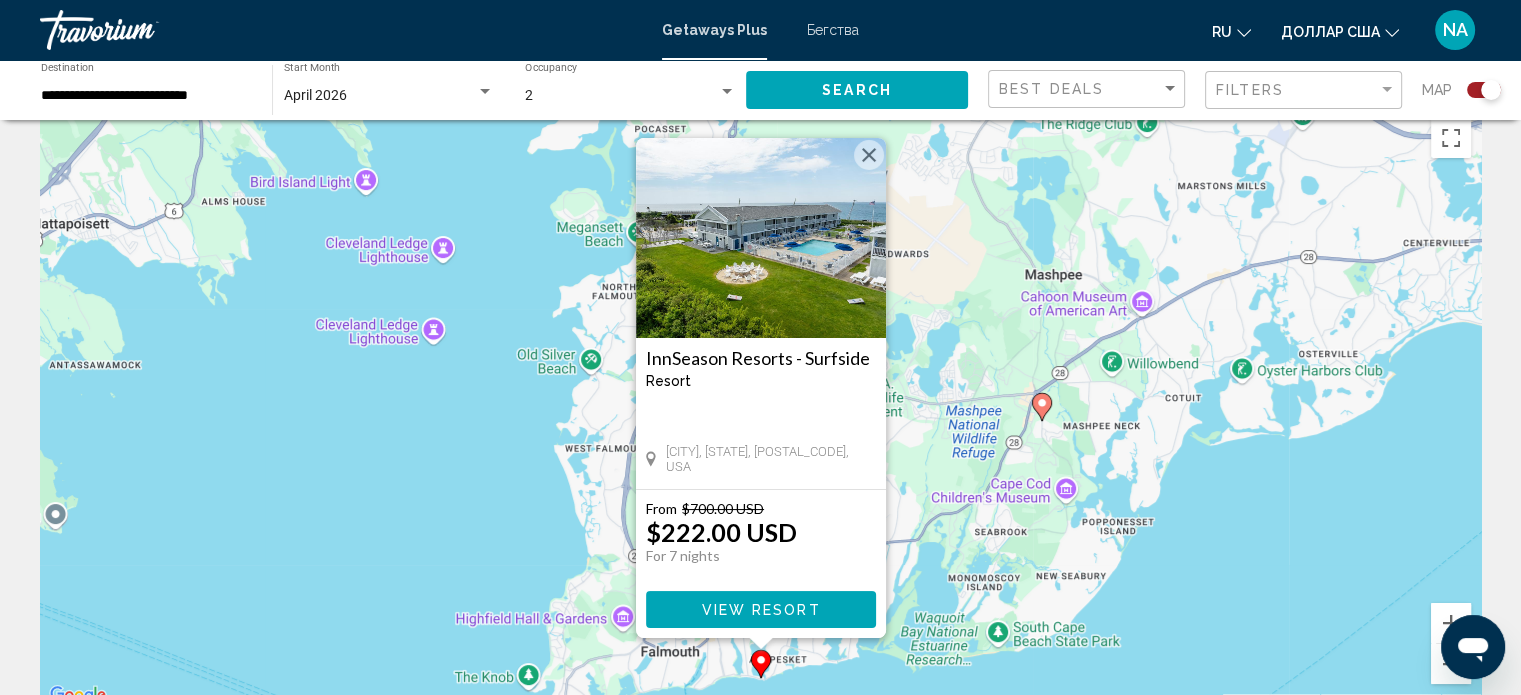 scroll, scrollTop: 0, scrollLeft: 0, axis: both 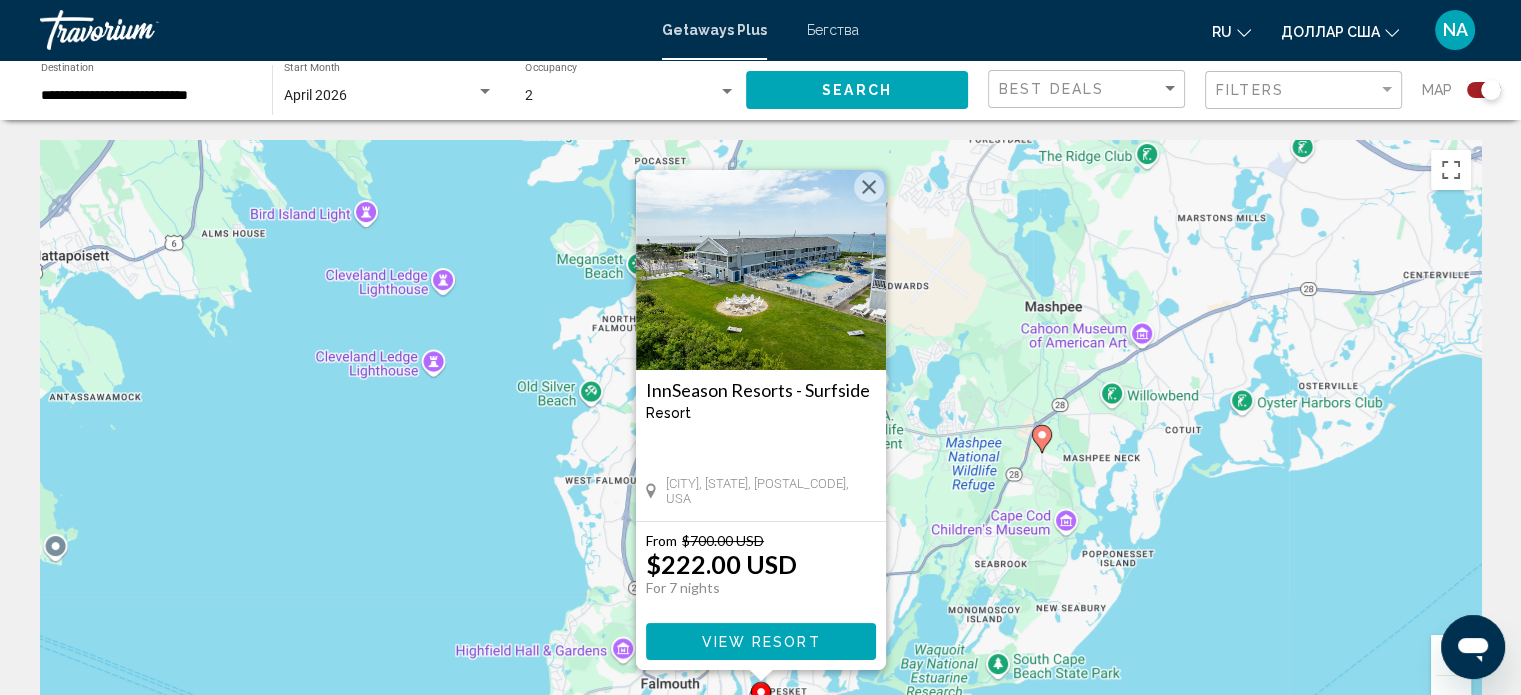 click at bounding box center [869, 187] 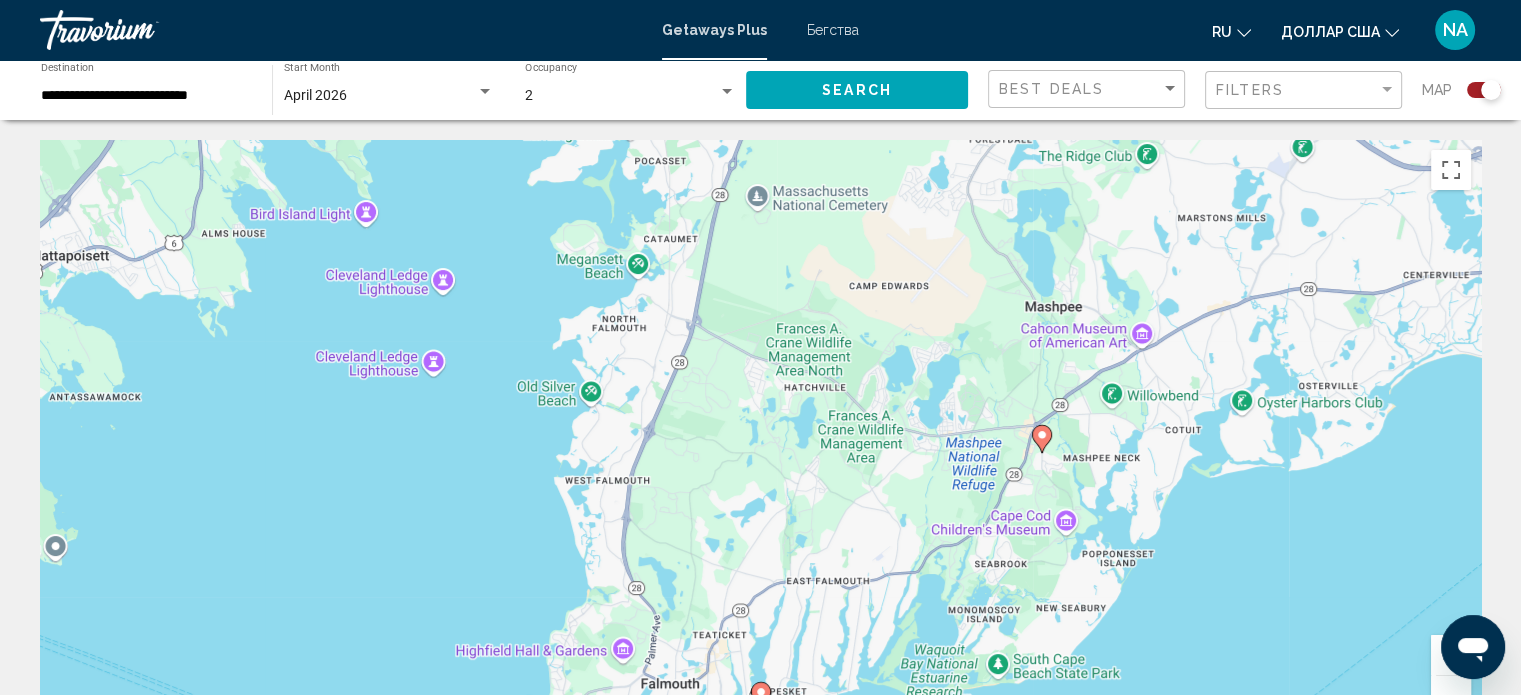 click on "To navigate, press the arrow keys. To activate drag with keyboard, press Alt + Enter. Once in keyboard drag state, use the arrow keys to move the marker. To complete the drag, press the Enter key. To cancel, press Escape." at bounding box center [760, 440] 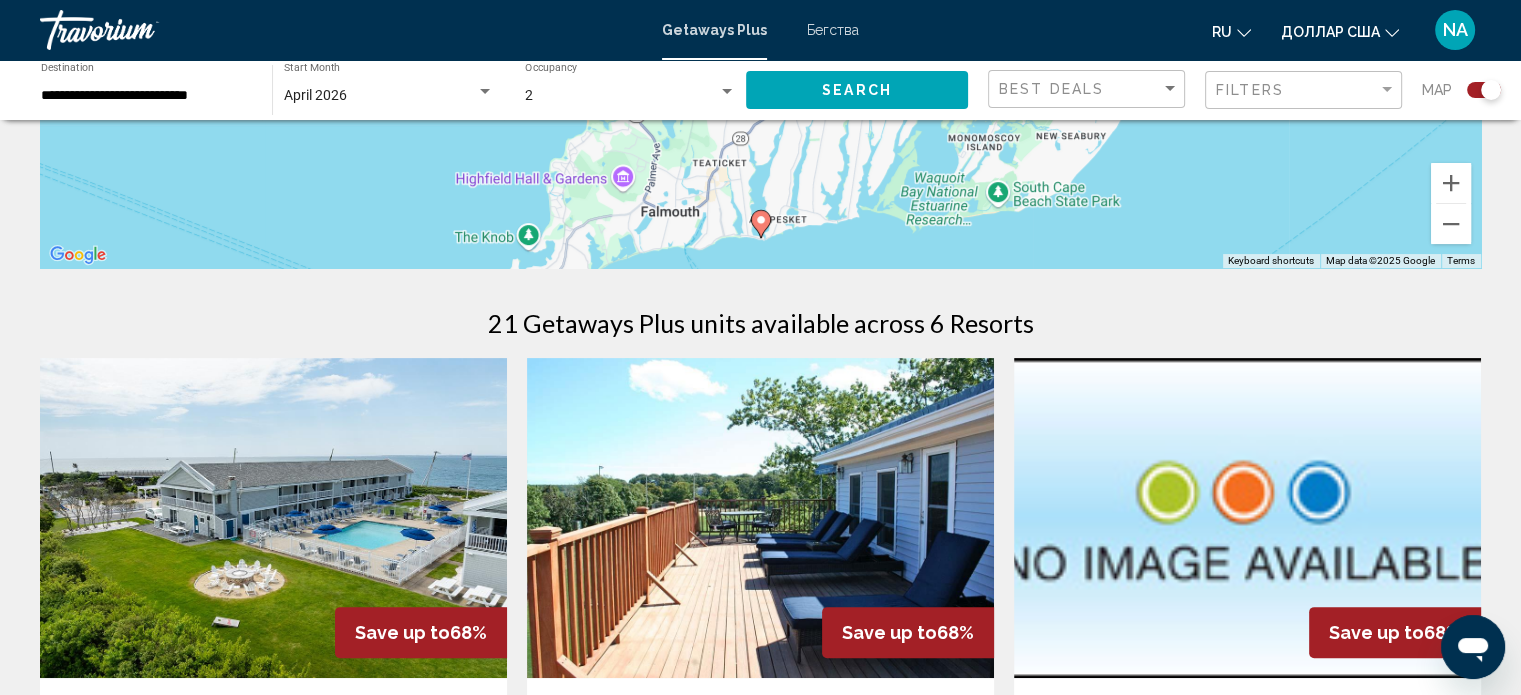 scroll, scrollTop: 500, scrollLeft: 0, axis: vertical 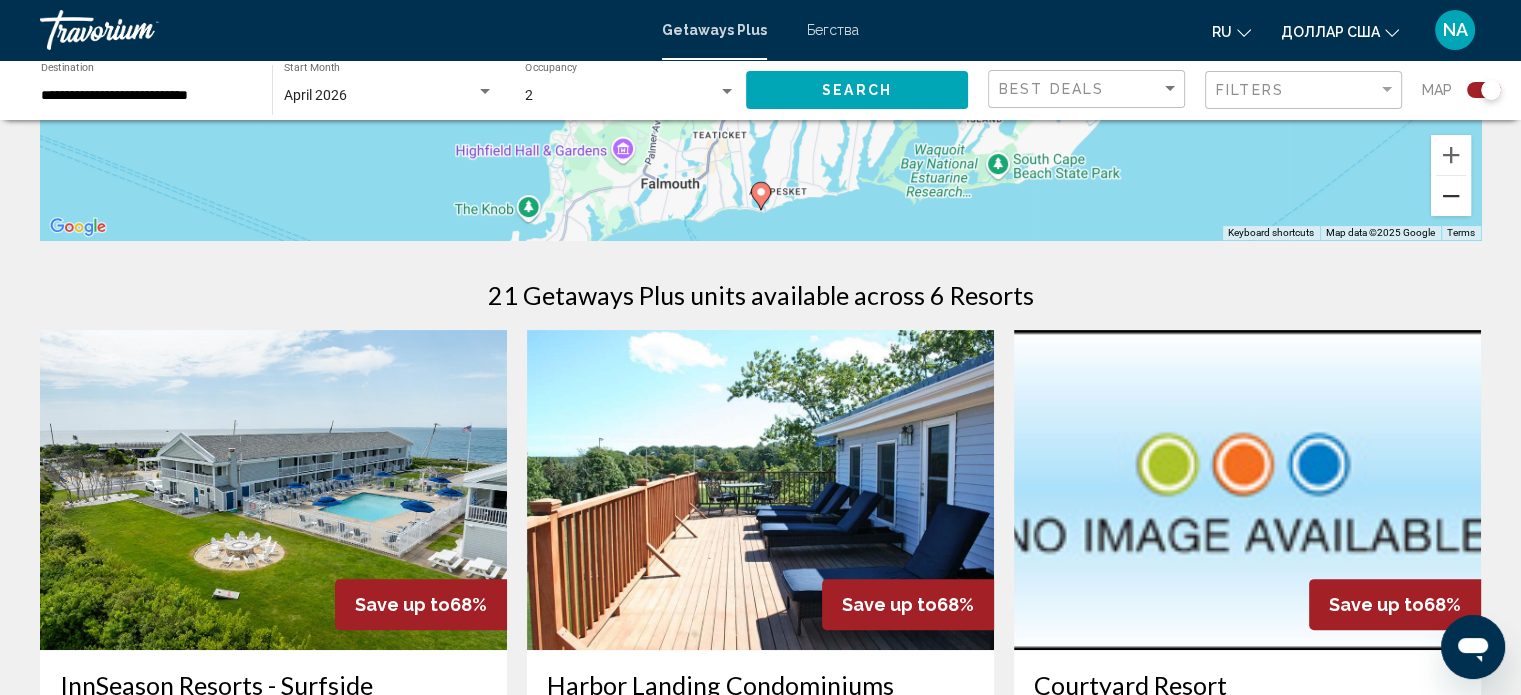 click at bounding box center (1451, 196) 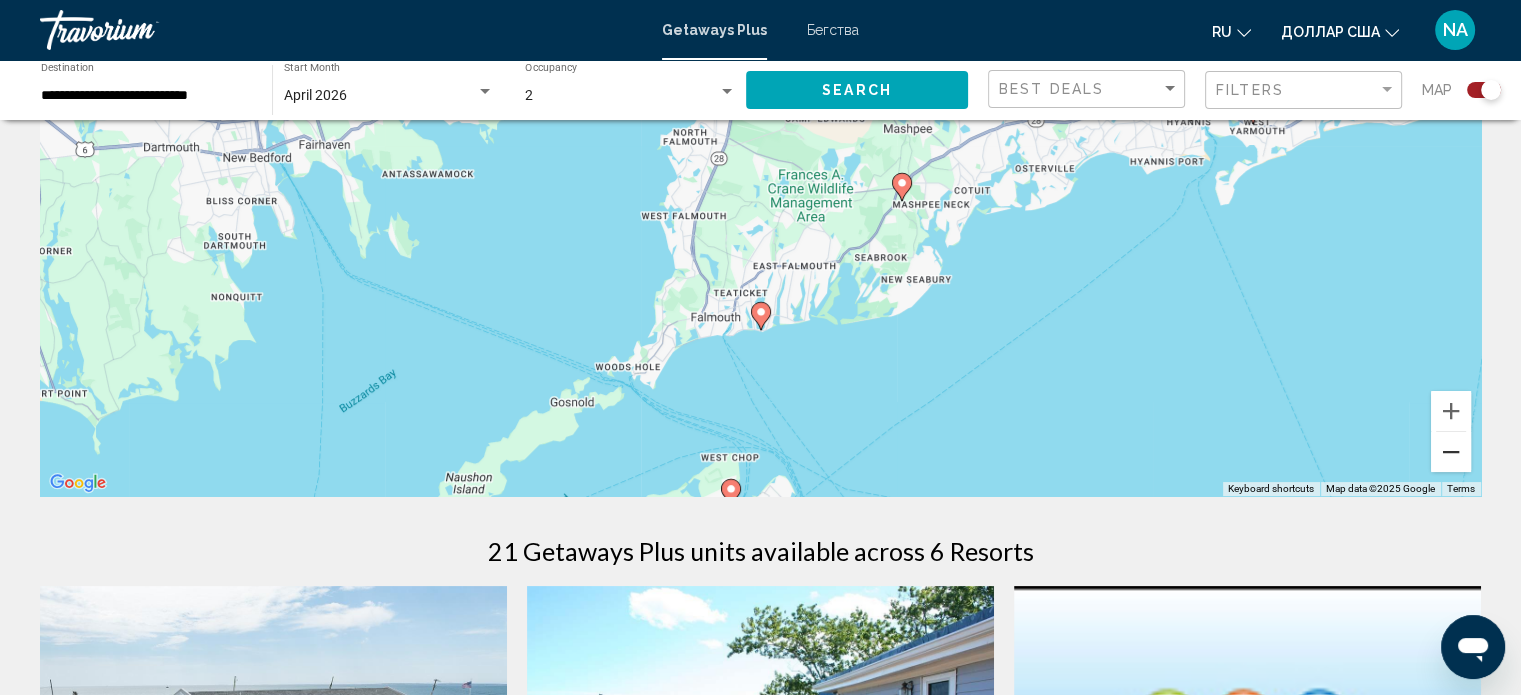 scroll, scrollTop: 200, scrollLeft: 0, axis: vertical 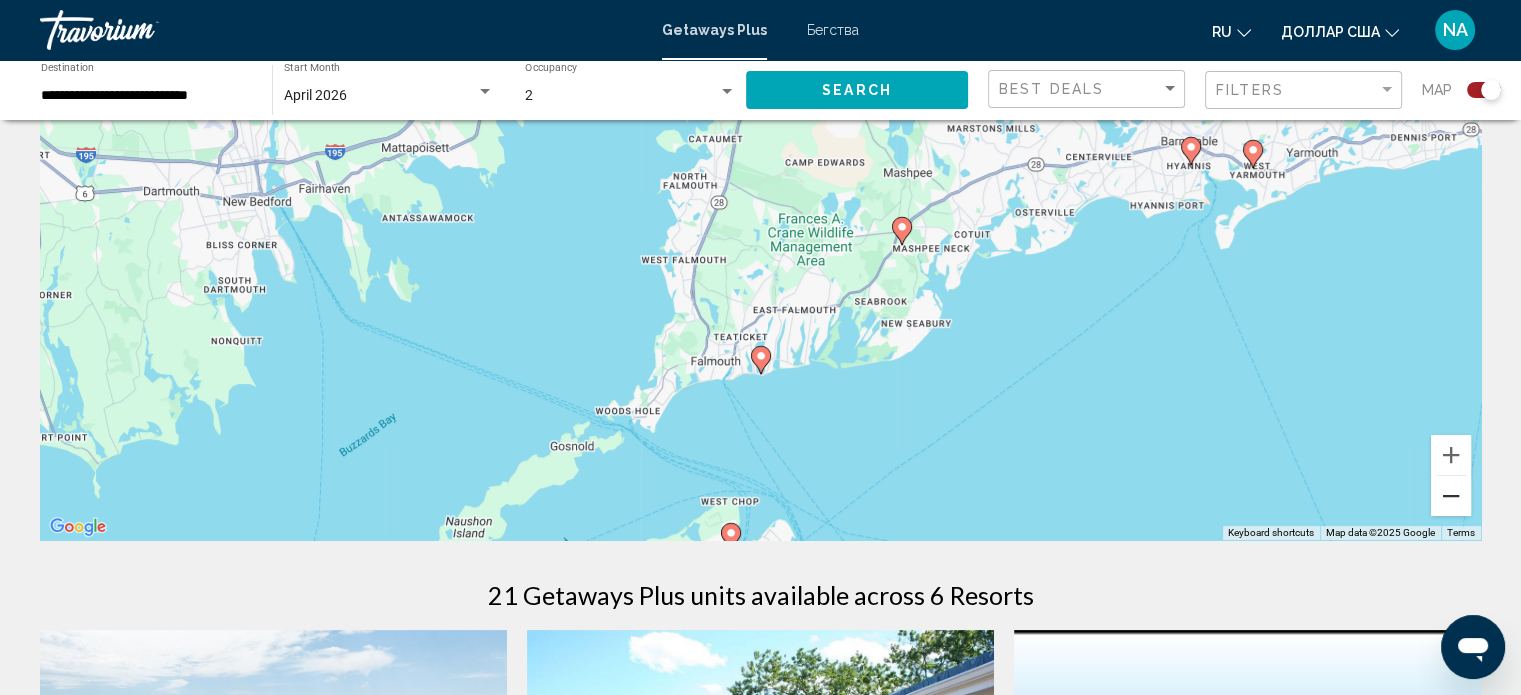 click at bounding box center [1451, 496] 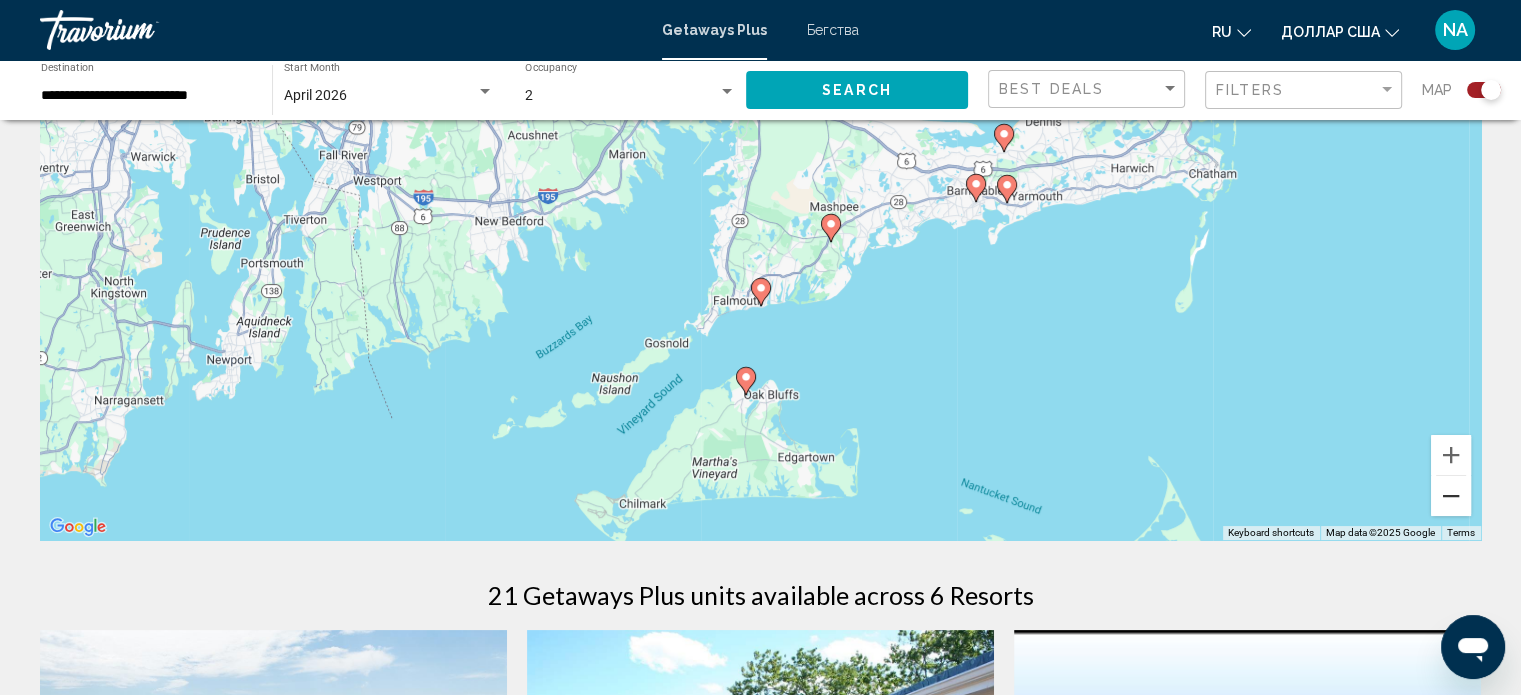 click at bounding box center (1451, 496) 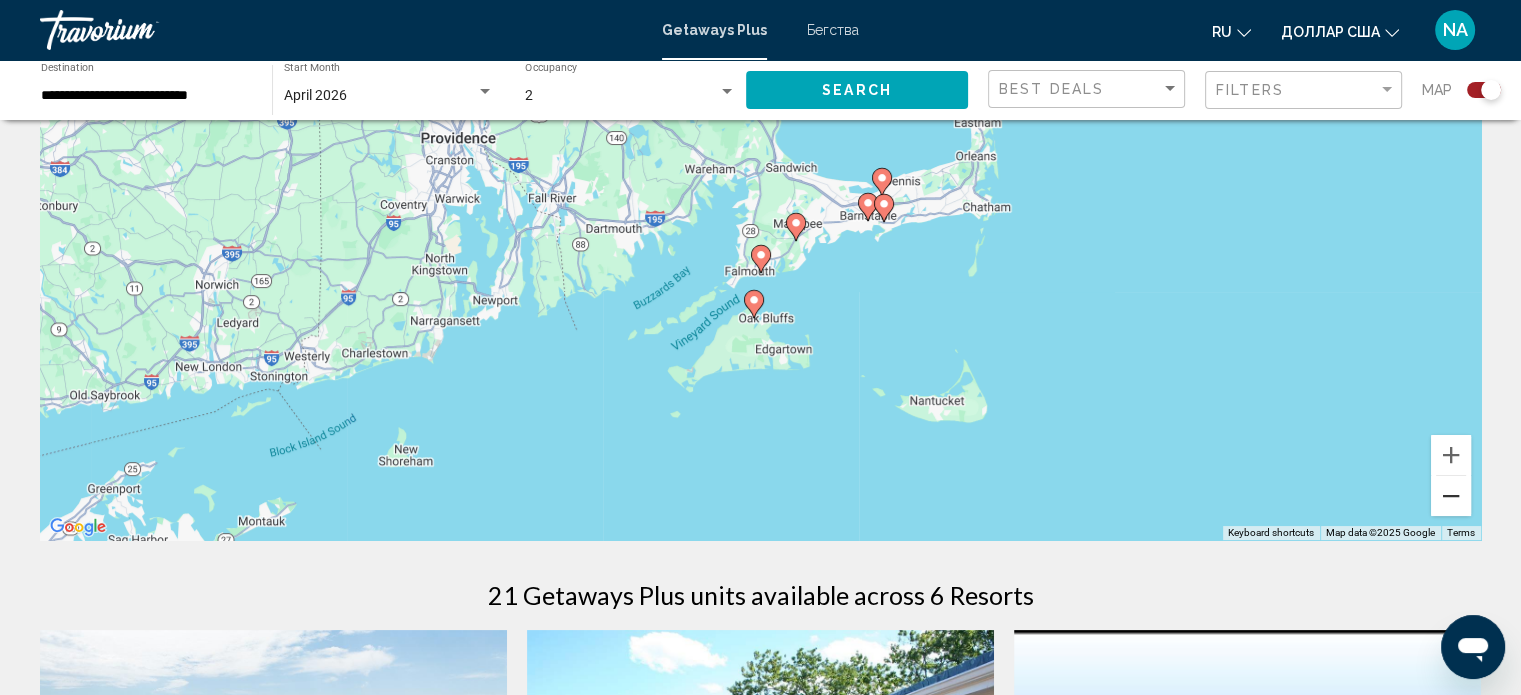 click at bounding box center [1451, 496] 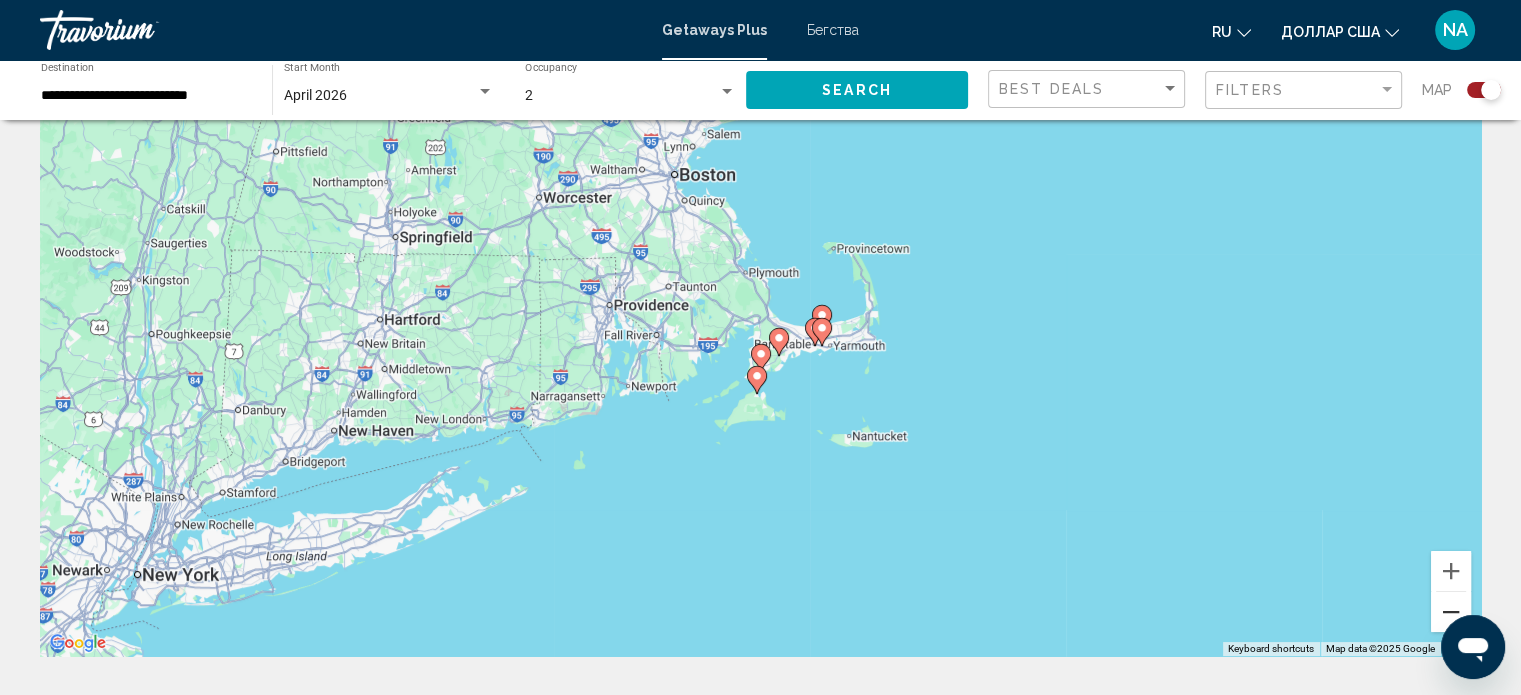 scroll, scrollTop: 0, scrollLeft: 0, axis: both 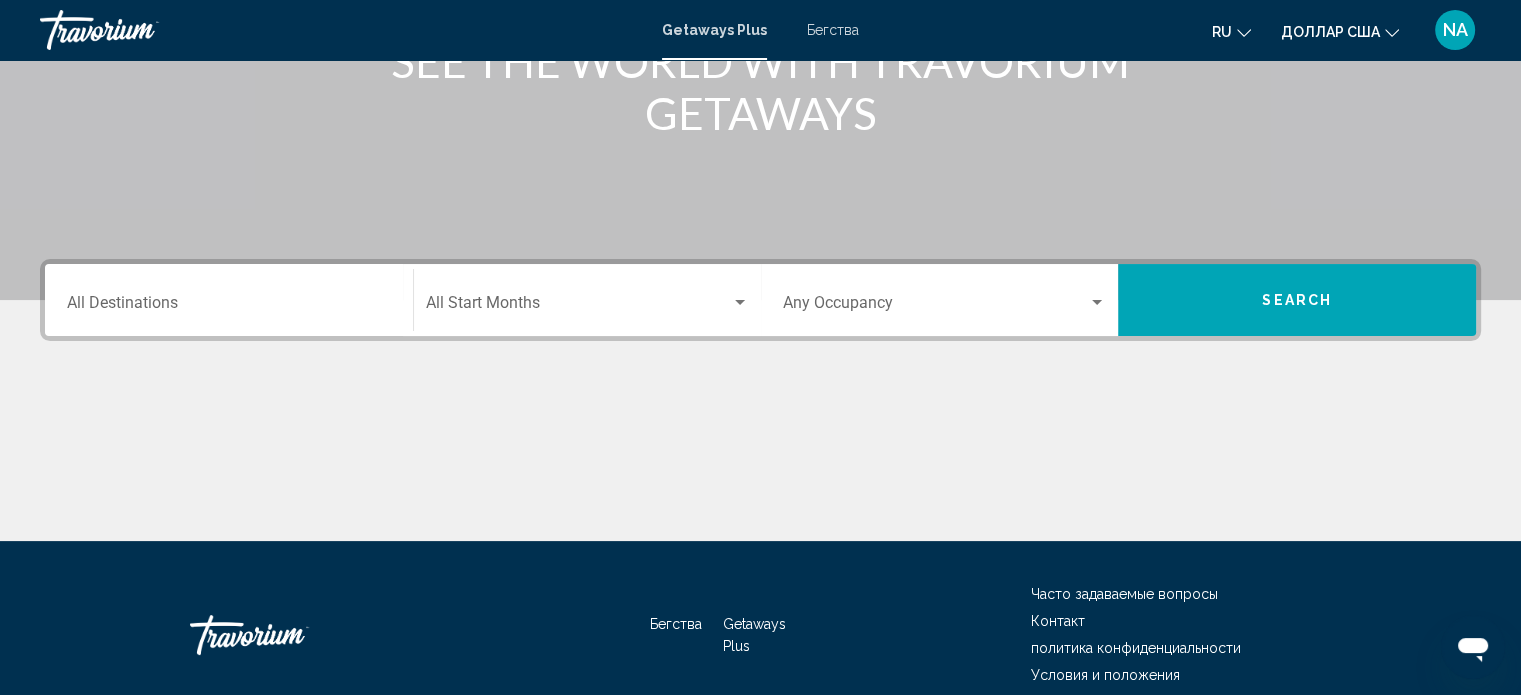 click on "Destination All Destinations" at bounding box center [229, 300] 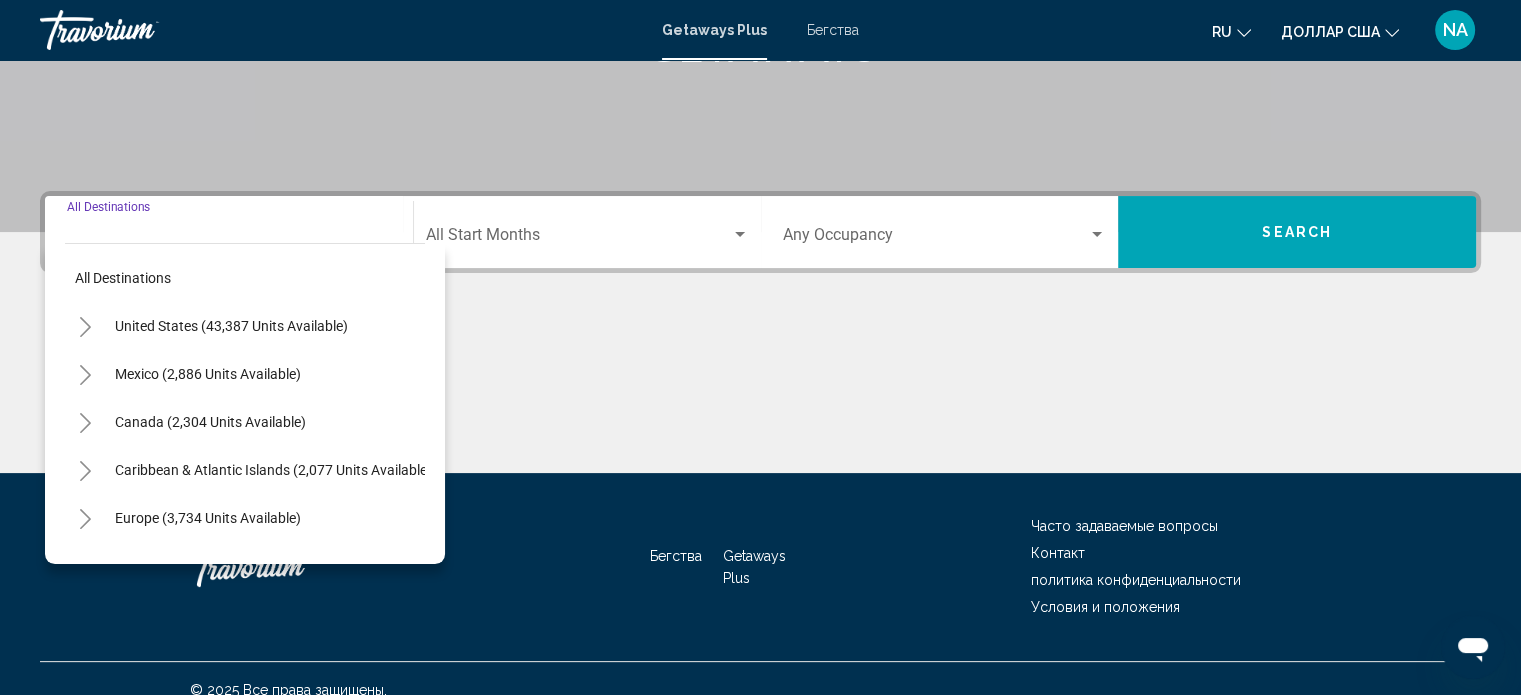 scroll, scrollTop: 390, scrollLeft: 0, axis: vertical 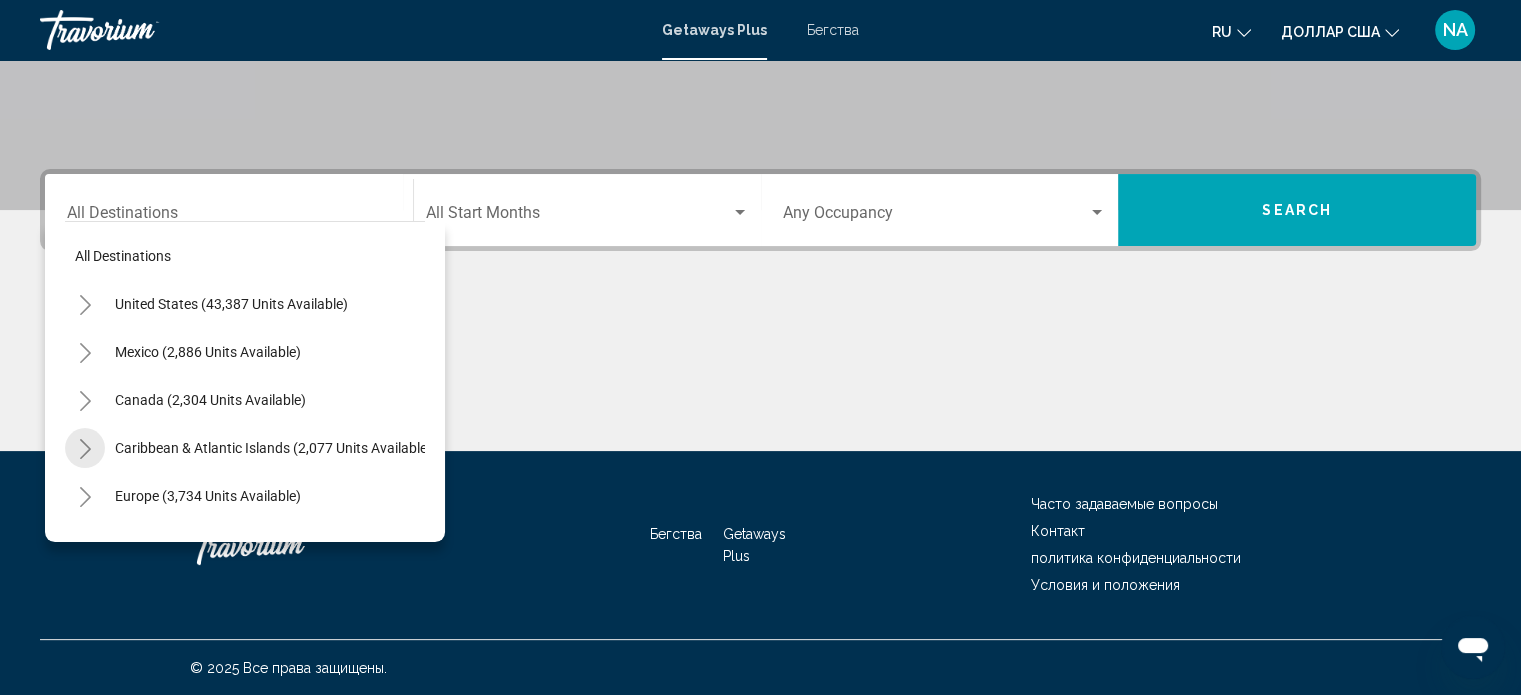 click 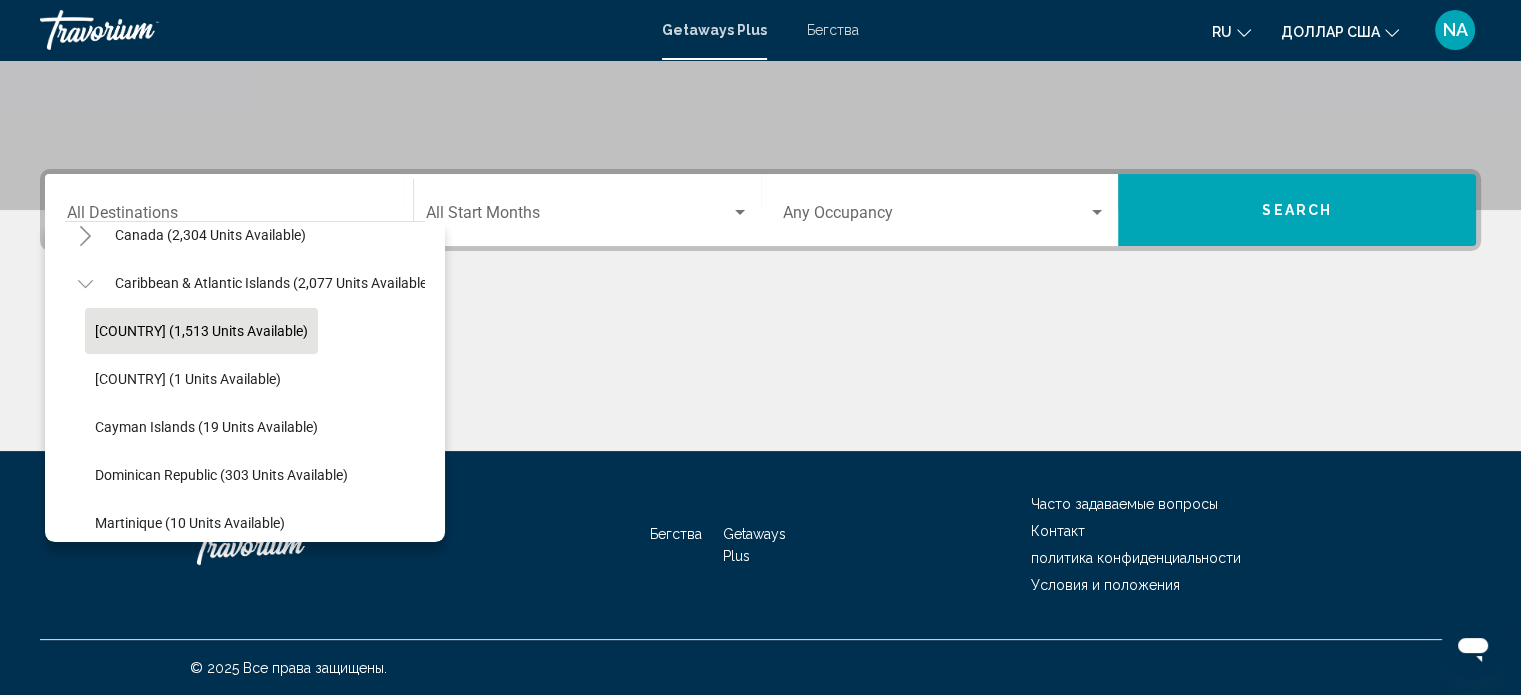 scroll, scrollTop: 200, scrollLeft: 0, axis: vertical 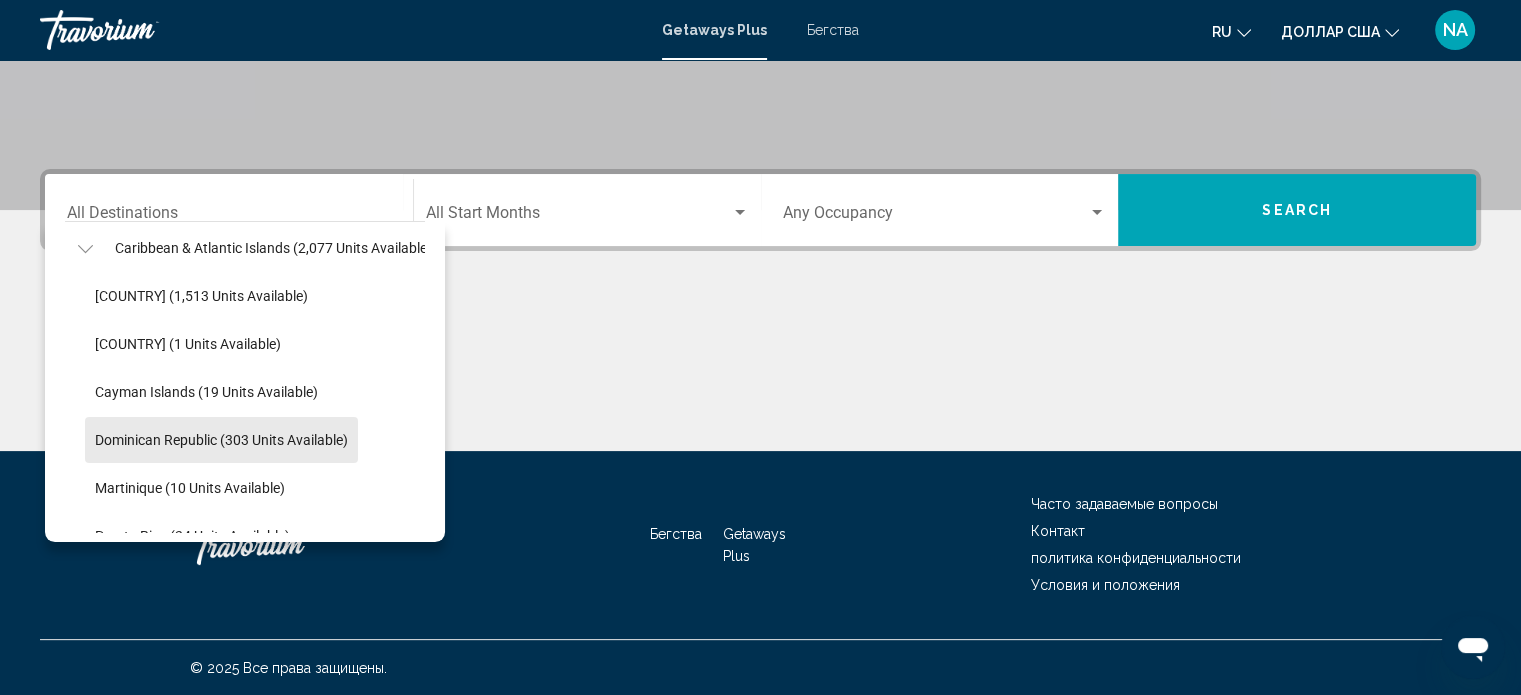 click on "Dominican Republic (303 units available)" 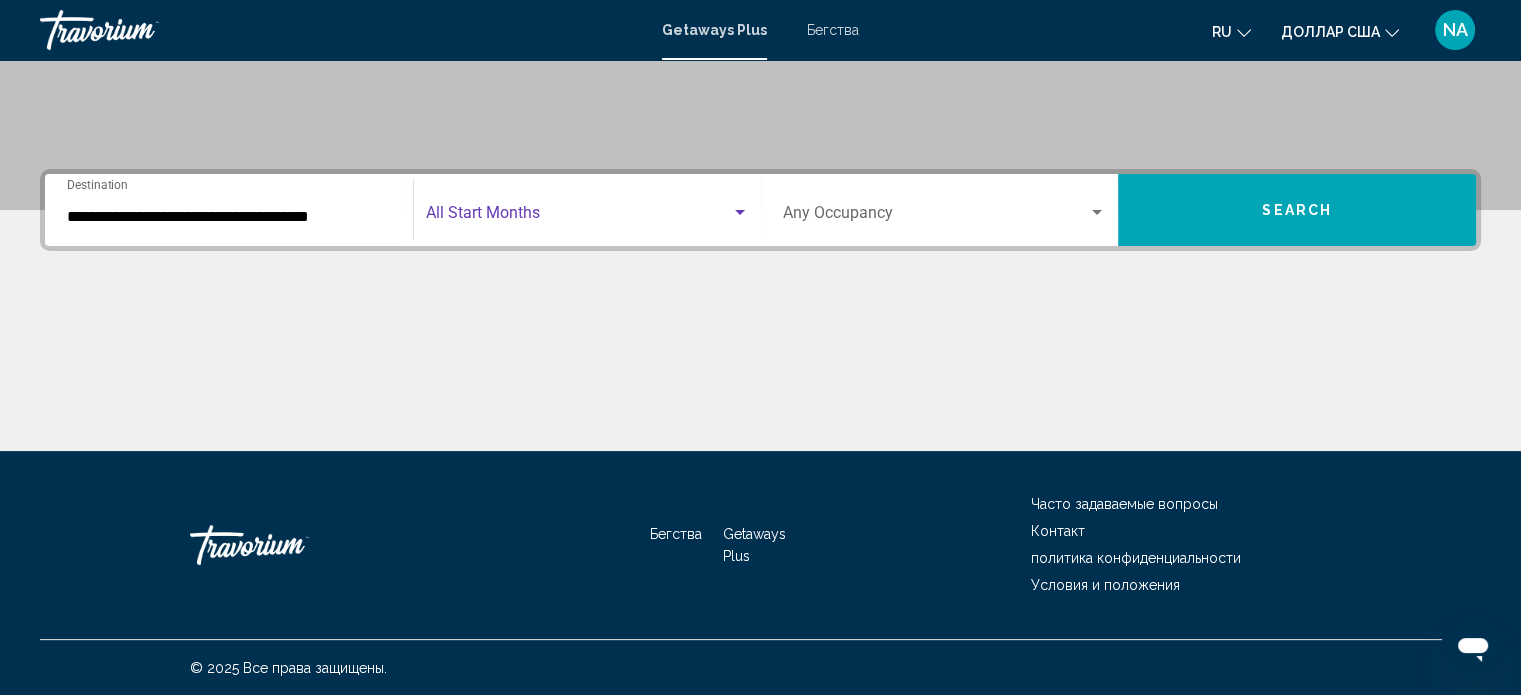 click at bounding box center (740, 212) 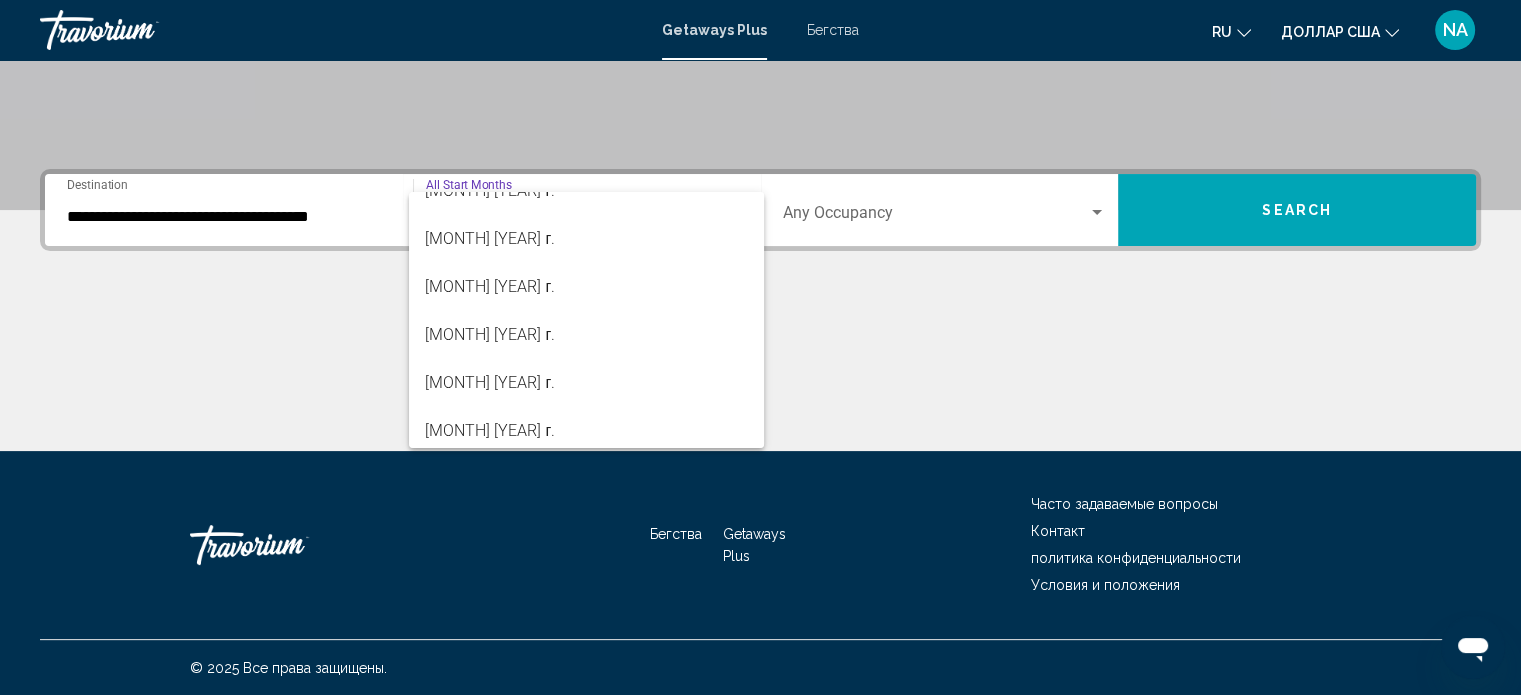 scroll, scrollTop: 300, scrollLeft: 0, axis: vertical 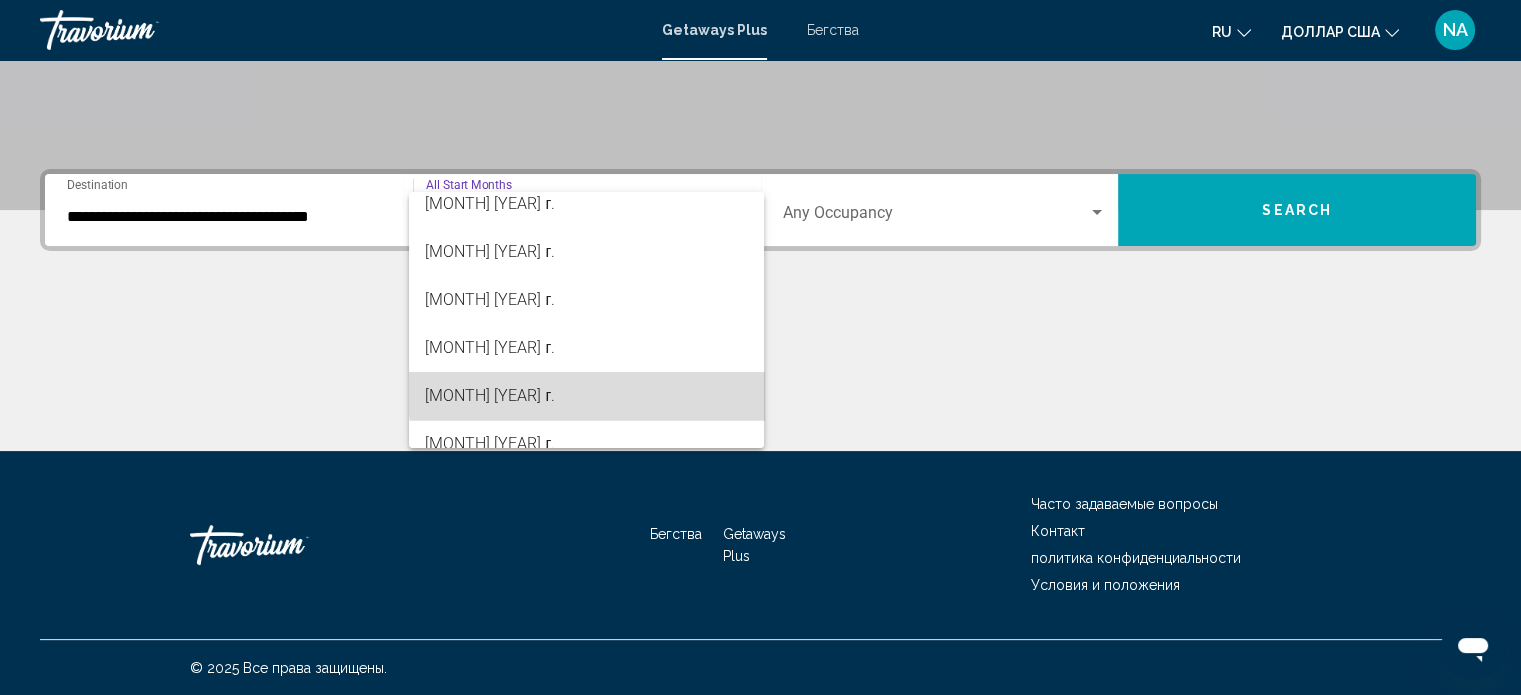 click on "[MONTH] [YEAR] г." at bounding box center [586, 396] 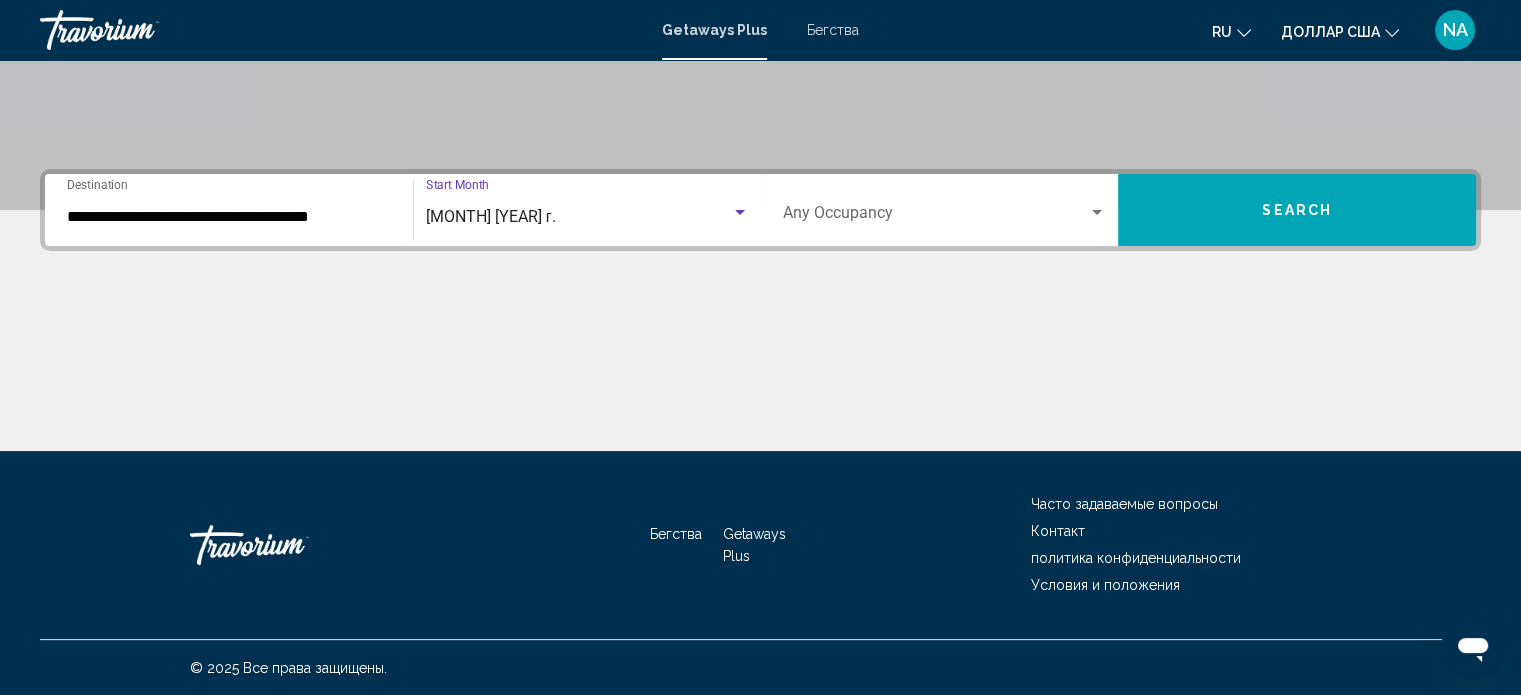 click at bounding box center (1097, 212) 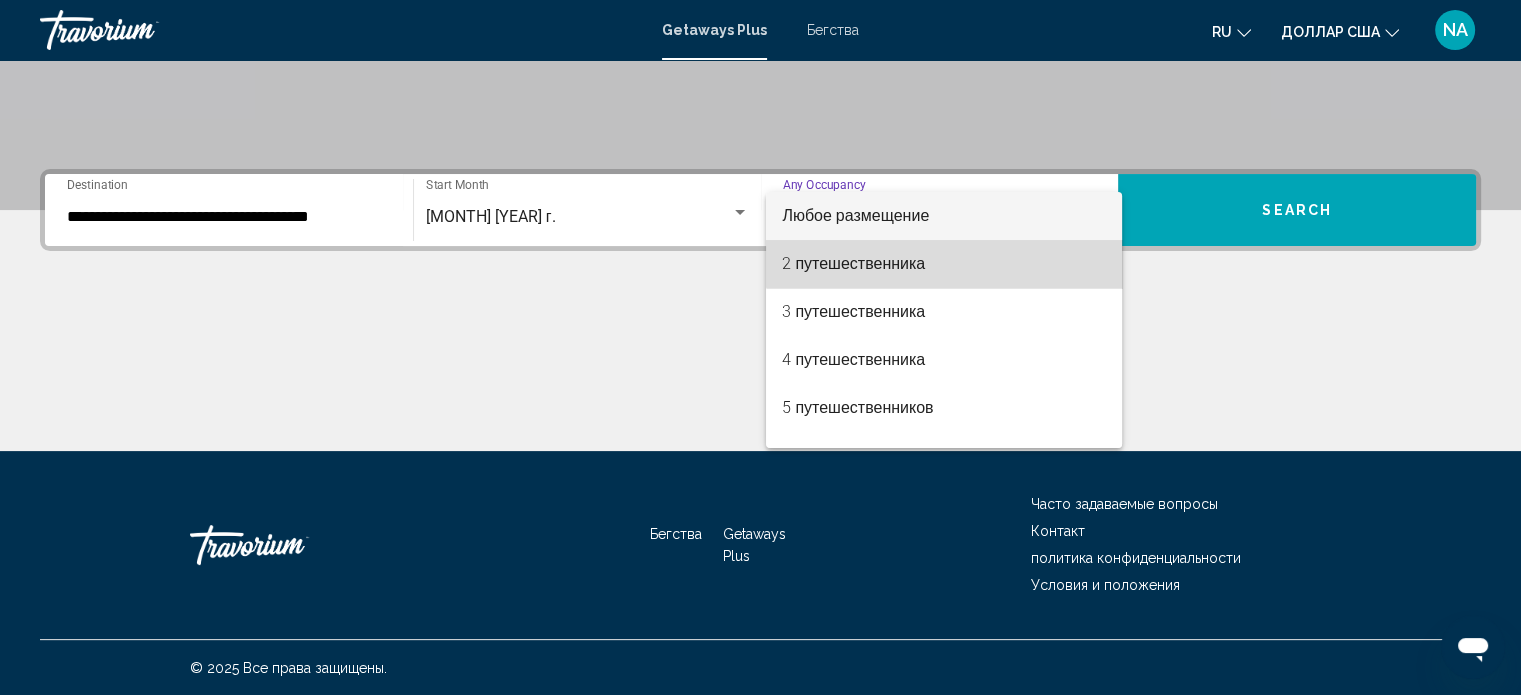 click on "2 путешественника" at bounding box center (944, 264) 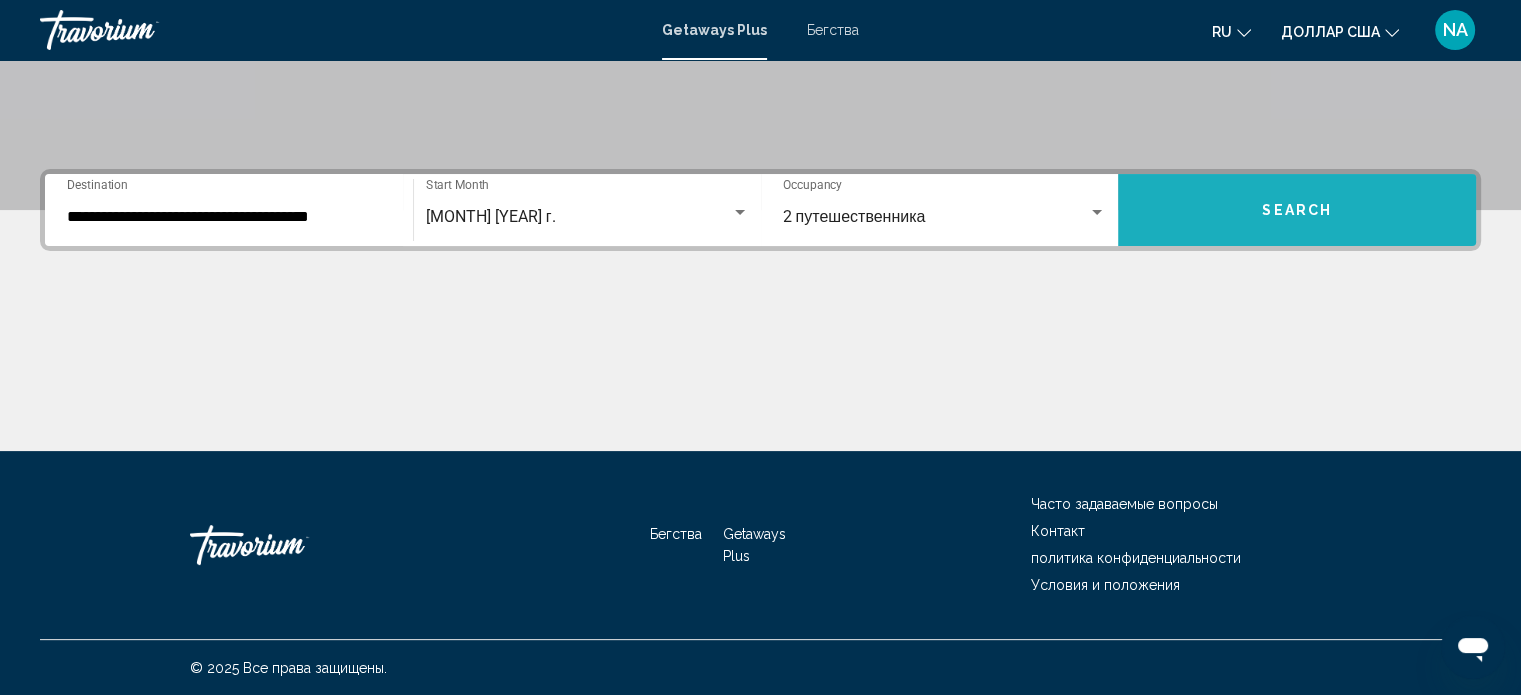 click on "Search" at bounding box center (1297, 210) 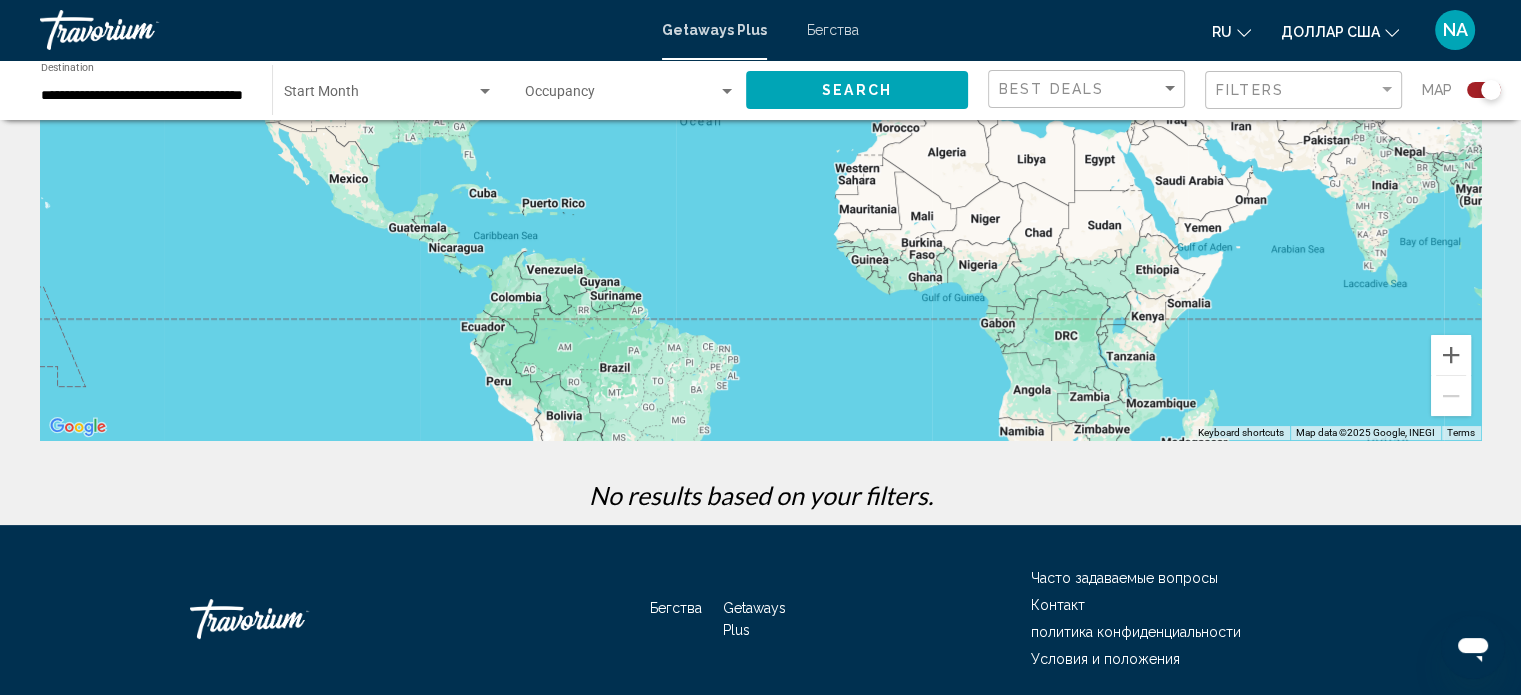 scroll, scrollTop: 100, scrollLeft: 0, axis: vertical 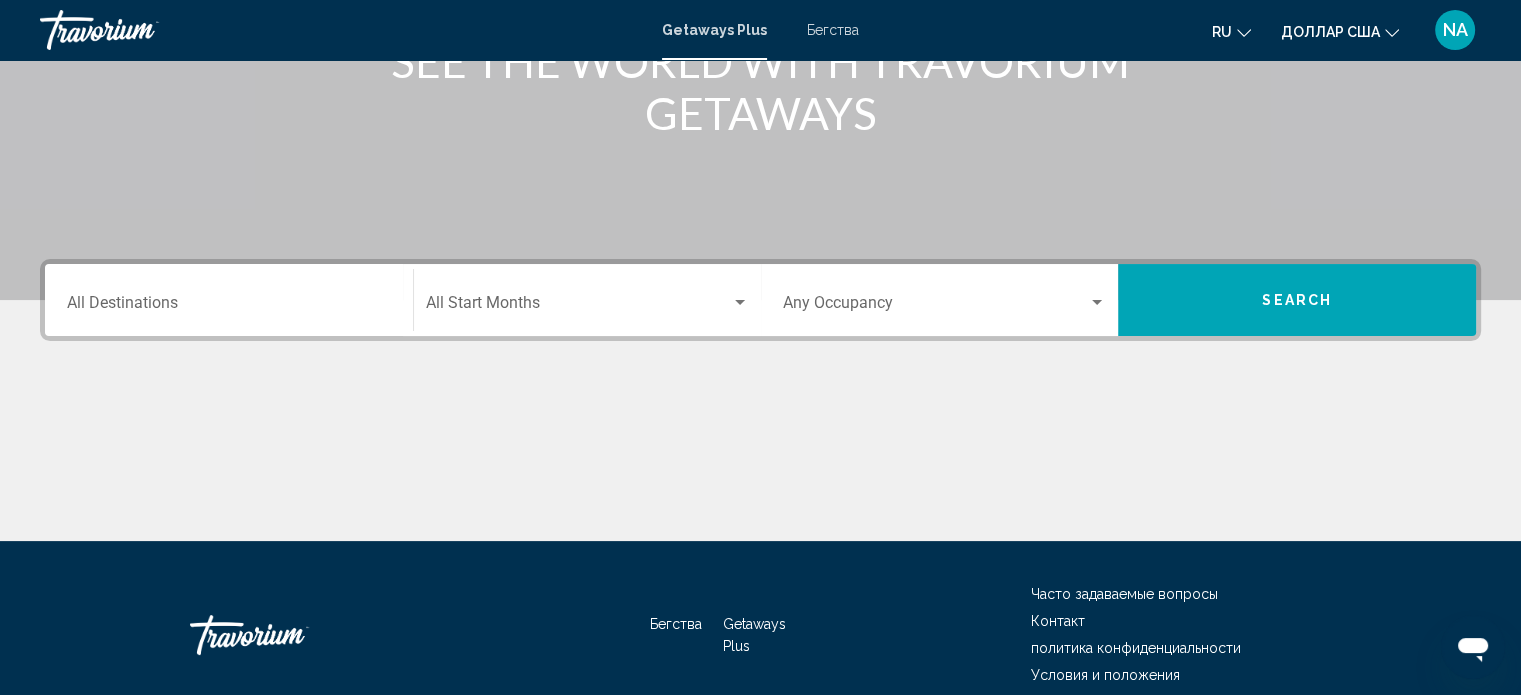 click on "Destination All Destinations" at bounding box center (229, 307) 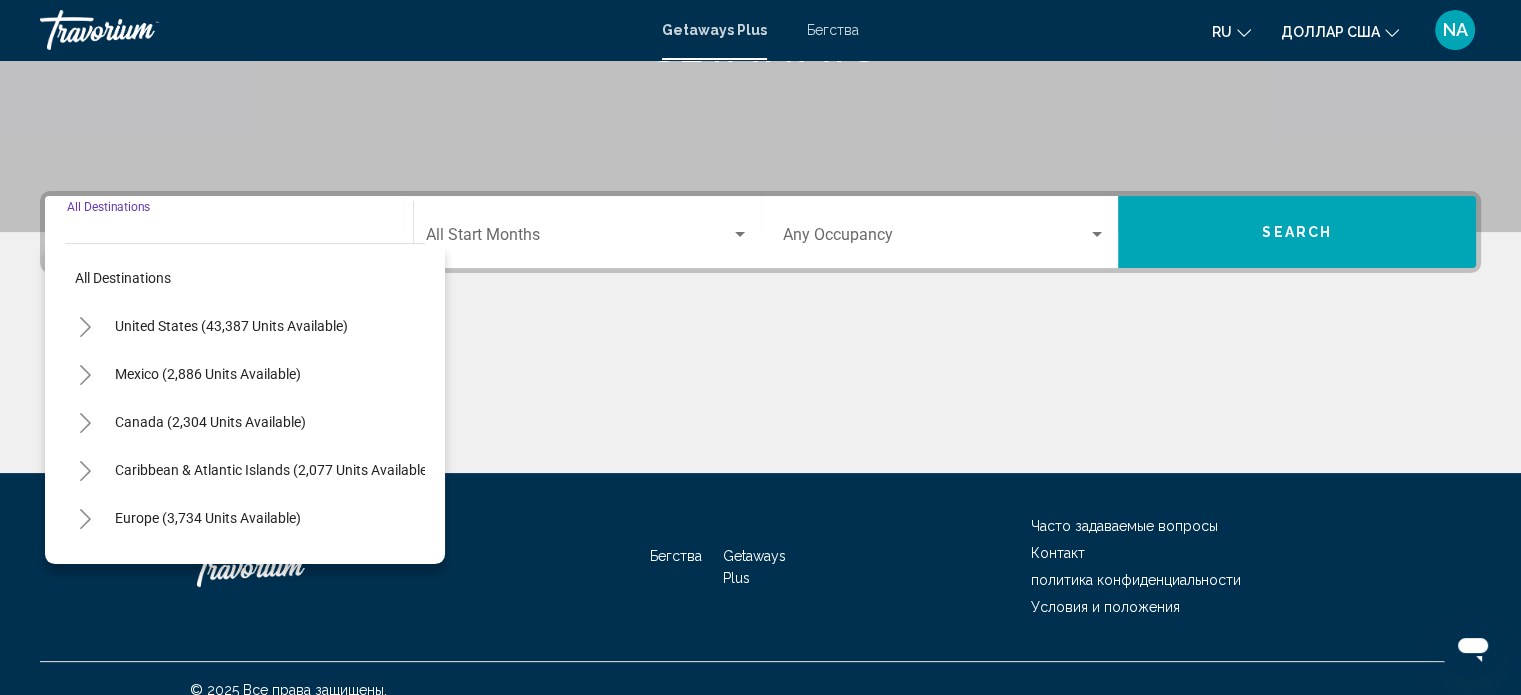 scroll, scrollTop: 390, scrollLeft: 0, axis: vertical 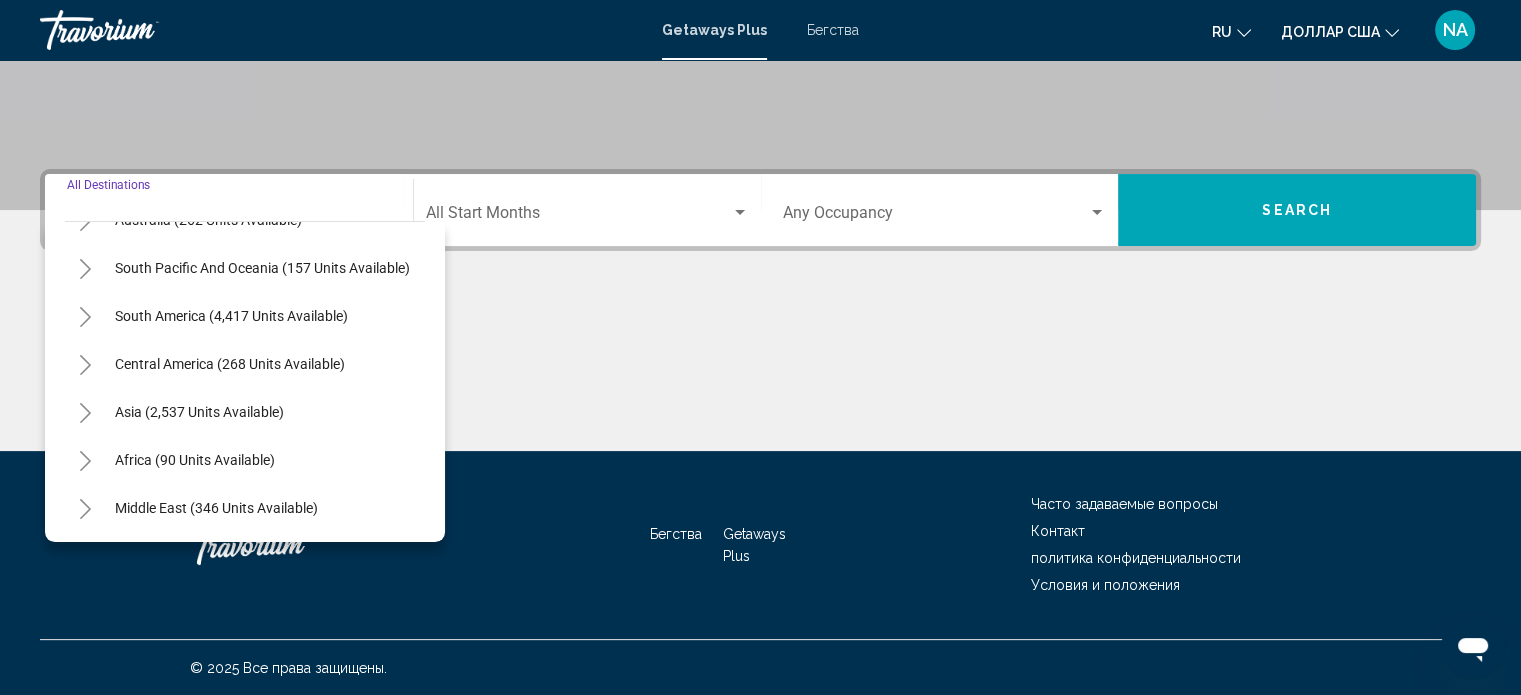 click 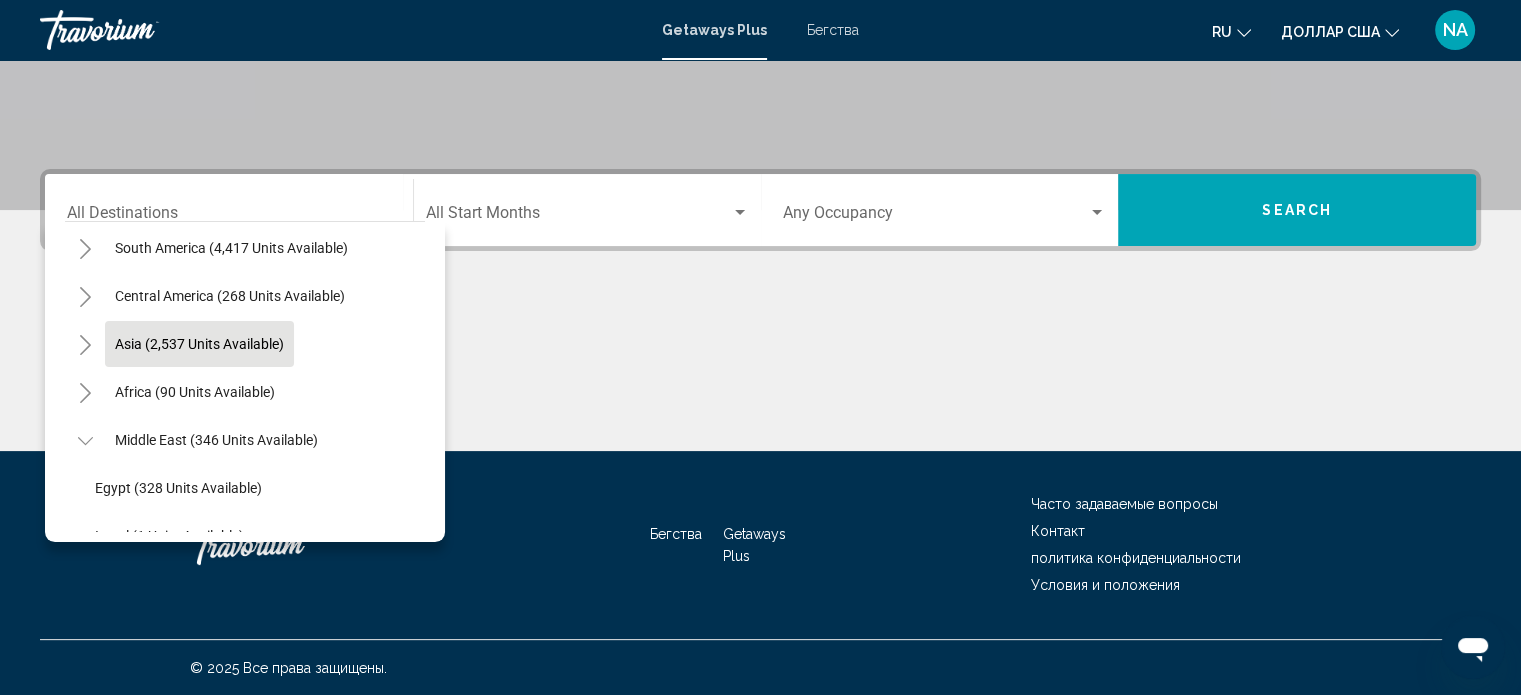 scroll, scrollTop: 439, scrollLeft: 0, axis: vertical 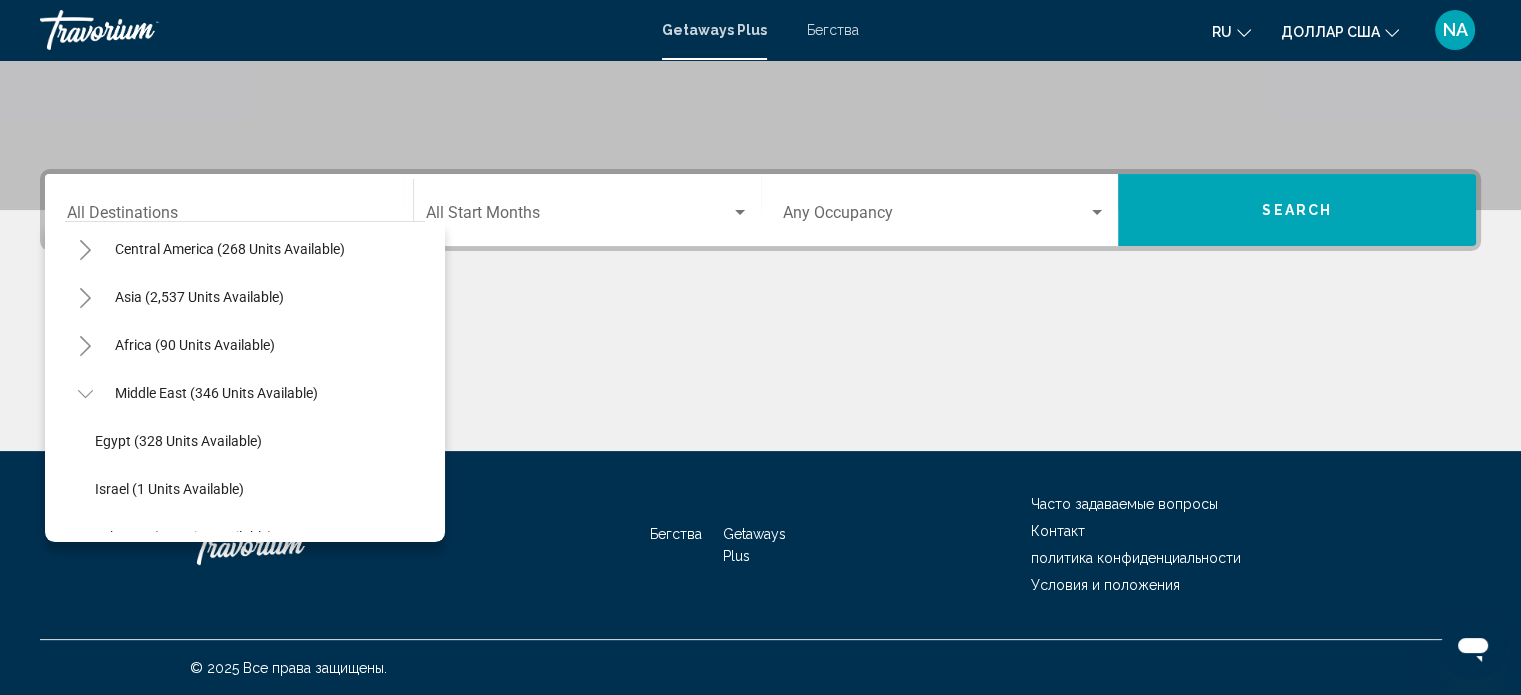 click 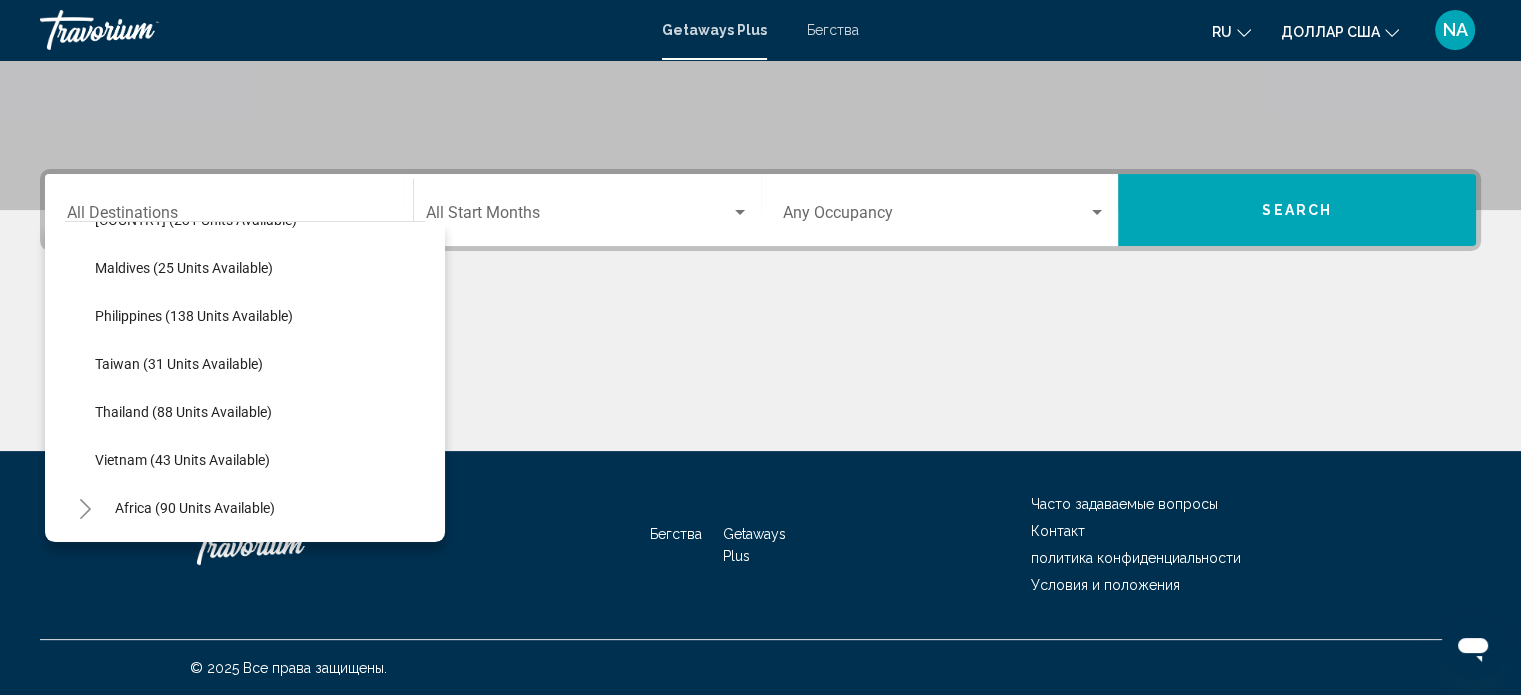 scroll, scrollTop: 739, scrollLeft: 0, axis: vertical 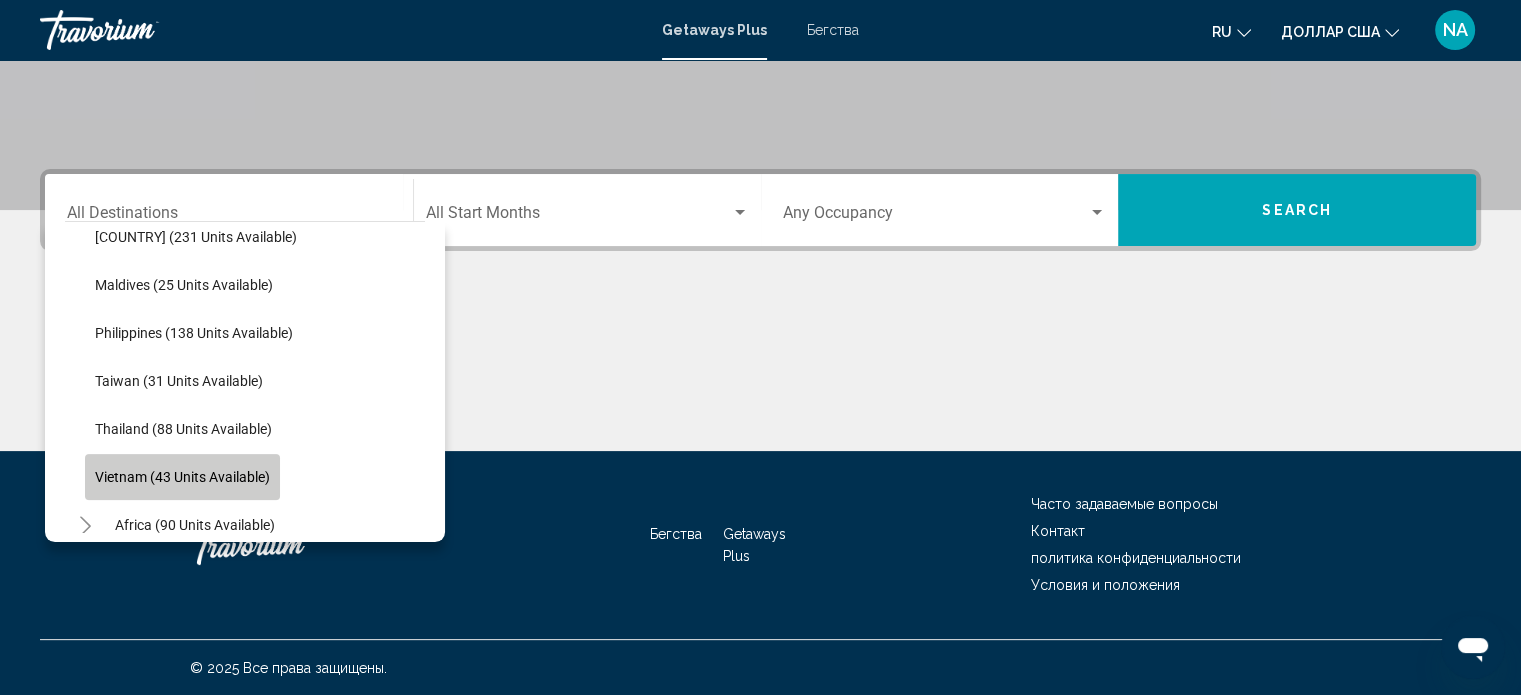 click on "Vietnam (43 units available)" 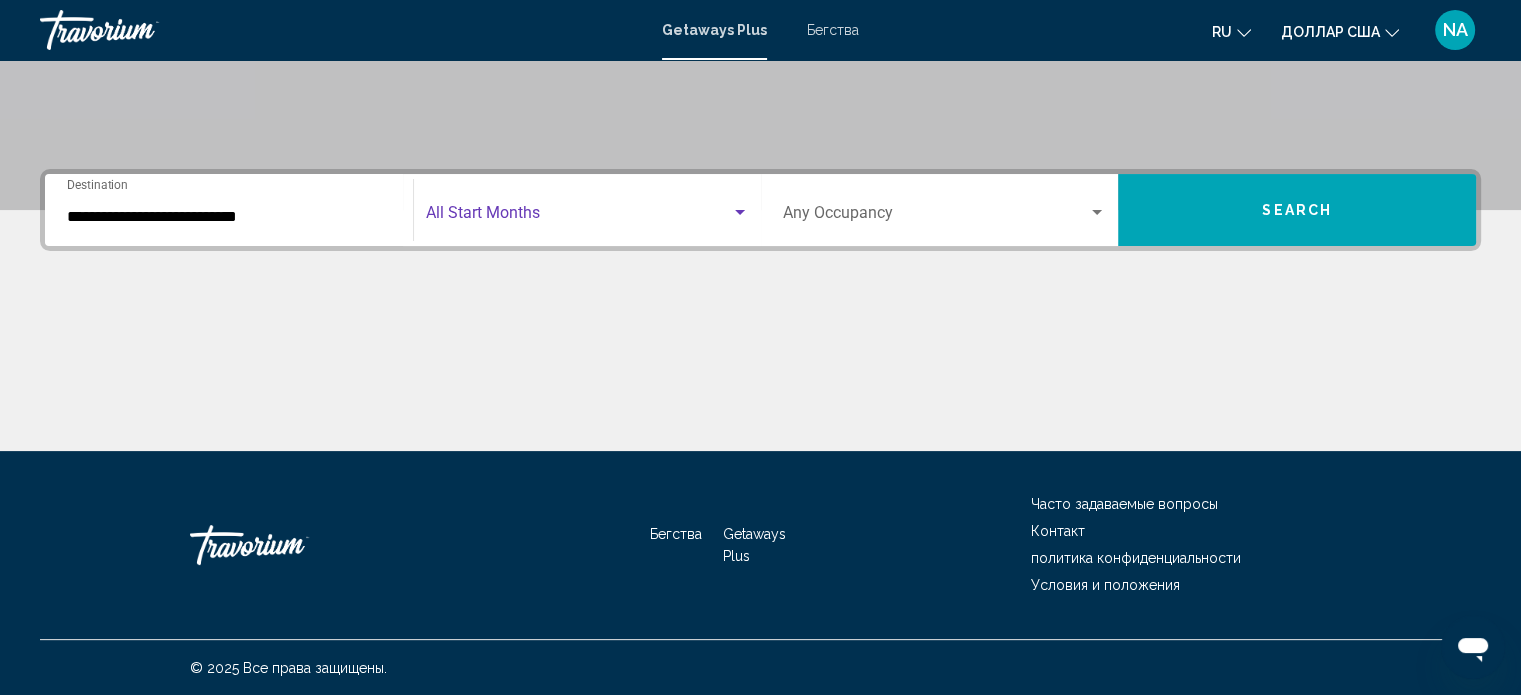 click at bounding box center [740, 212] 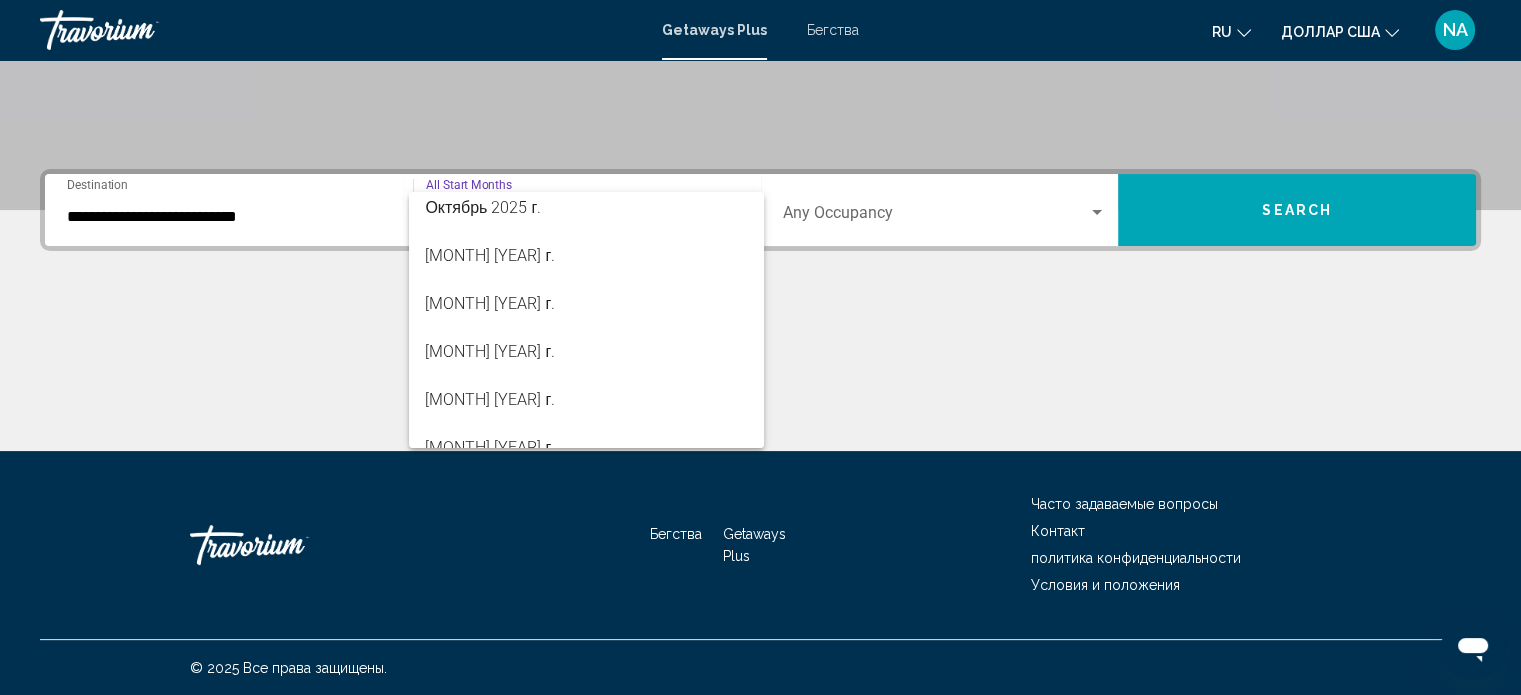 scroll, scrollTop: 300, scrollLeft: 0, axis: vertical 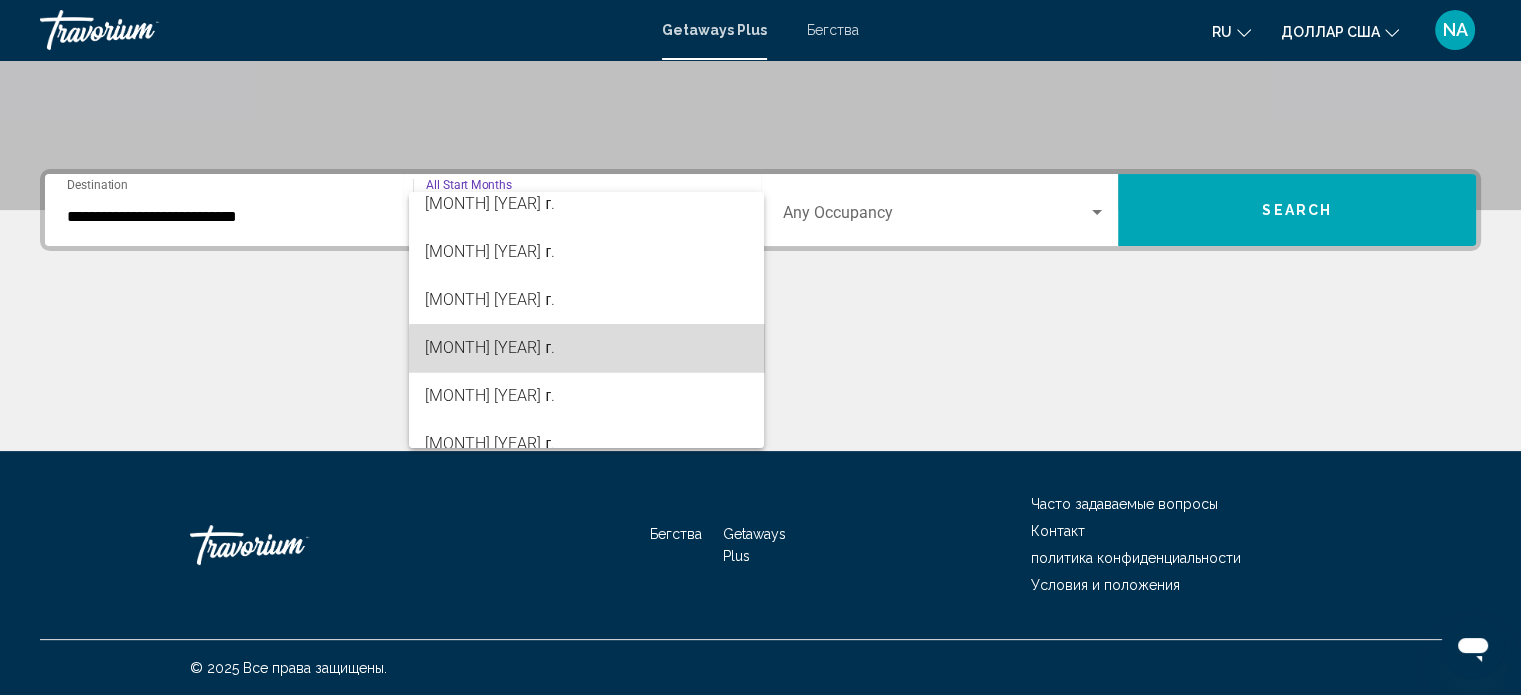 click on "[MONTH] [YEAR] г." at bounding box center (586, 348) 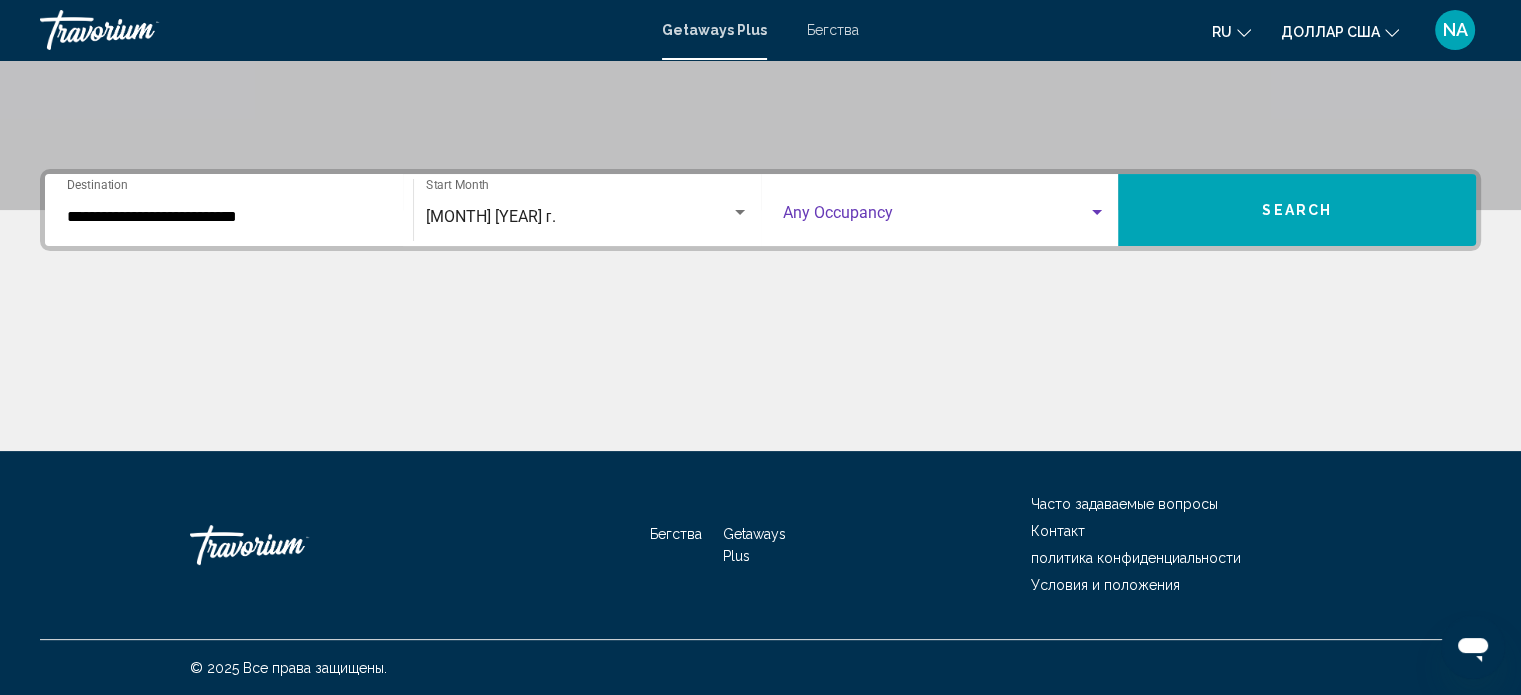 click at bounding box center [1097, 212] 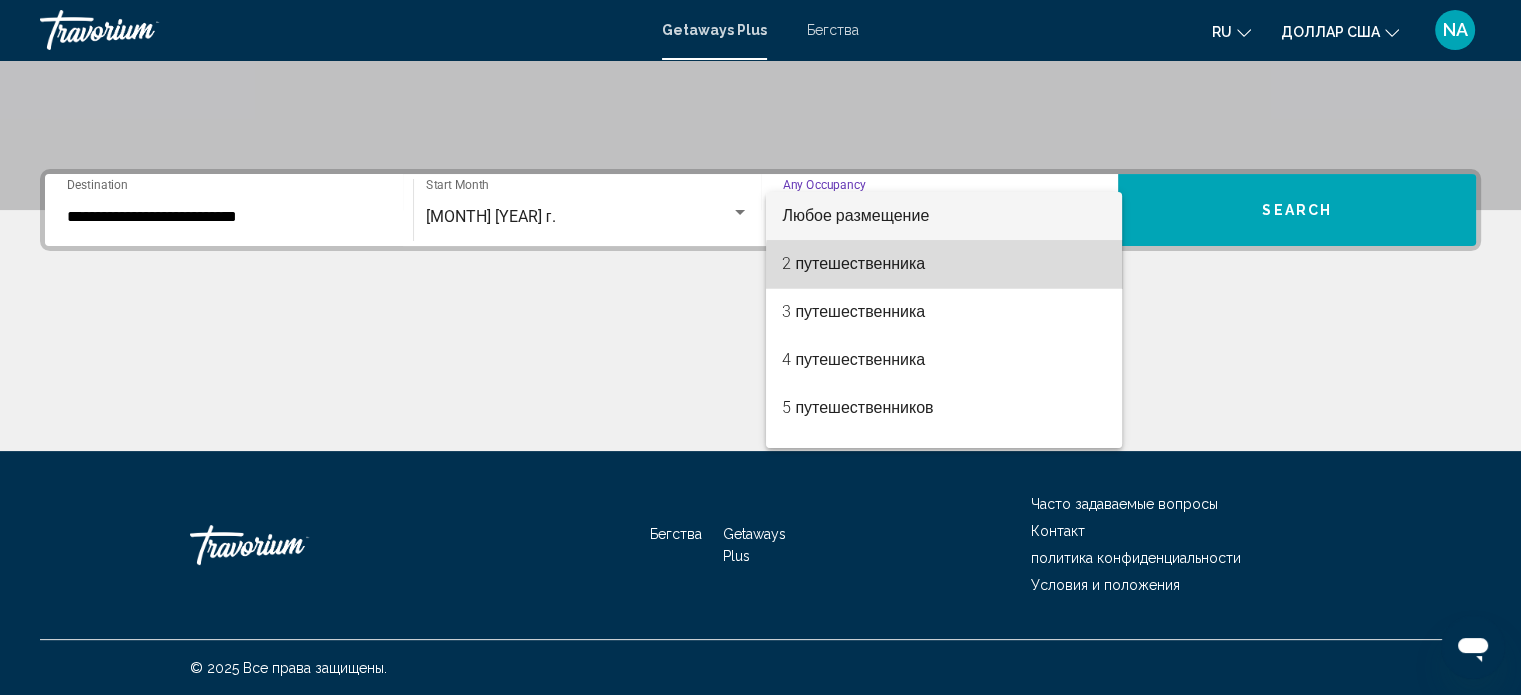 drag, startPoint x: 1068, startPoint y: 279, endPoint x: 1196, endPoint y: 238, distance: 134.4061 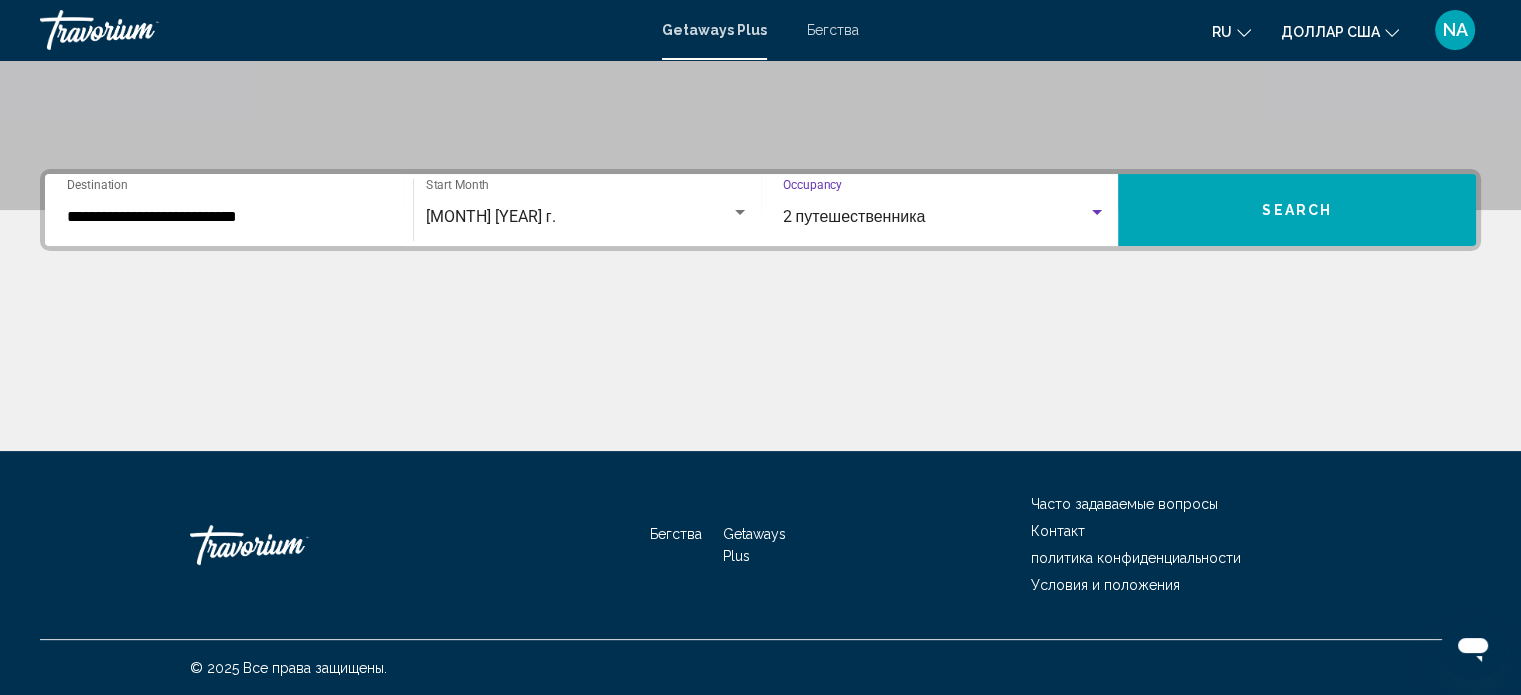 click on "Search" at bounding box center [1297, 210] 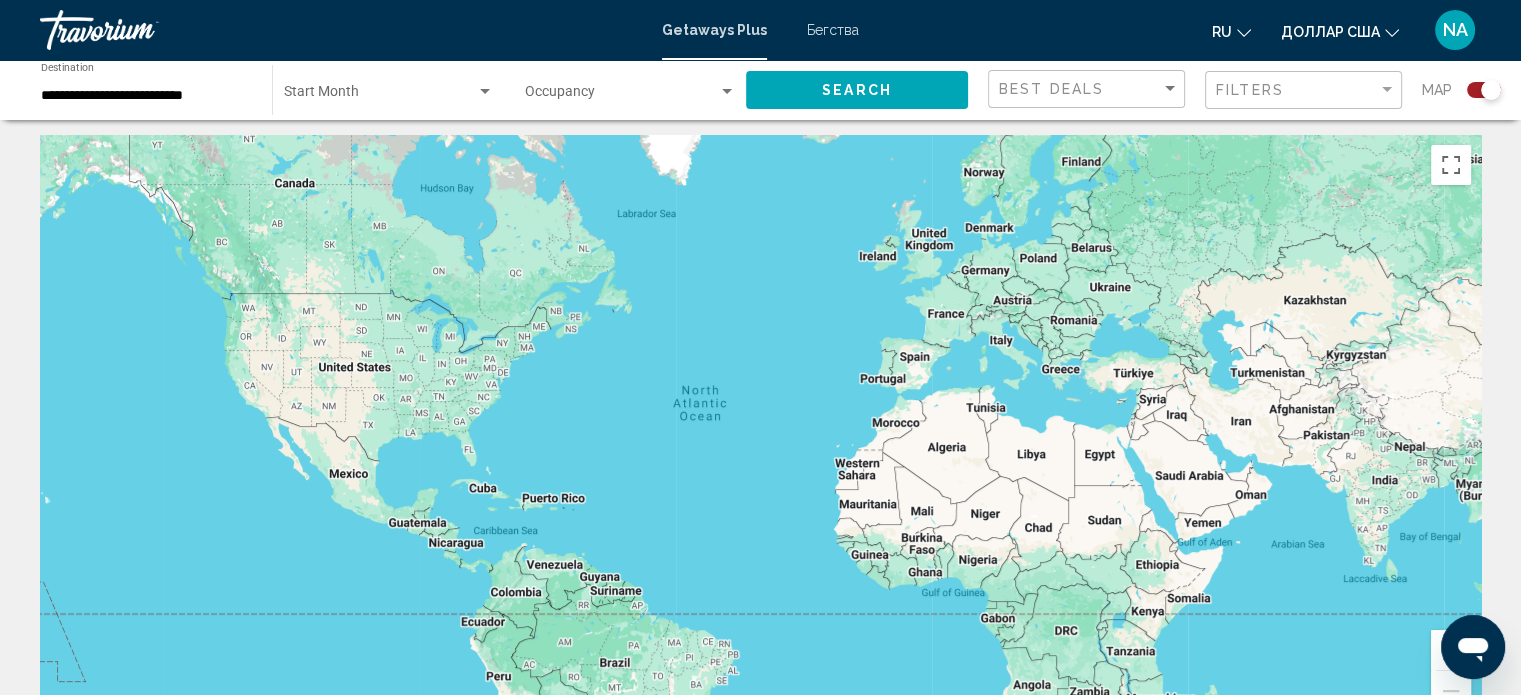 scroll, scrollTop: 0, scrollLeft: 0, axis: both 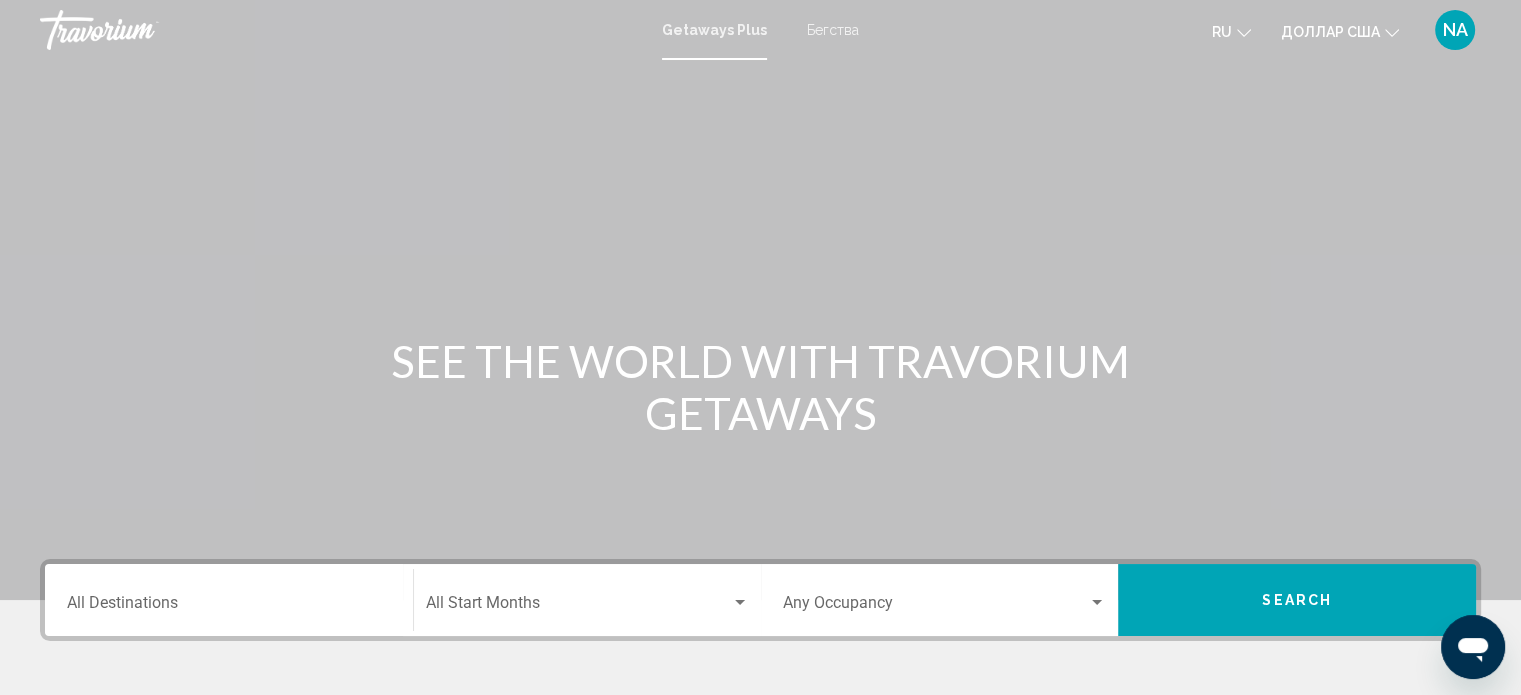 click on "Destination All Destinations" at bounding box center (229, 600) 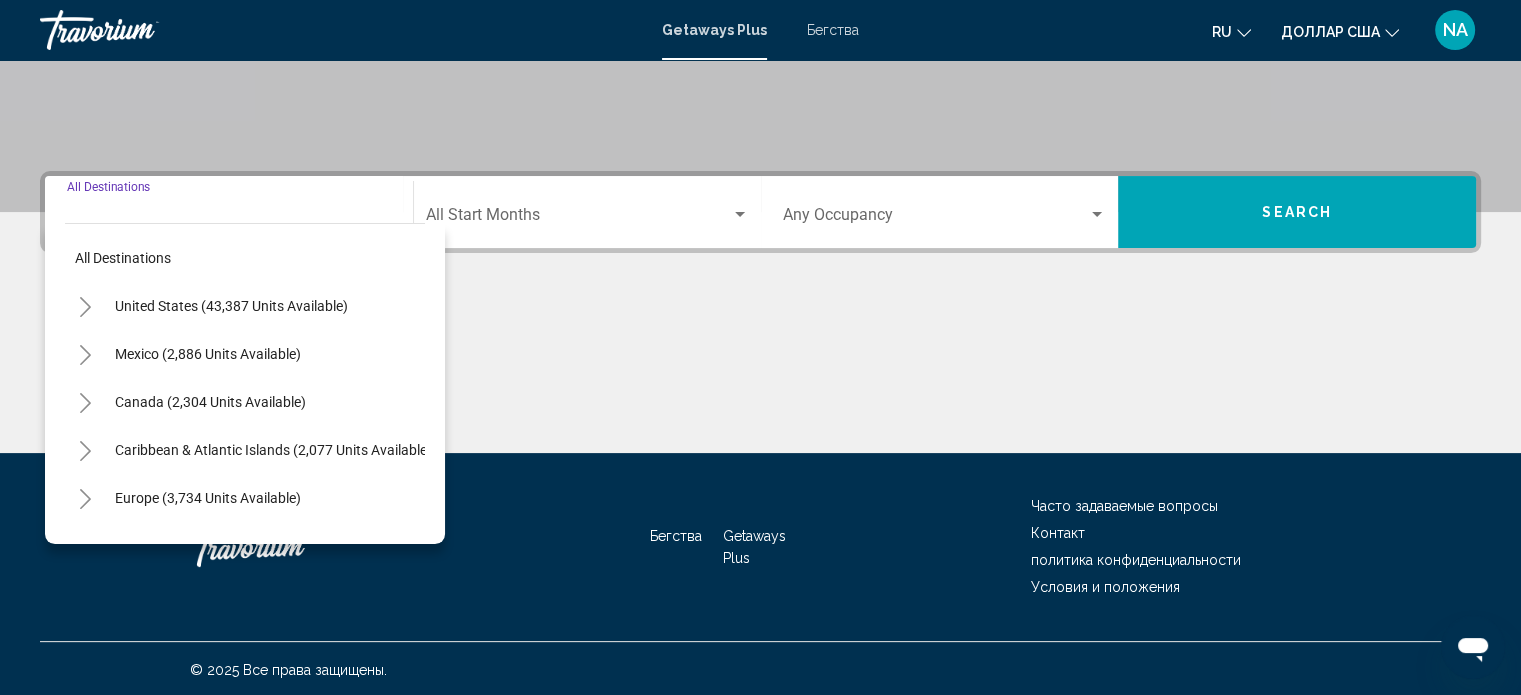 scroll, scrollTop: 390, scrollLeft: 0, axis: vertical 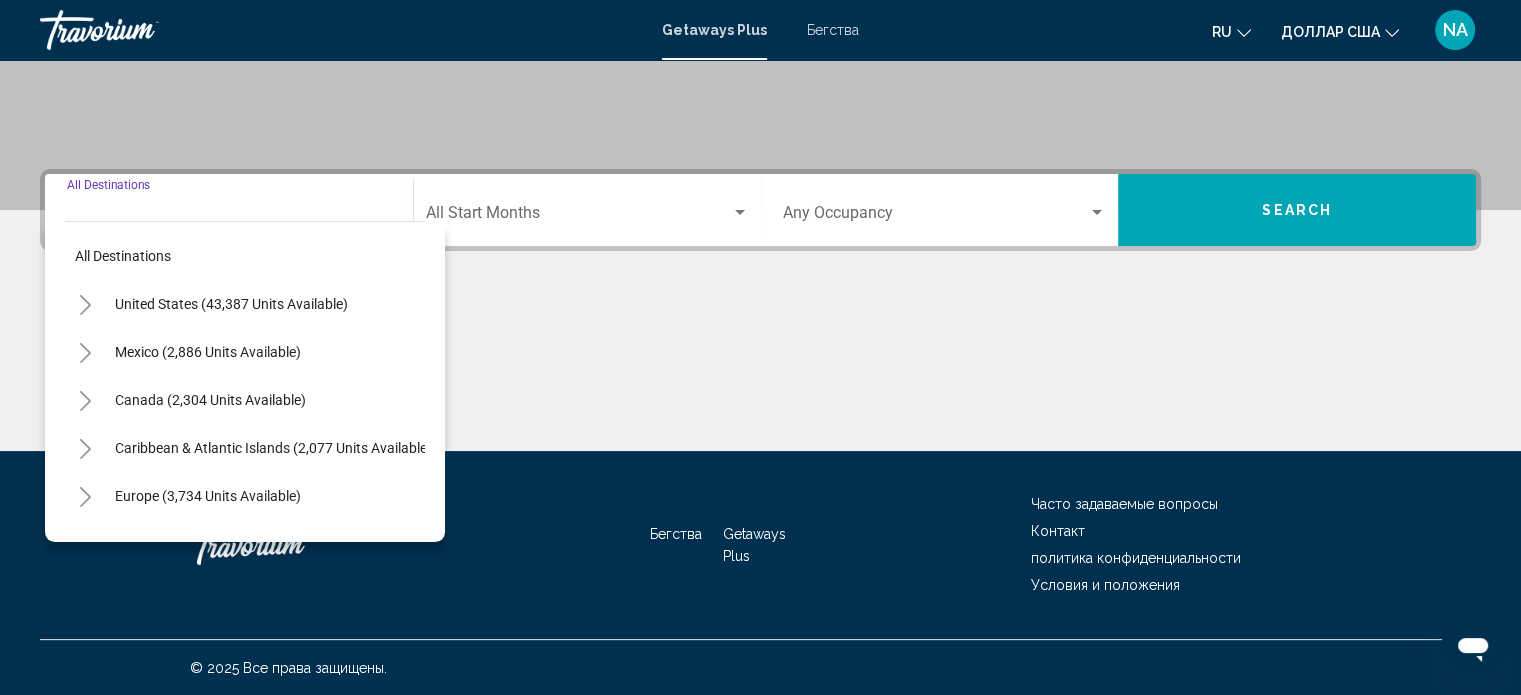 click 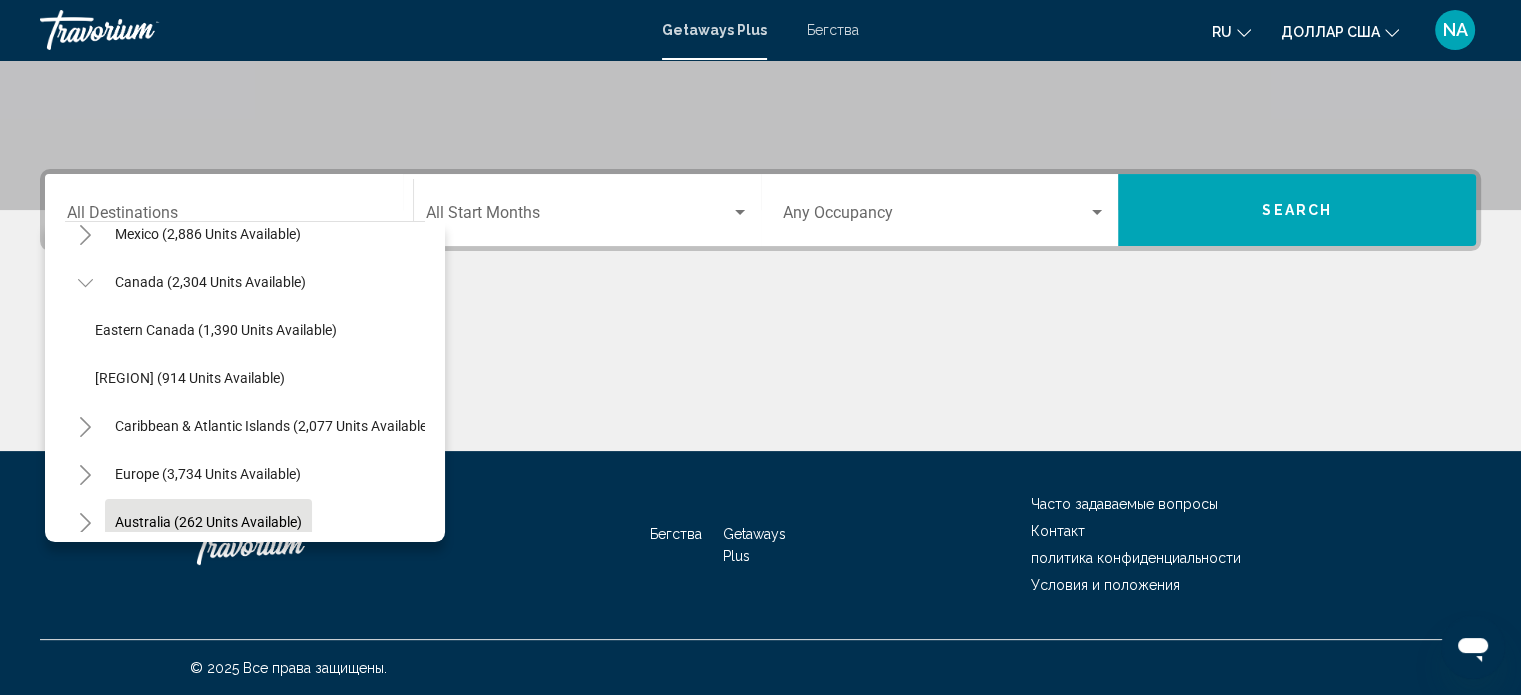 scroll, scrollTop: 0, scrollLeft: 0, axis: both 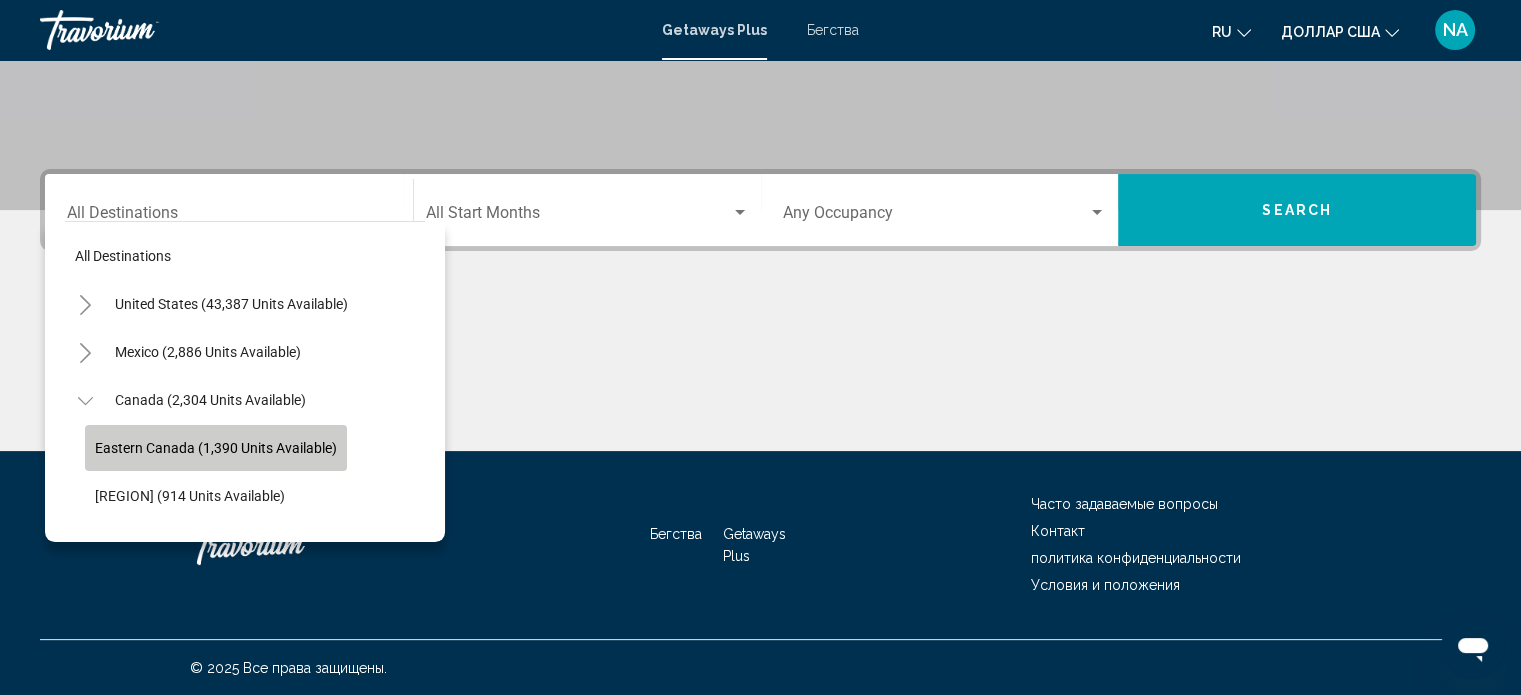 click on "Eastern Canada (1,390 units available)" 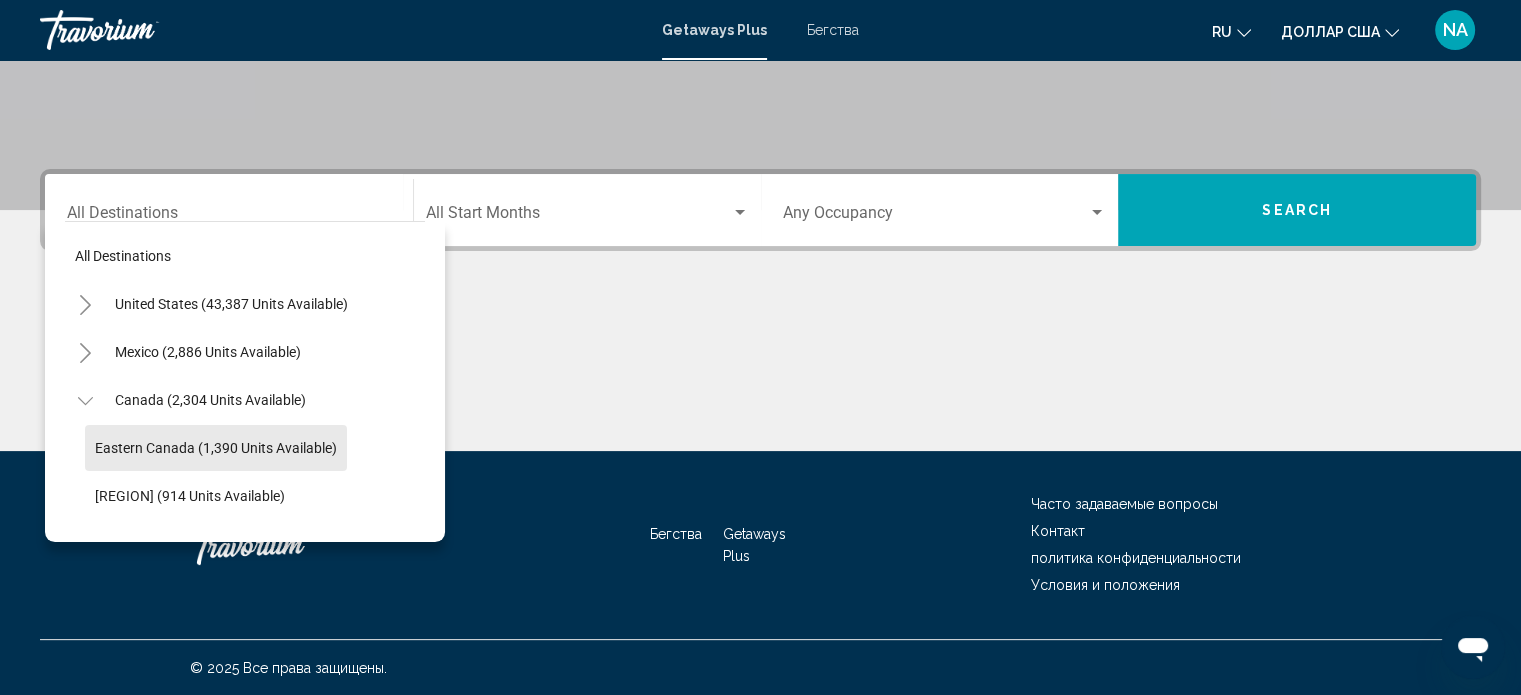 type on "**********" 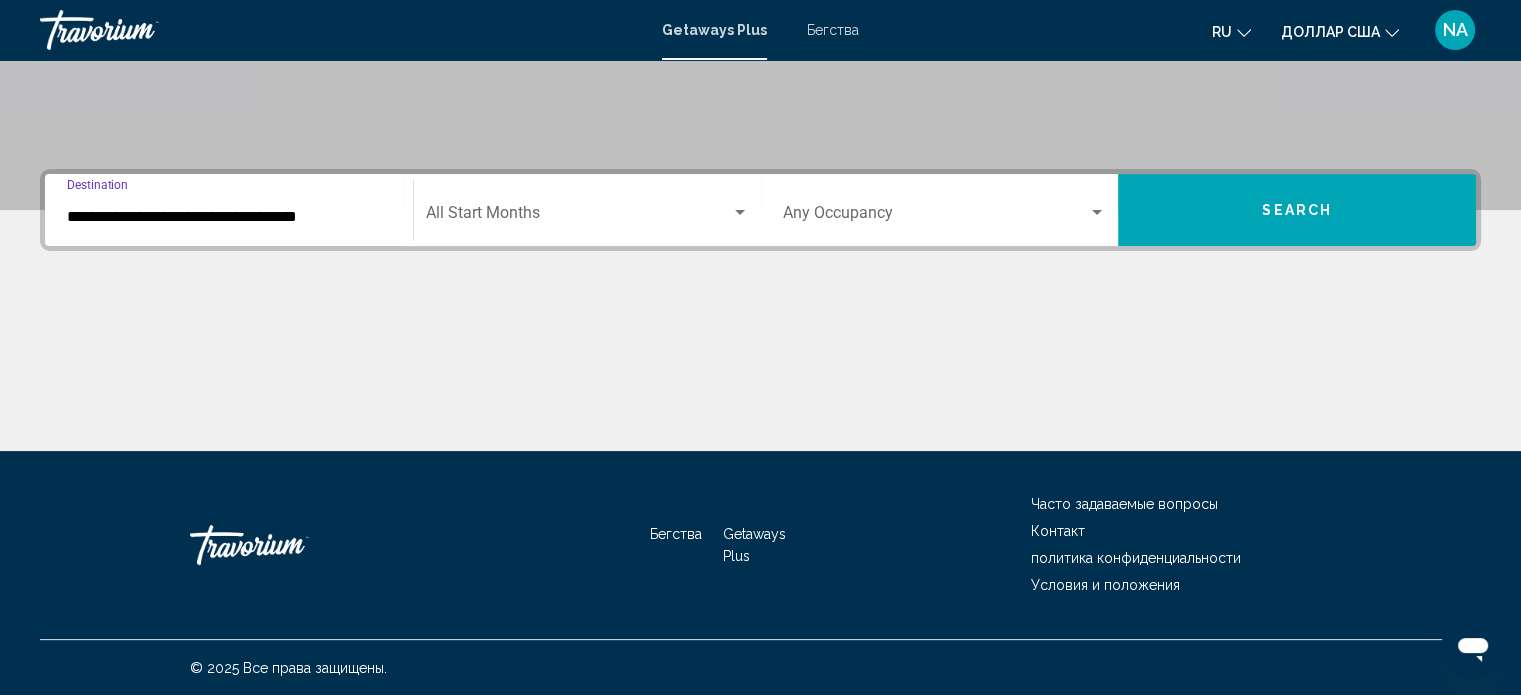 click at bounding box center [740, 212] 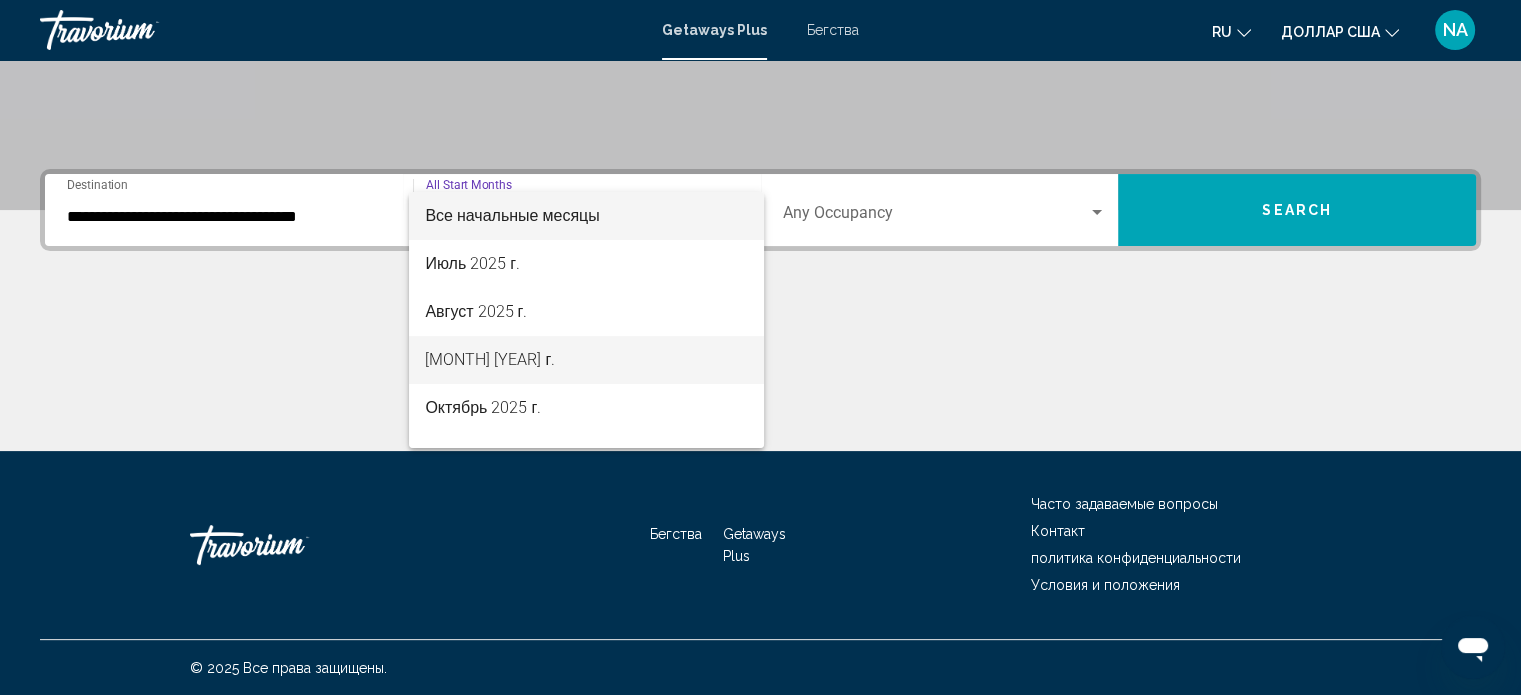 scroll, scrollTop: 100, scrollLeft: 0, axis: vertical 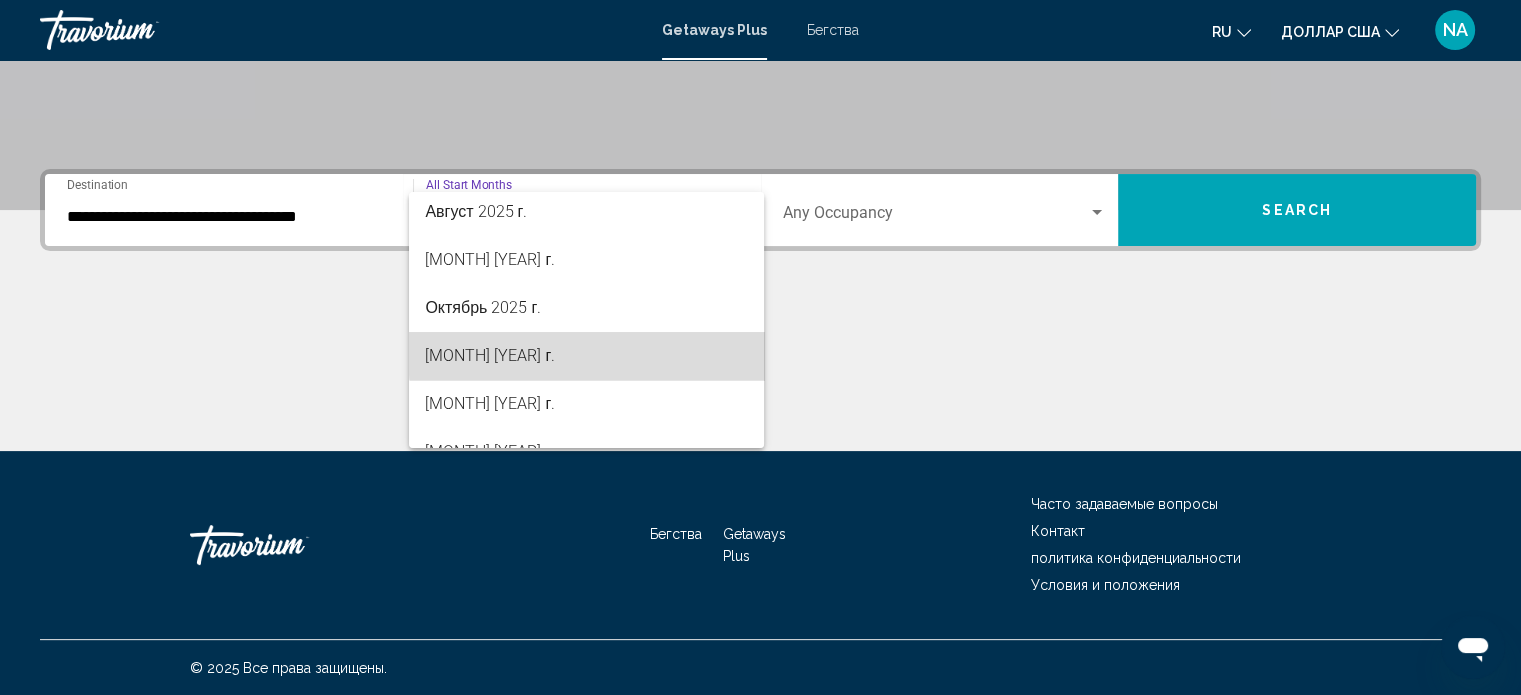 click on "[MONTH] [YEAR] г." at bounding box center (586, 356) 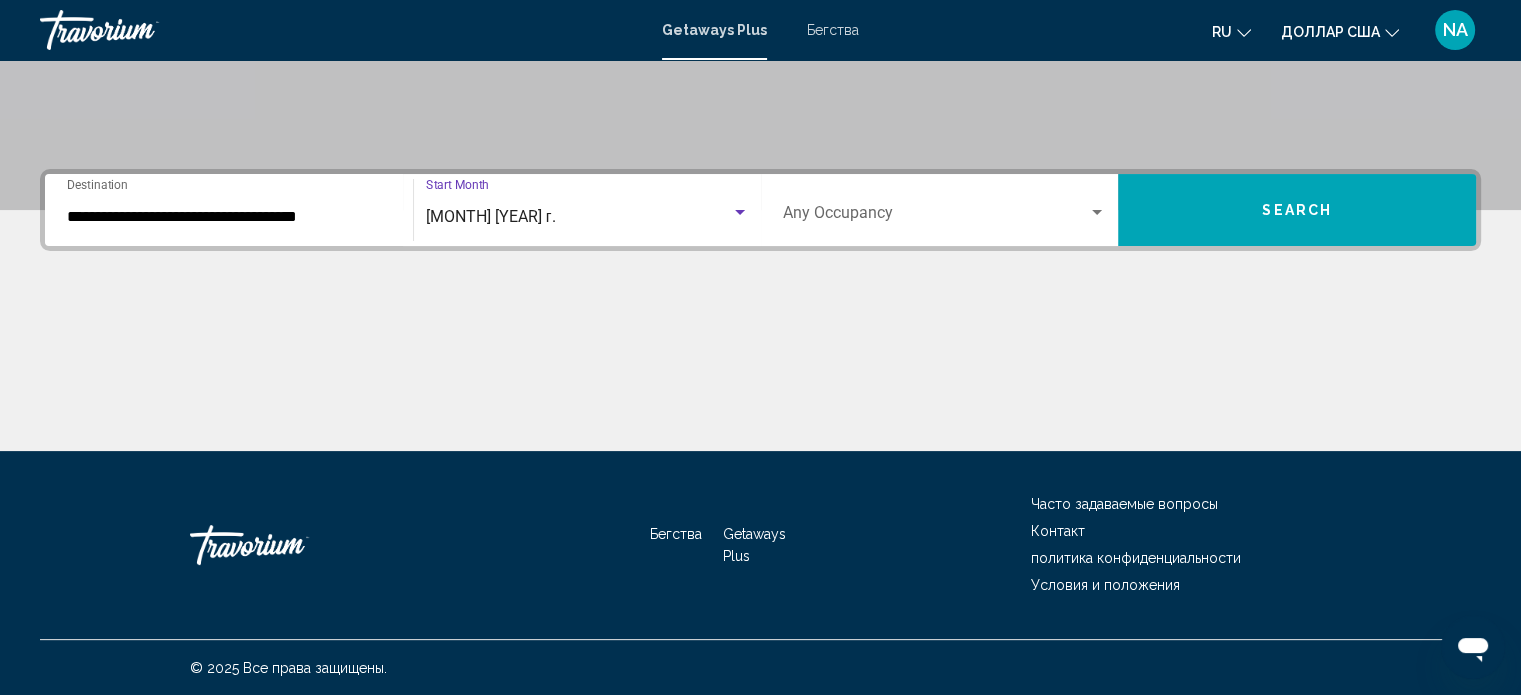 click at bounding box center (740, 212) 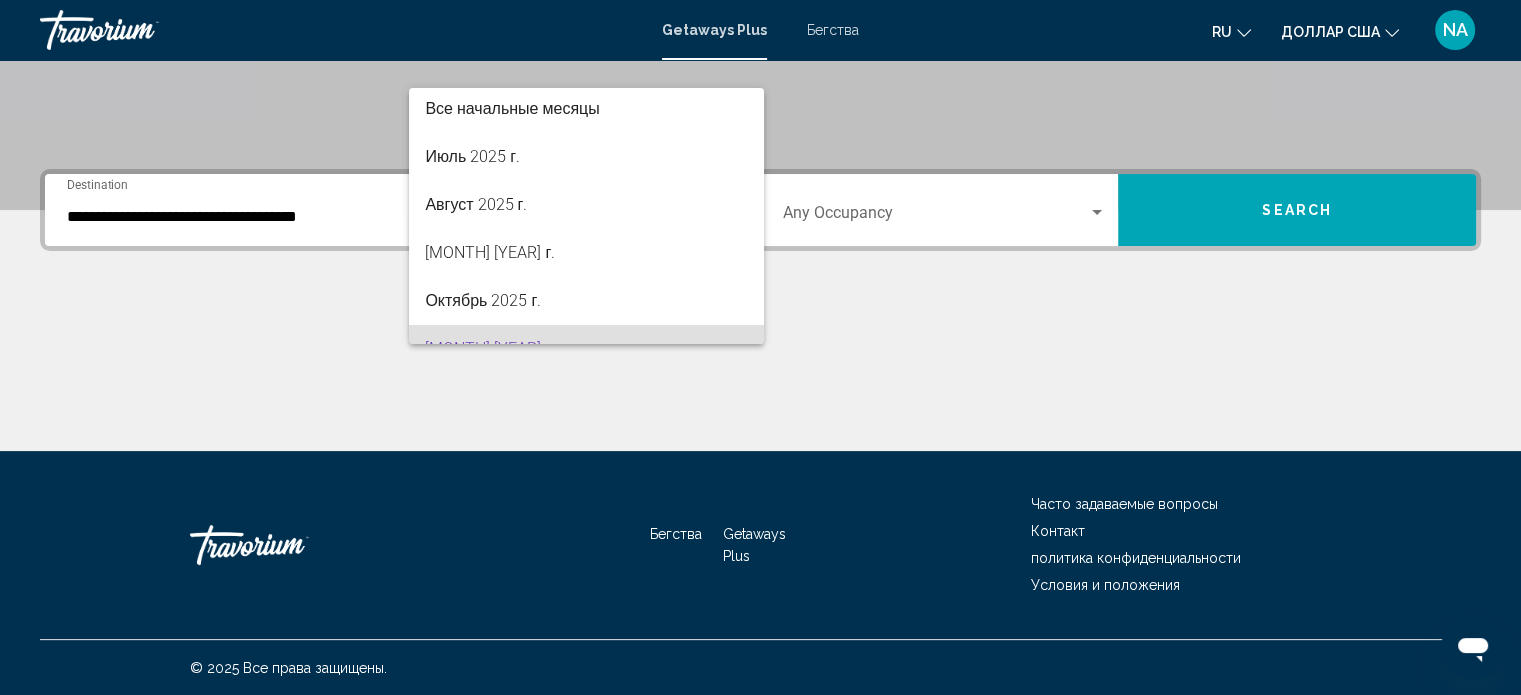 scroll, scrollTop: 0, scrollLeft: 0, axis: both 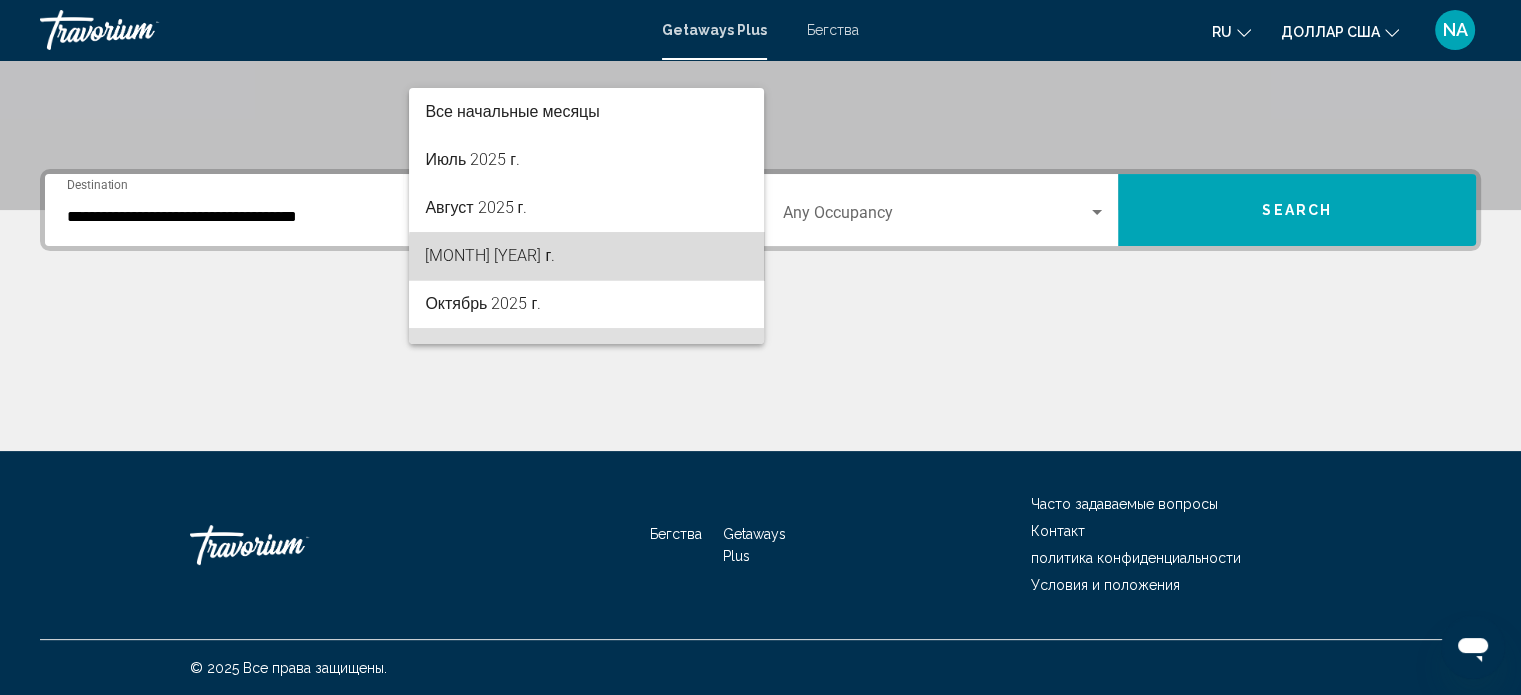 click on "[MONTH] [YEAR] г." at bounding box center [586, 256] 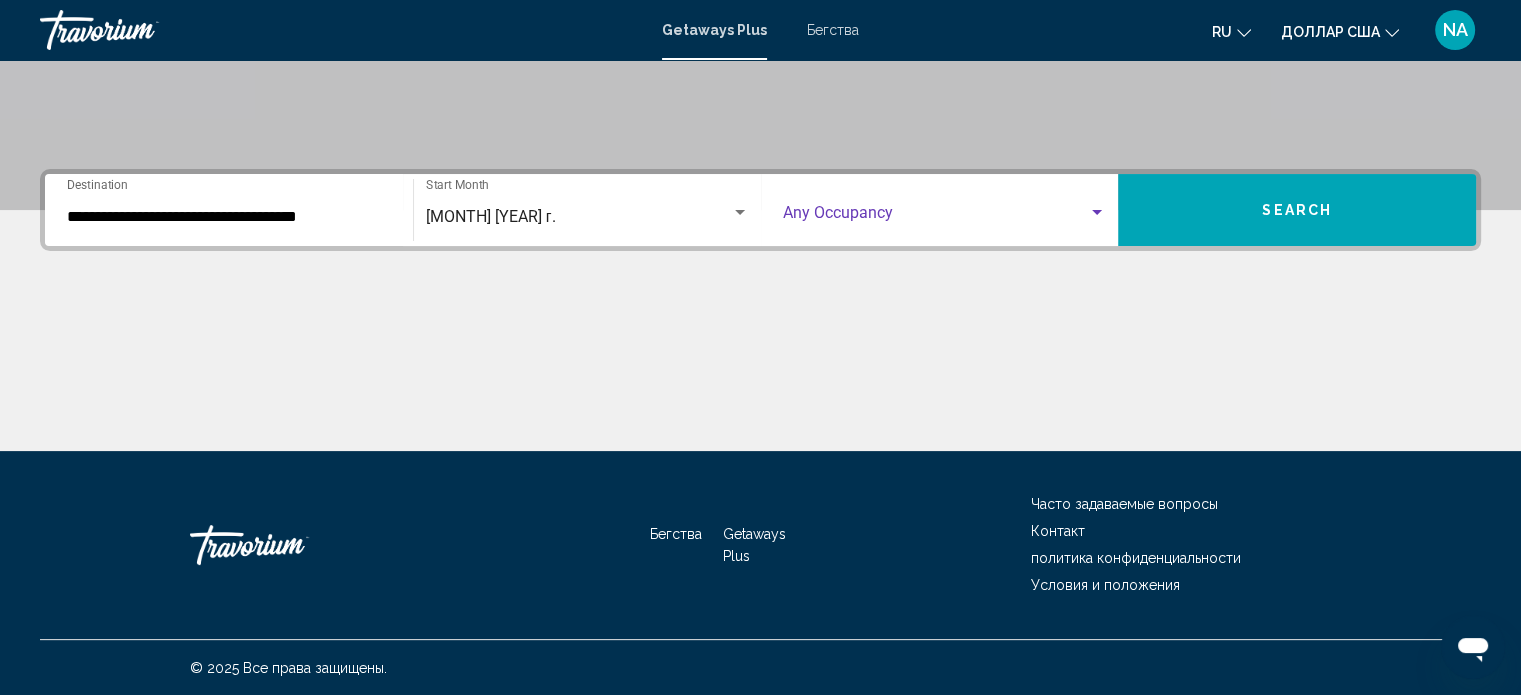click at bounding box center [1097, 212] 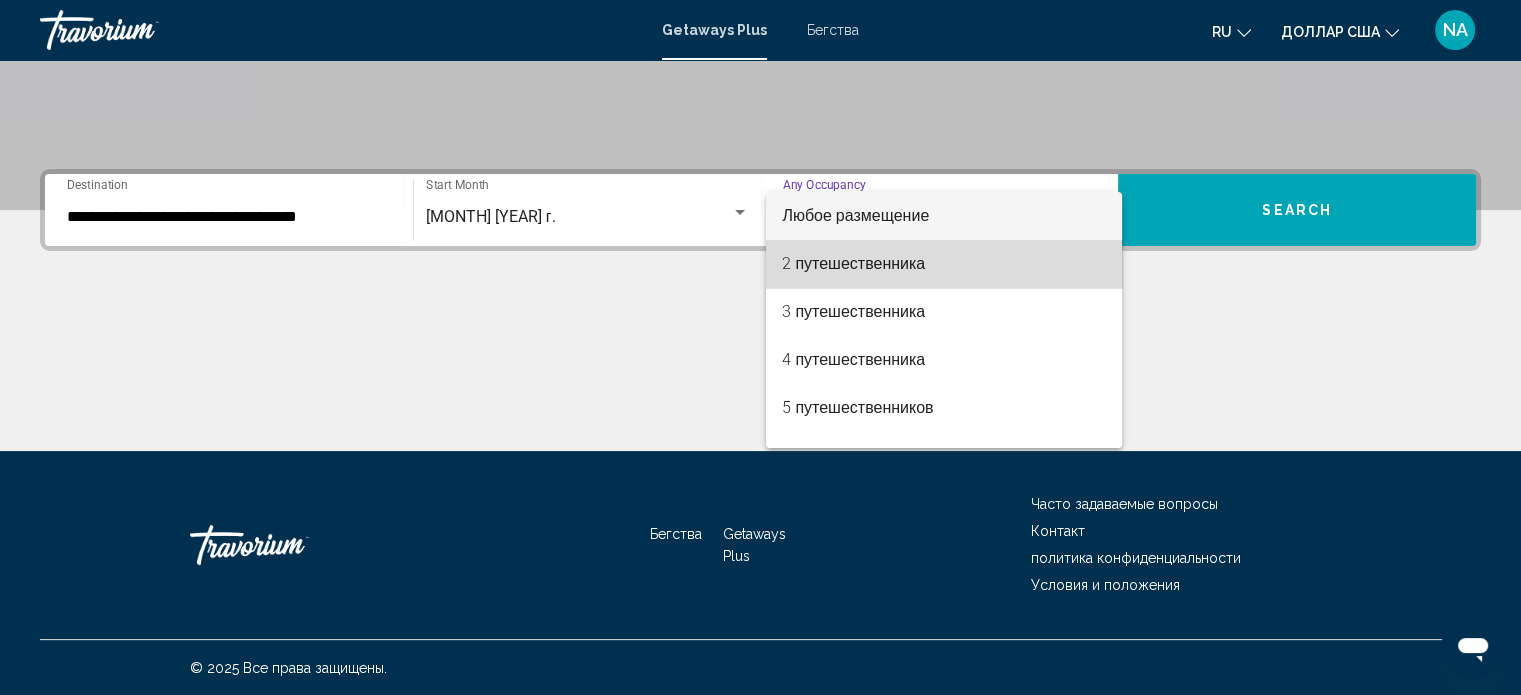 drag, startPoint x: 1038, startPoint y: 267, endPoint x: 1055, endPoint y: 265, distance: 17.117243 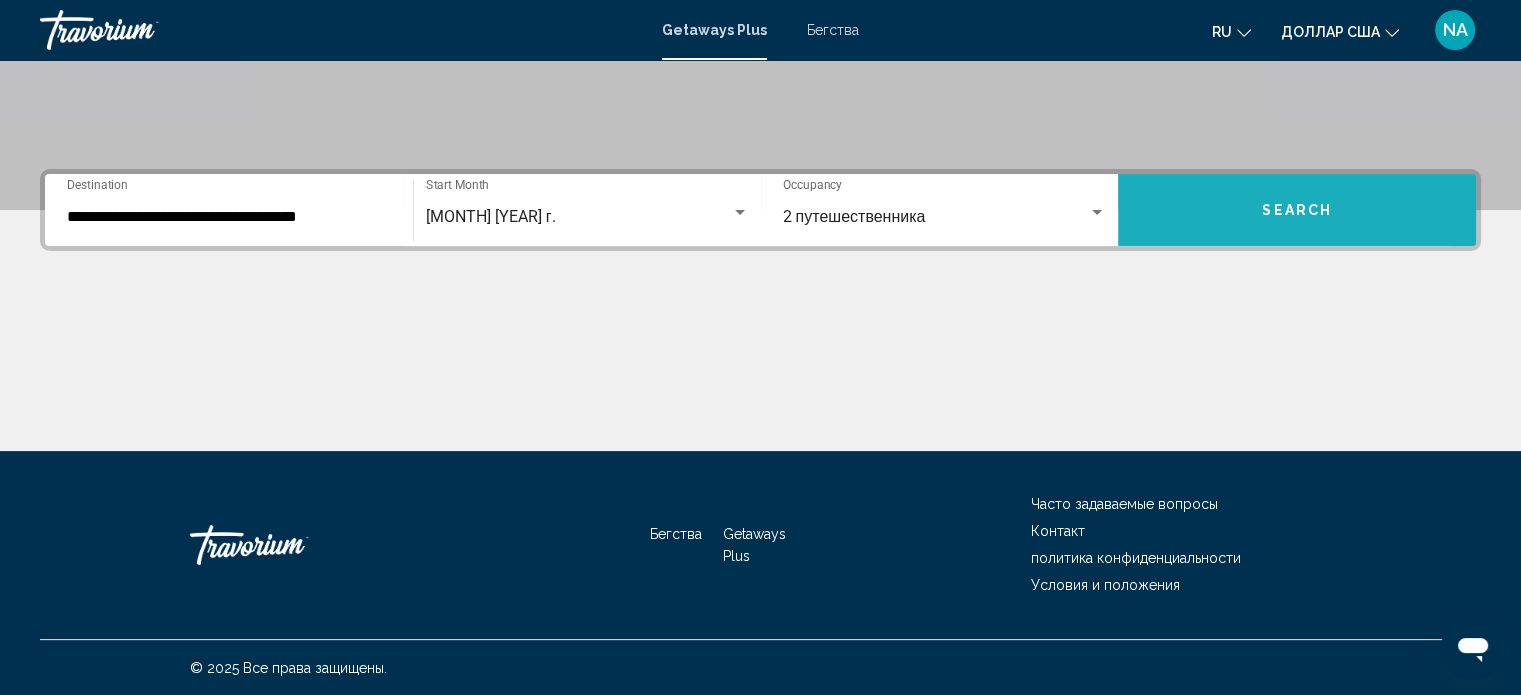 drag, startPoint x: 1212, startPoint y: 224, endPoint x: 1223, endPoint y: 225, distance: 11.045361 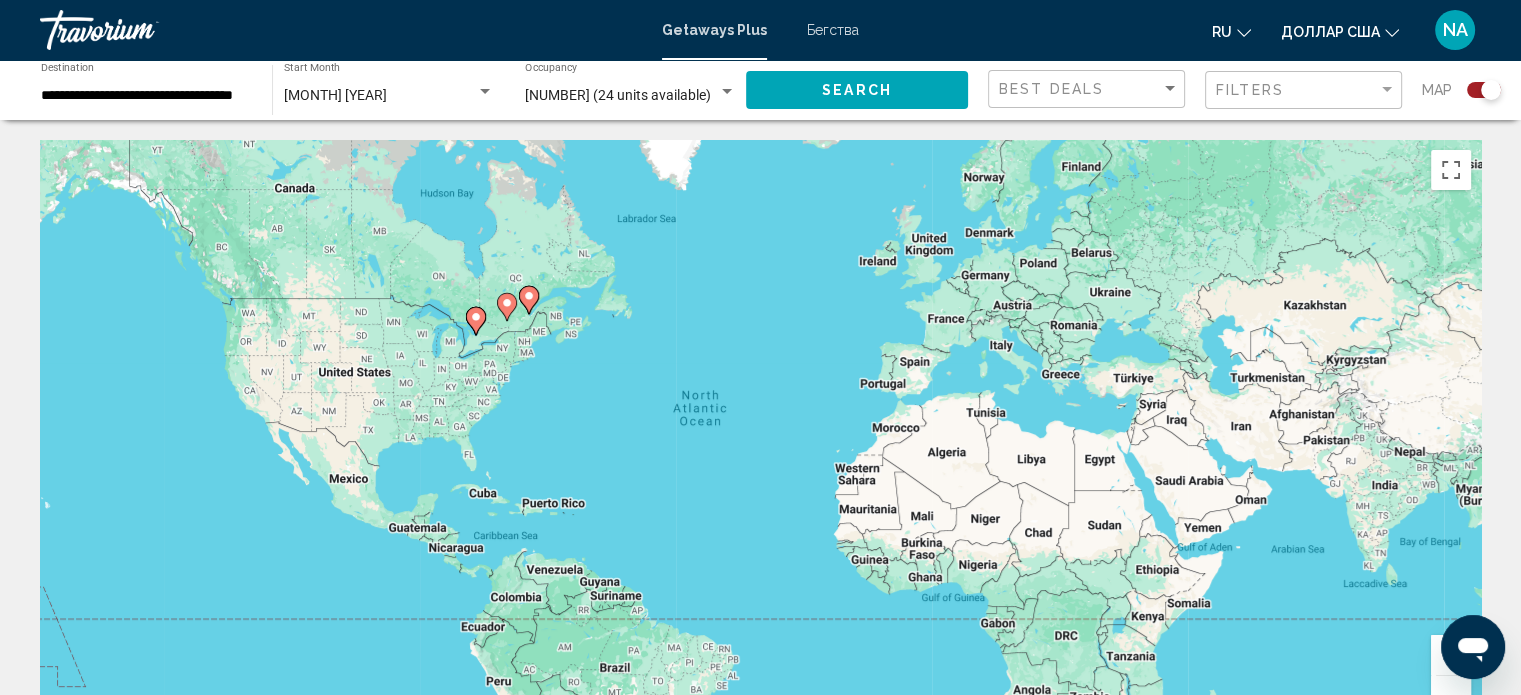 click 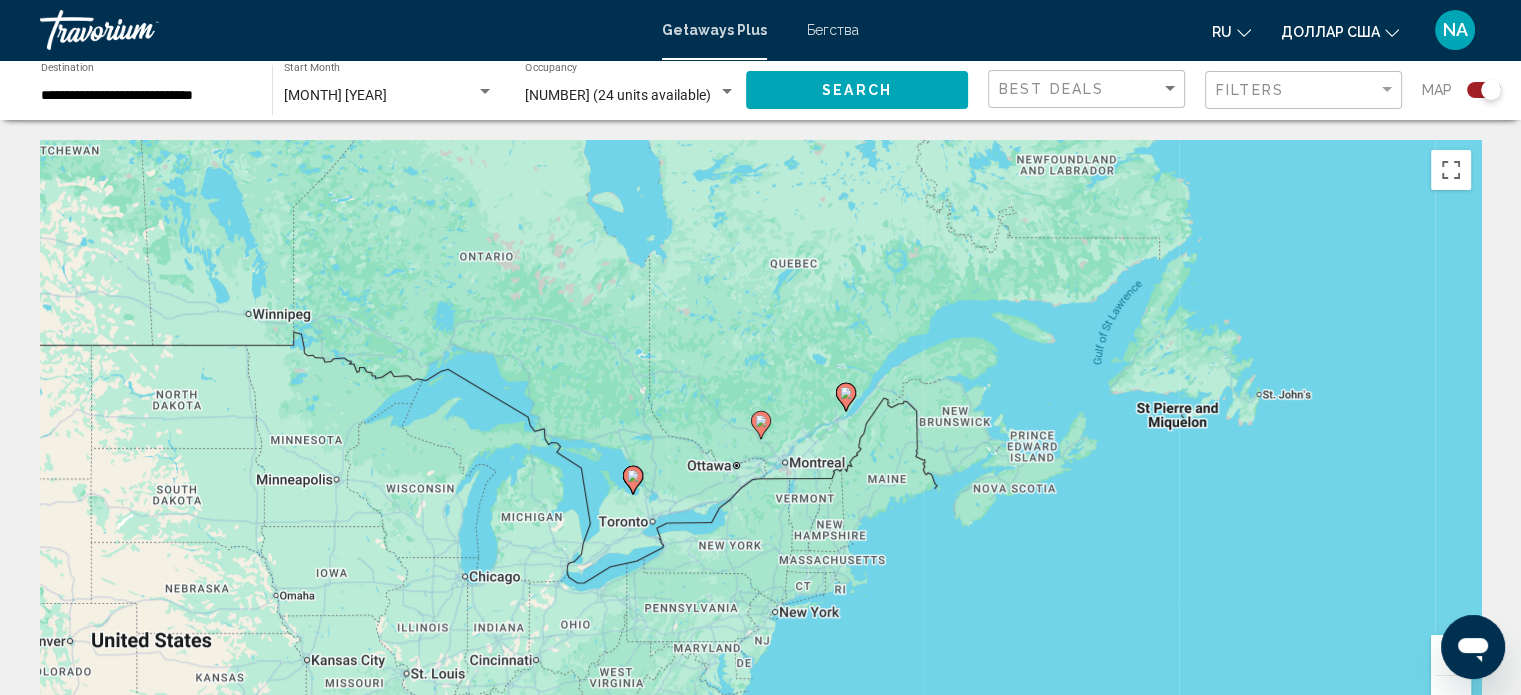 click 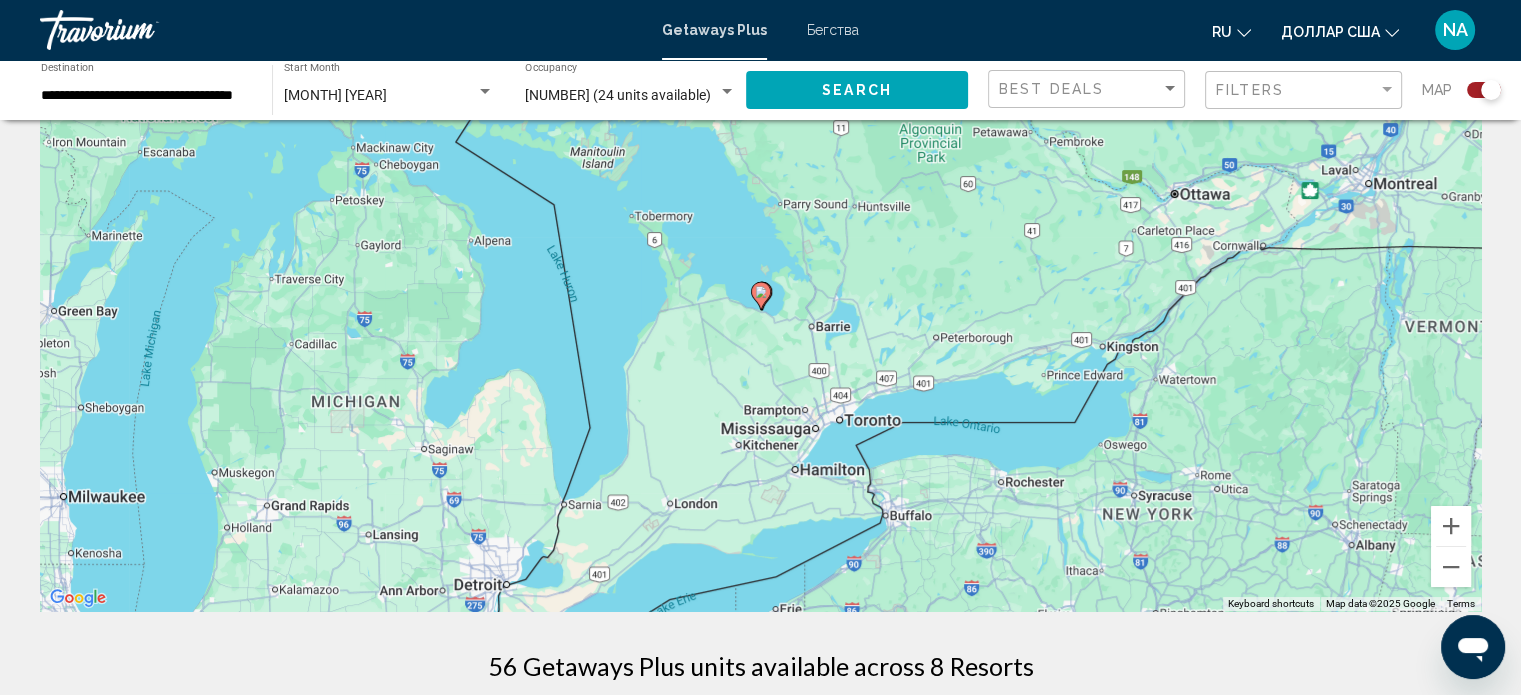 scroll, scrollTop: 100, scrollLeft: 0, axis: vertical 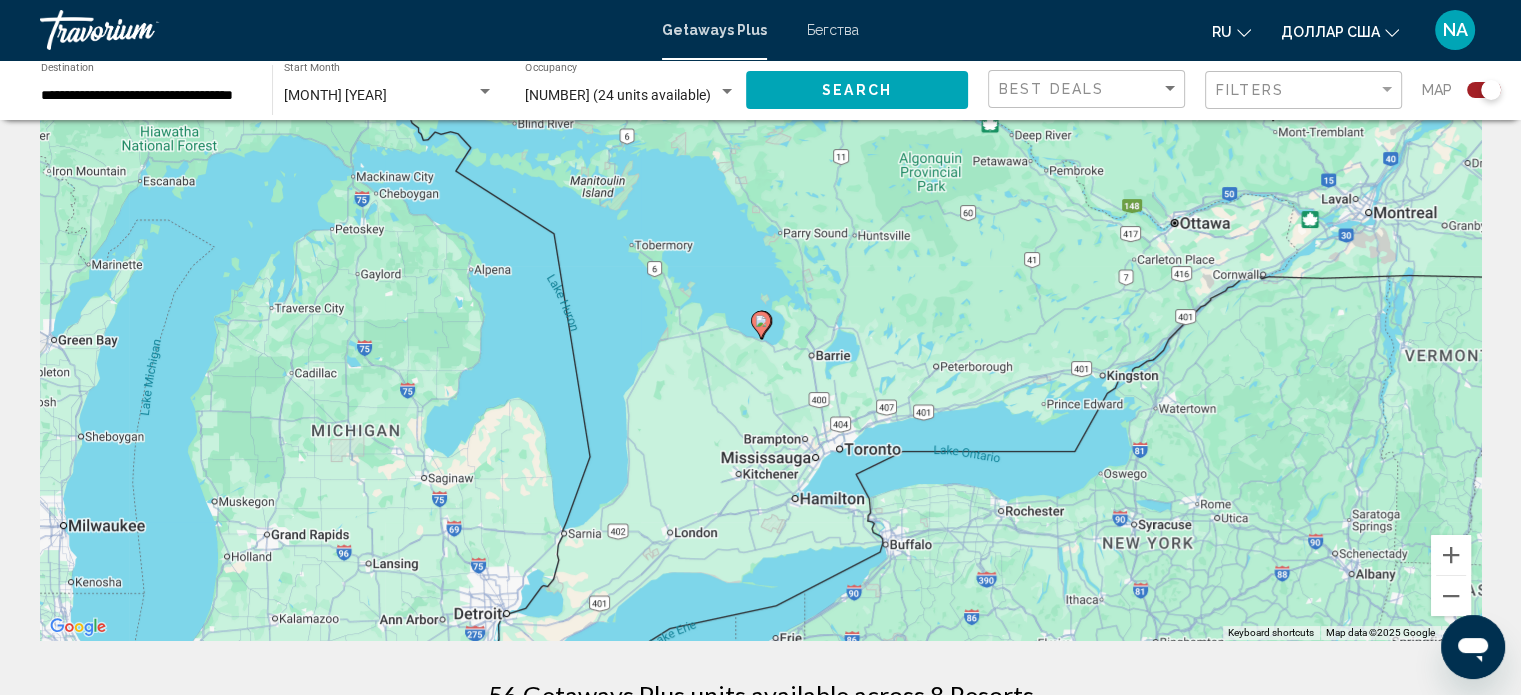 click 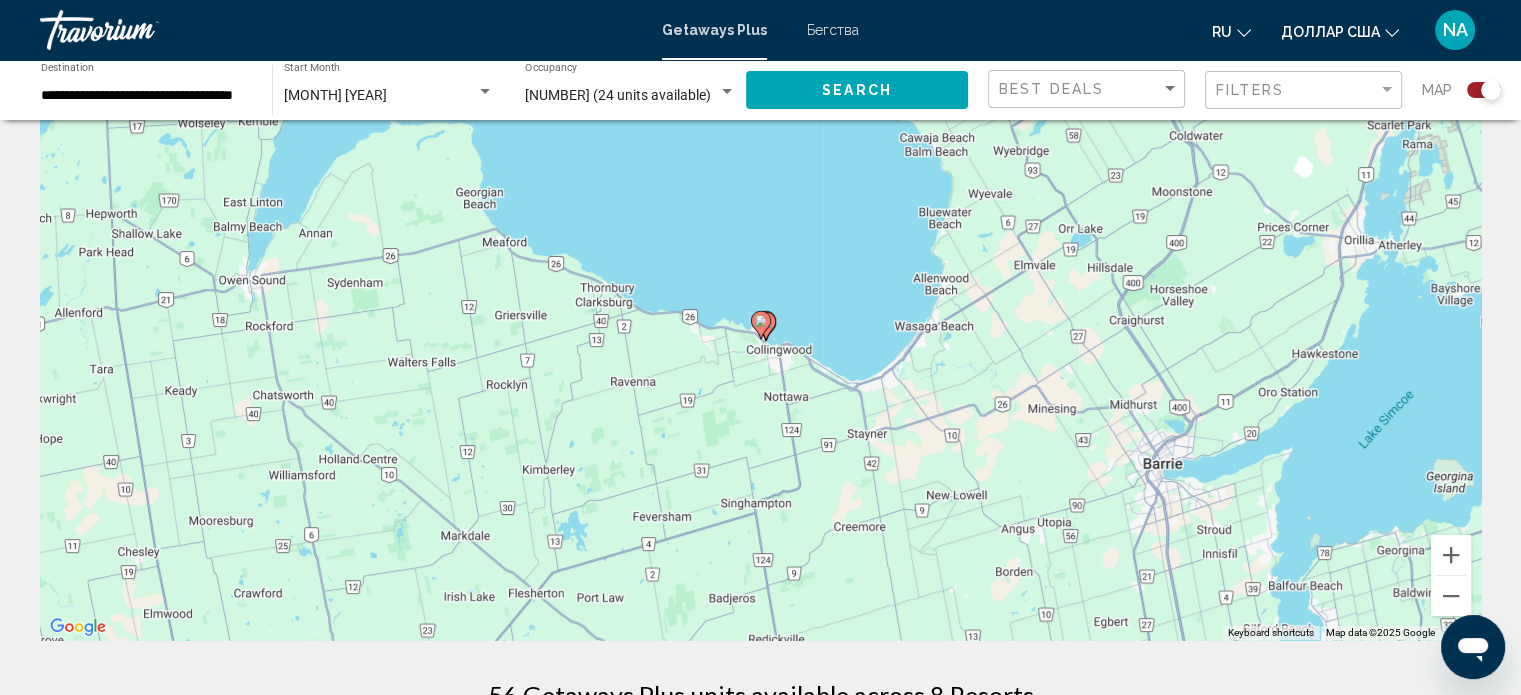 click at bounding box center (761, 325) 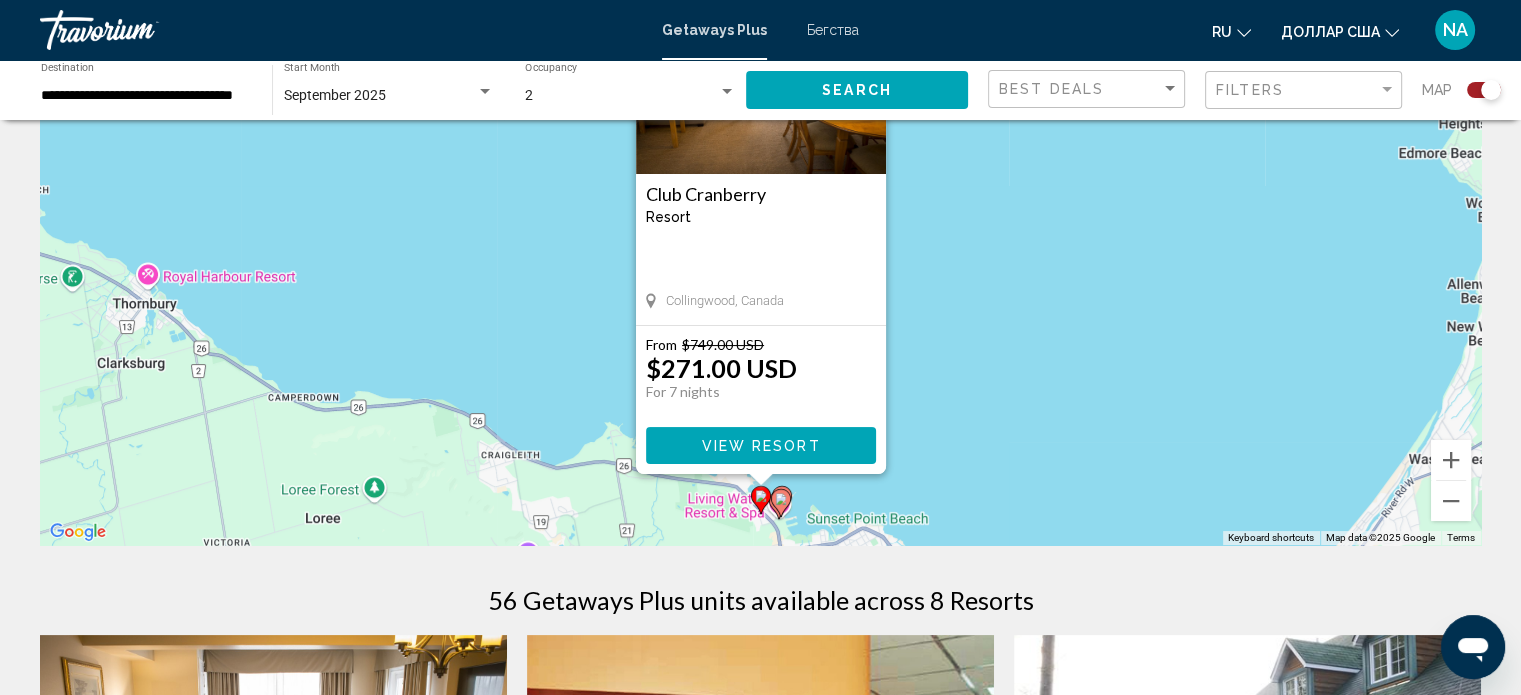 scroll, scrollTop: 200, scrollLeft: 0, axis: vertical 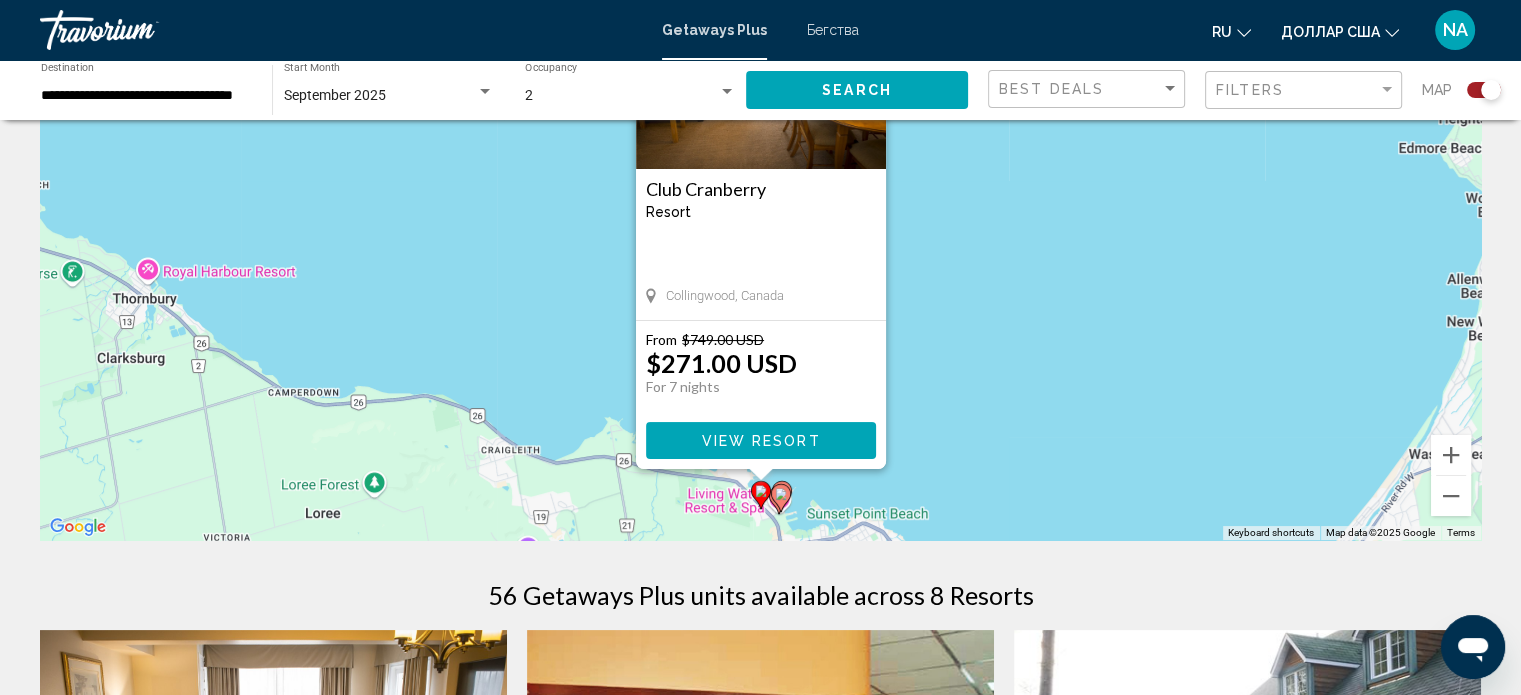 click 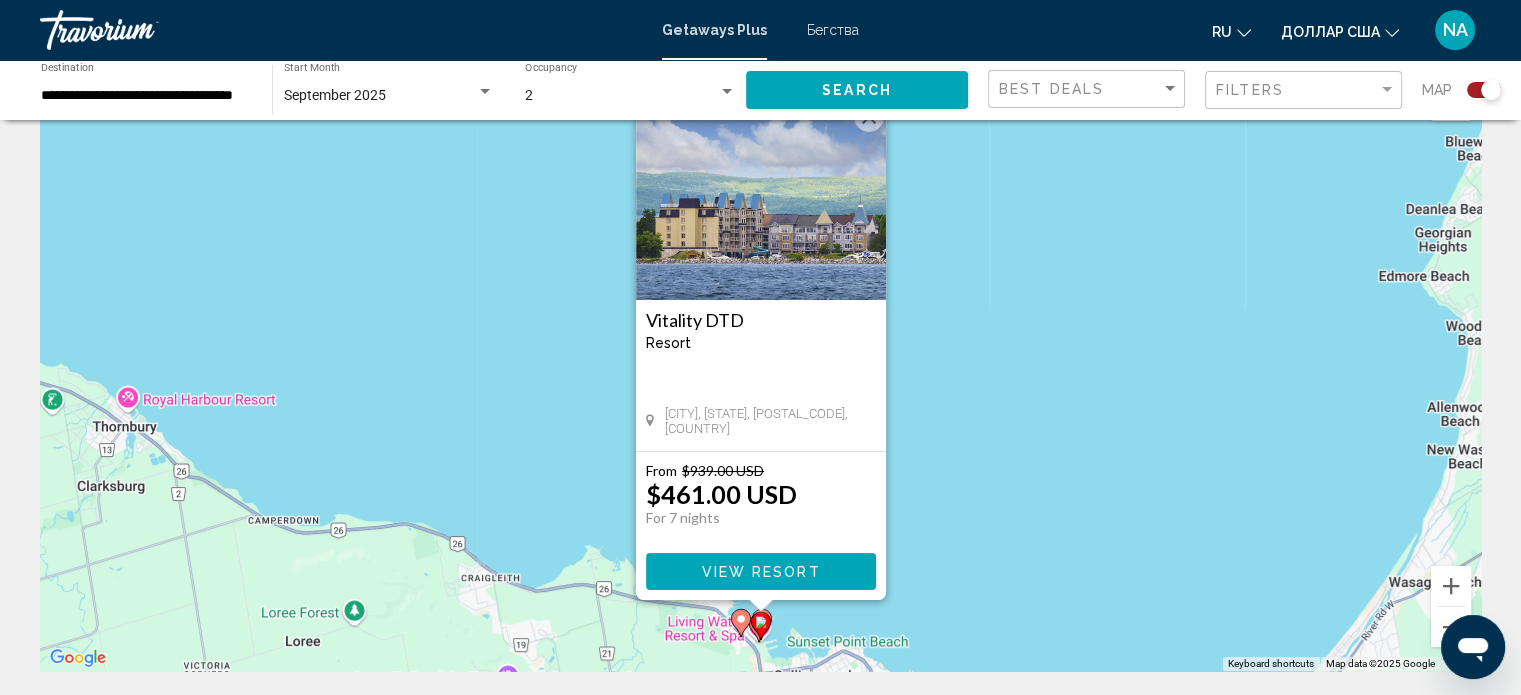 scroll, scrollTop: 100, scrollLeft: 0, axis: vertical 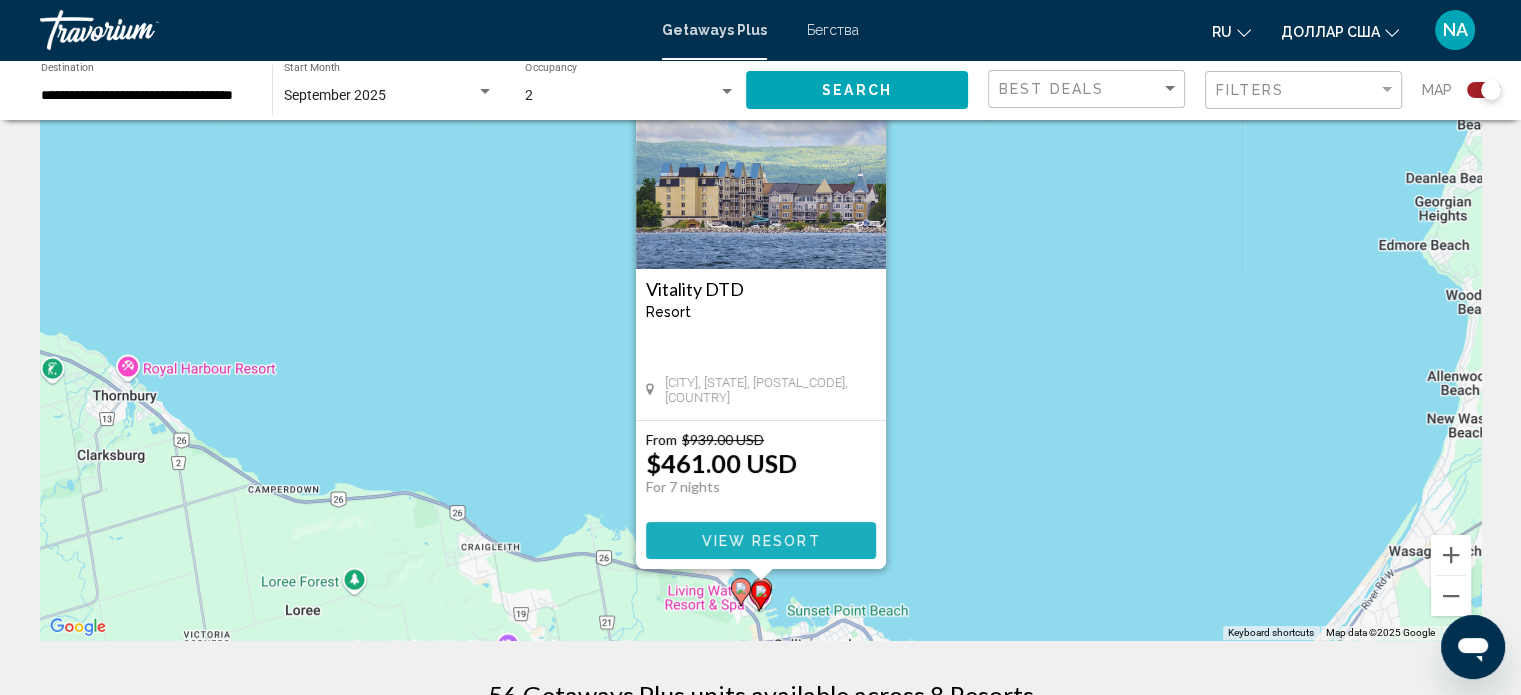 click on "View Resort" at bounding box center (760, 541) 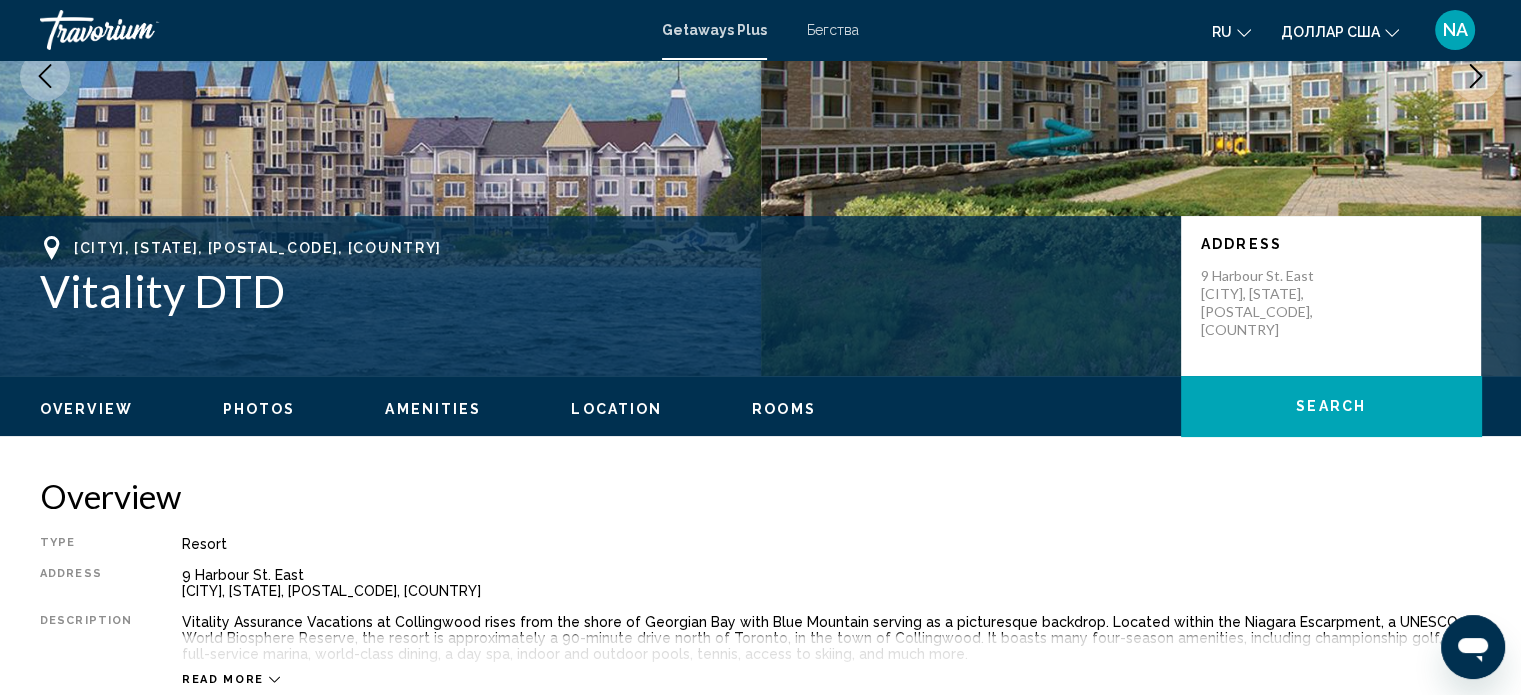 scroll, scrollTop: 212, scrollLeft: 0, axis: vertical 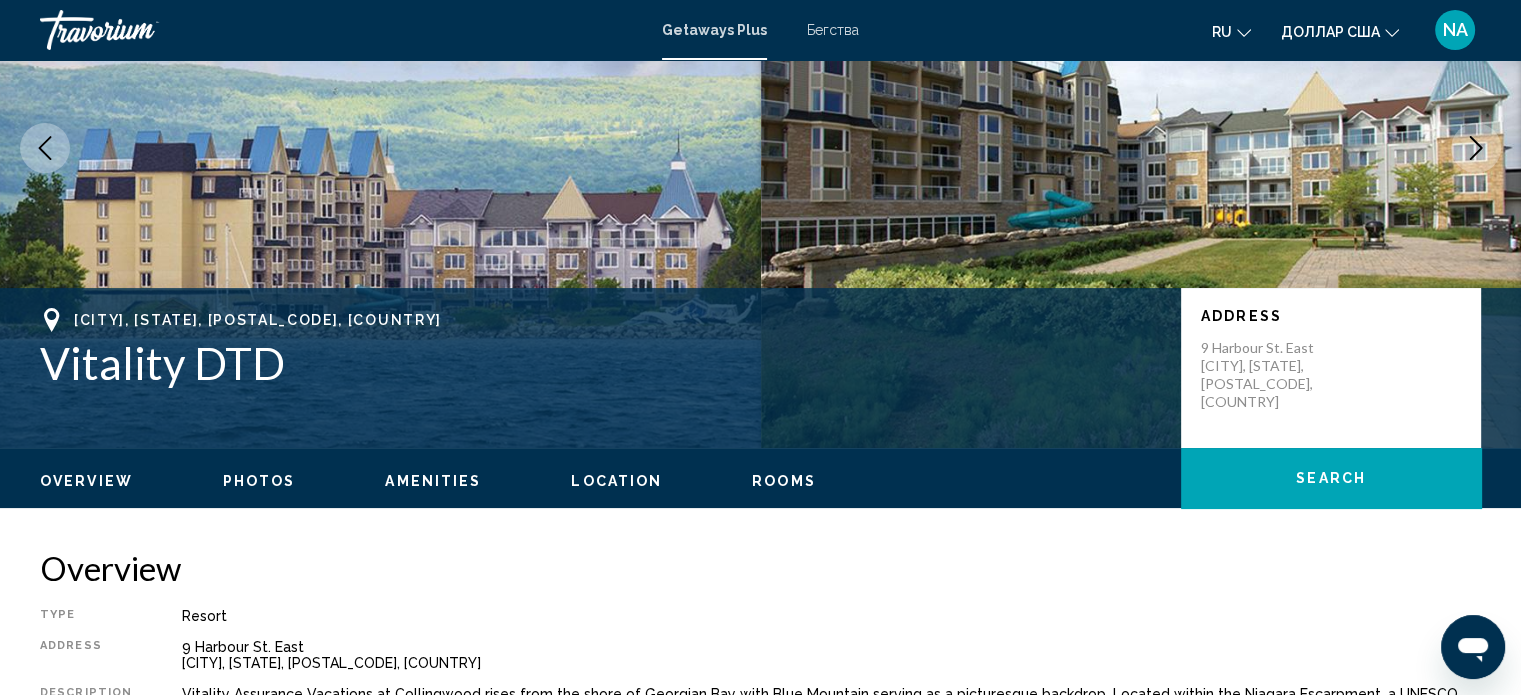click on "Search" 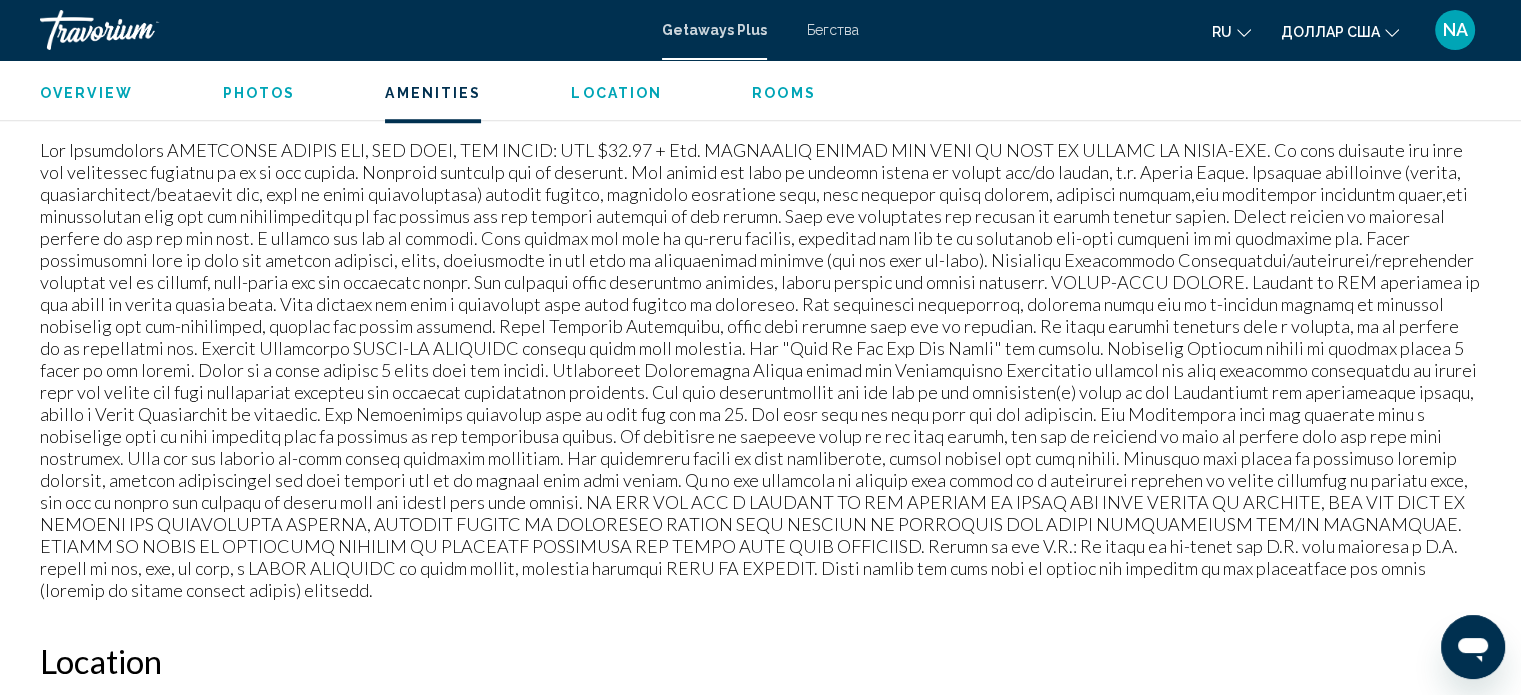 scroll, scrollTop: 1663, scrollLeft: 0, axis: vertical 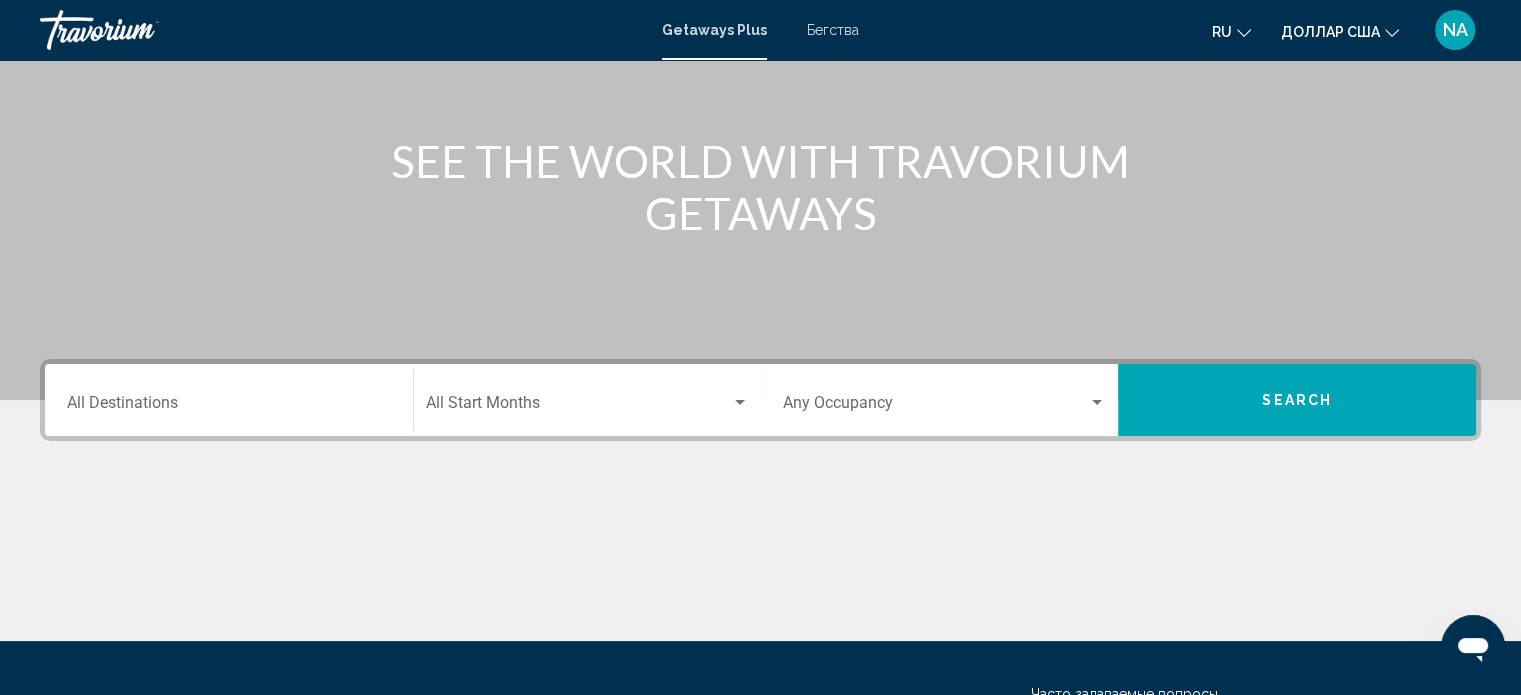 click on "Destination All Destinations" at bounding box center (229, 400) 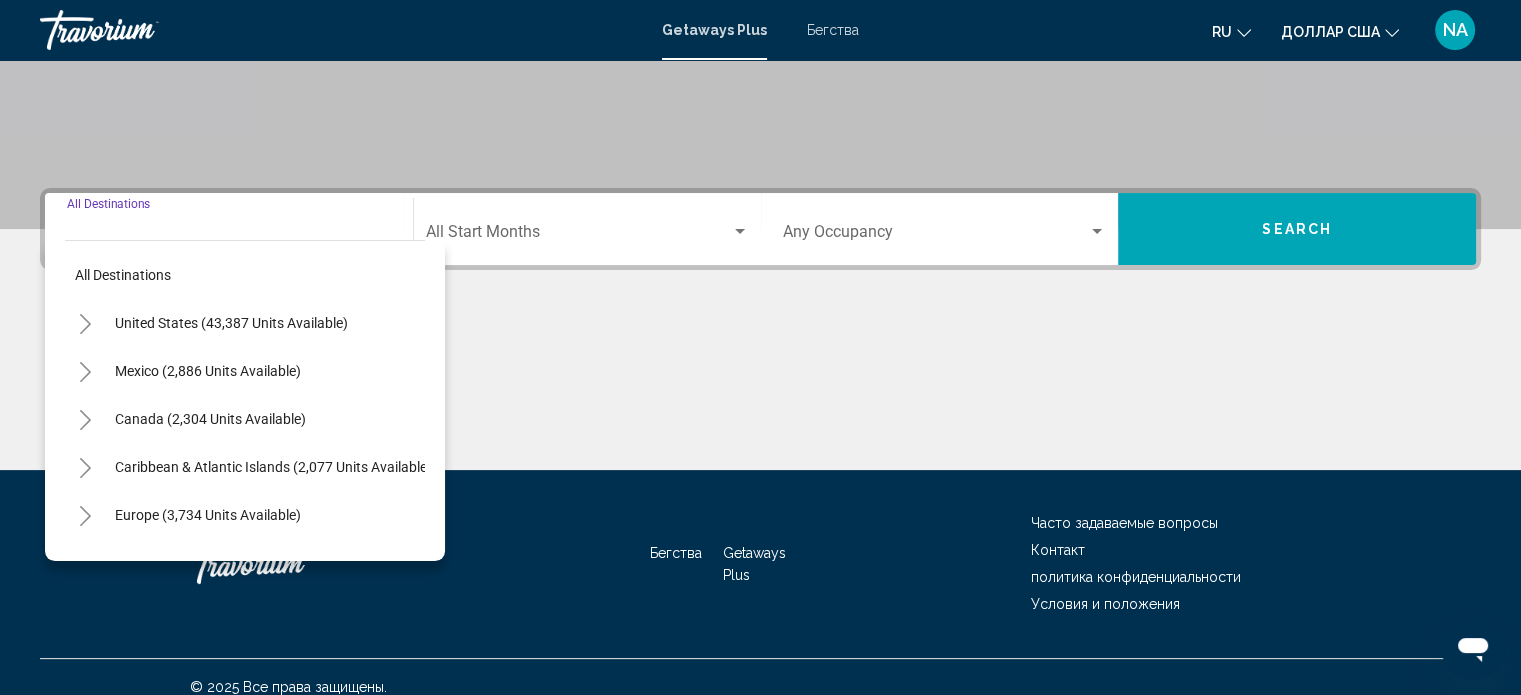 scroll, scrollTop: 390, scrollLeft: 0, axis: vertical 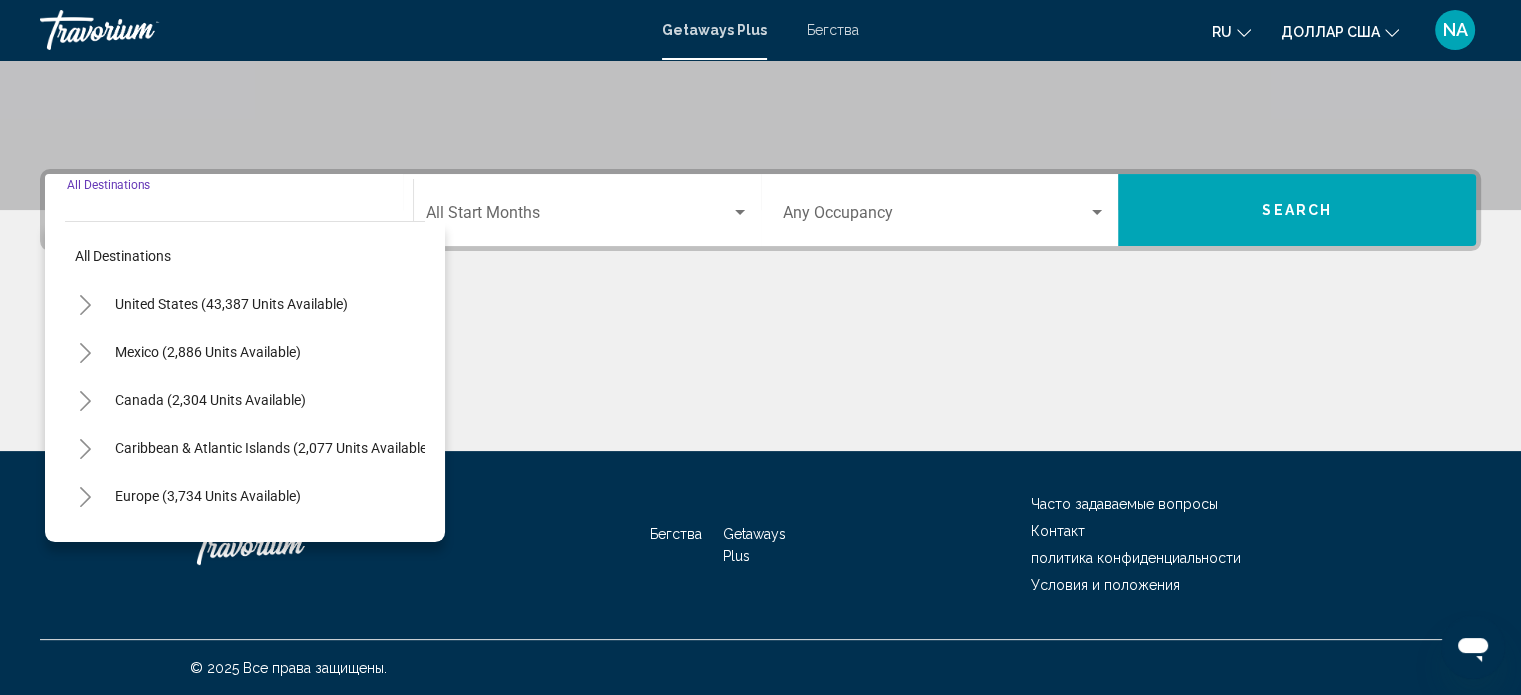 click 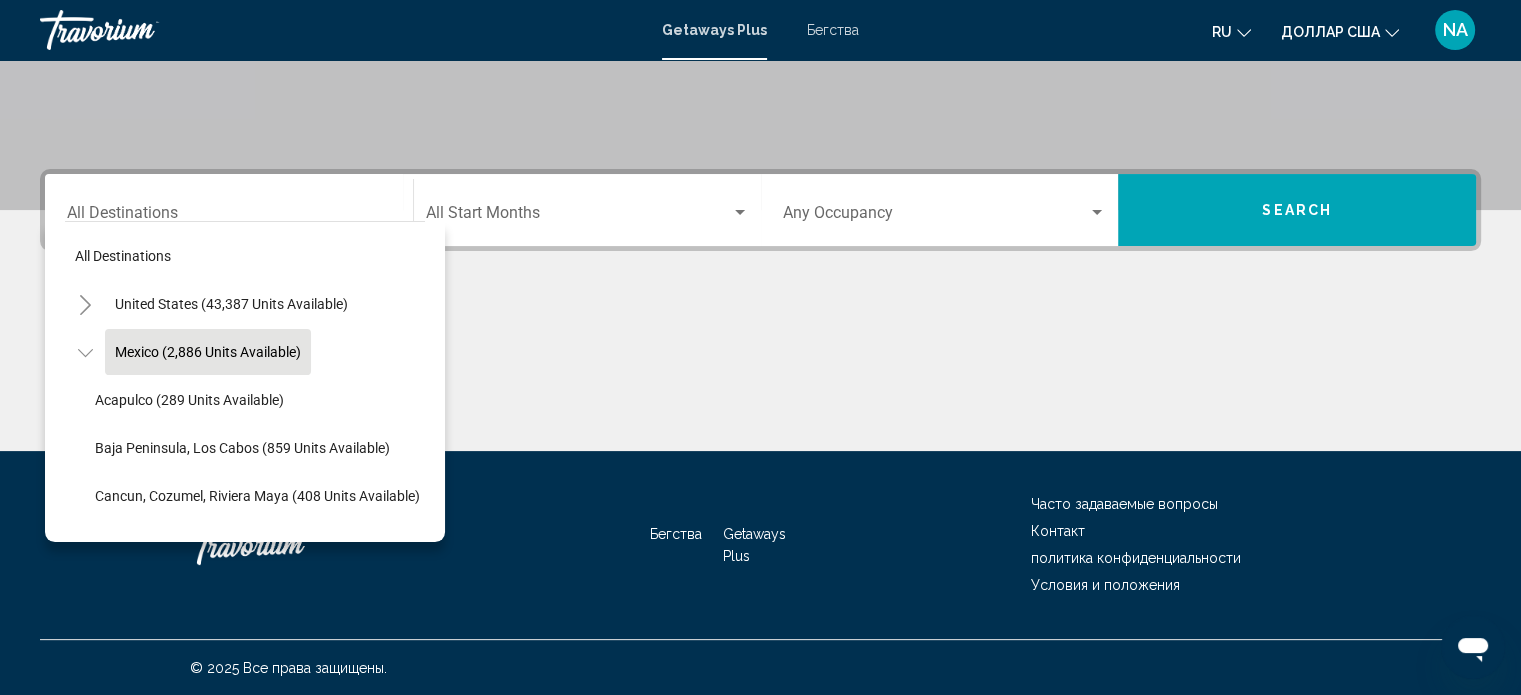 scroll, scrollTop: 100, scrollLeft: 0, axis: vertical 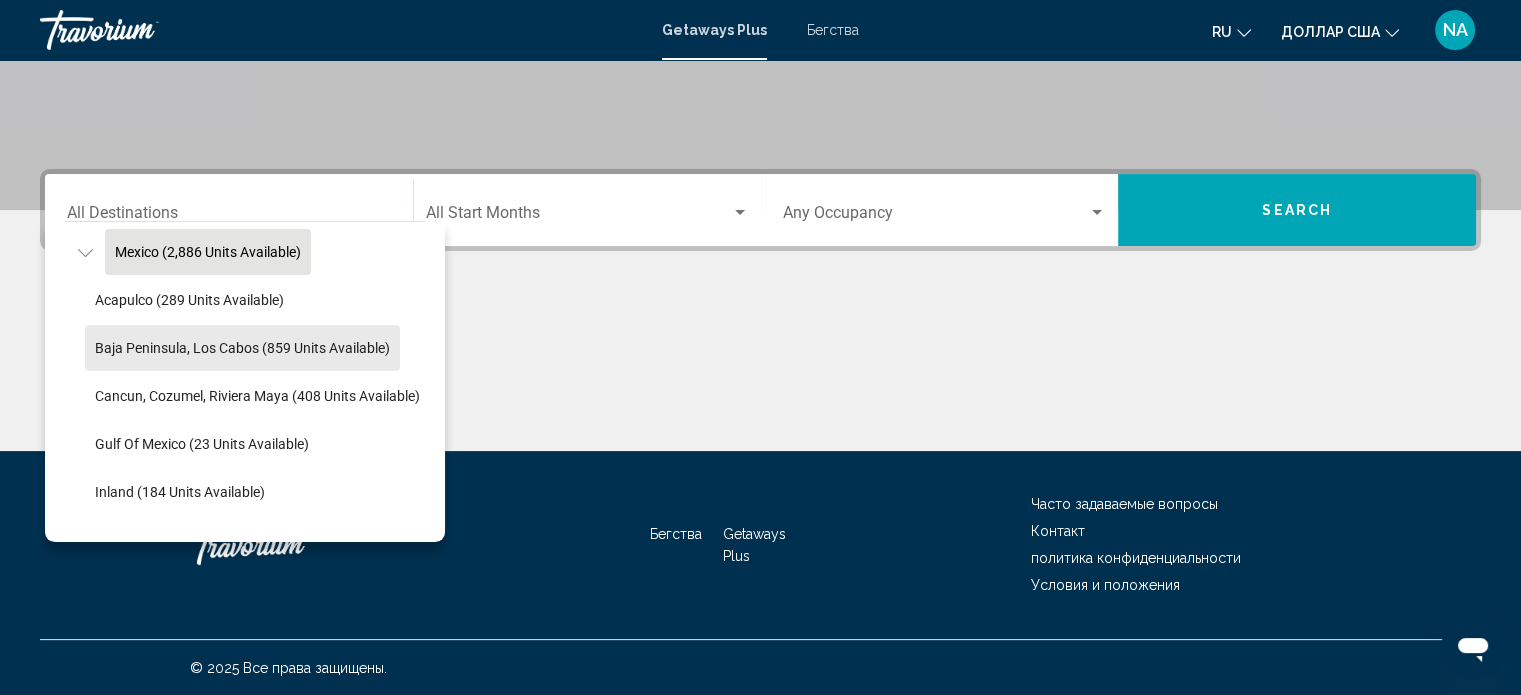 click on "Baja Peninsula, Los Cabos (859 units available)" 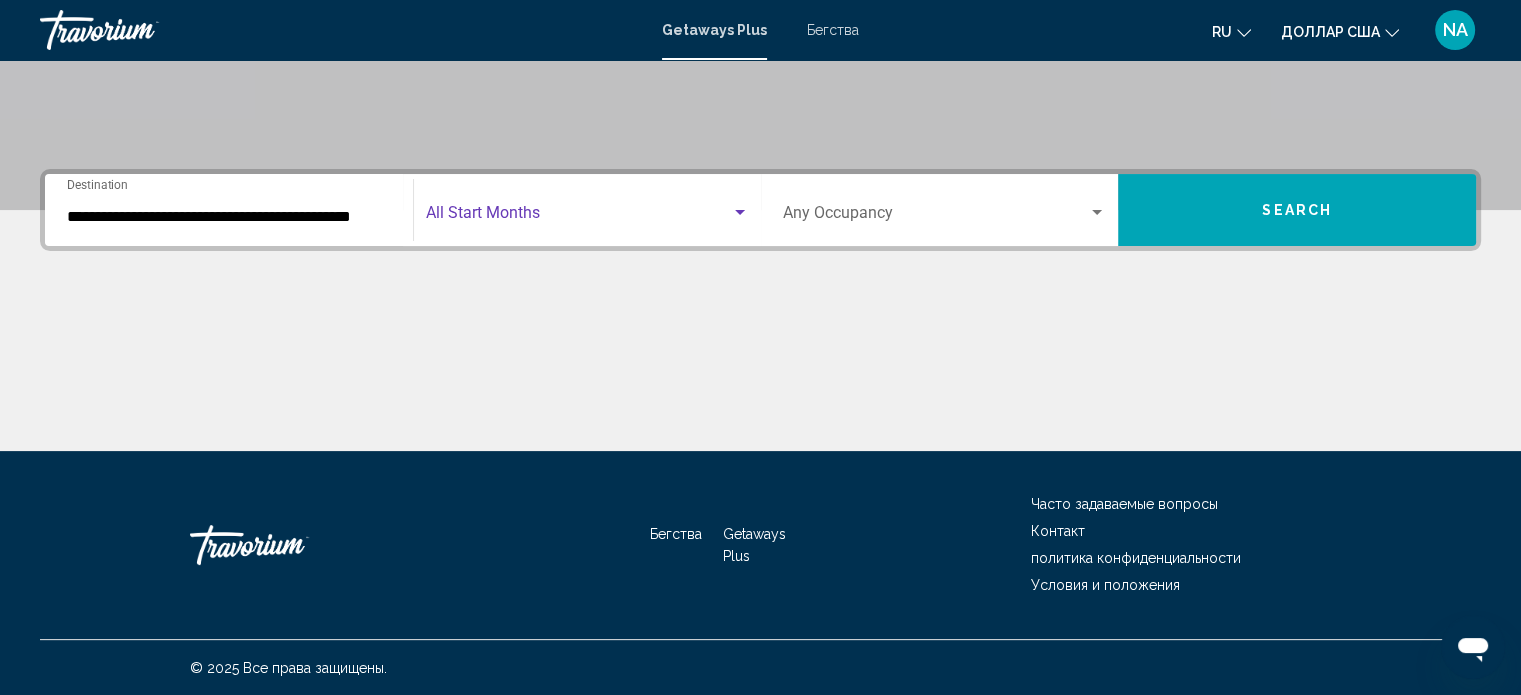 click at bounding box center [740, 212] 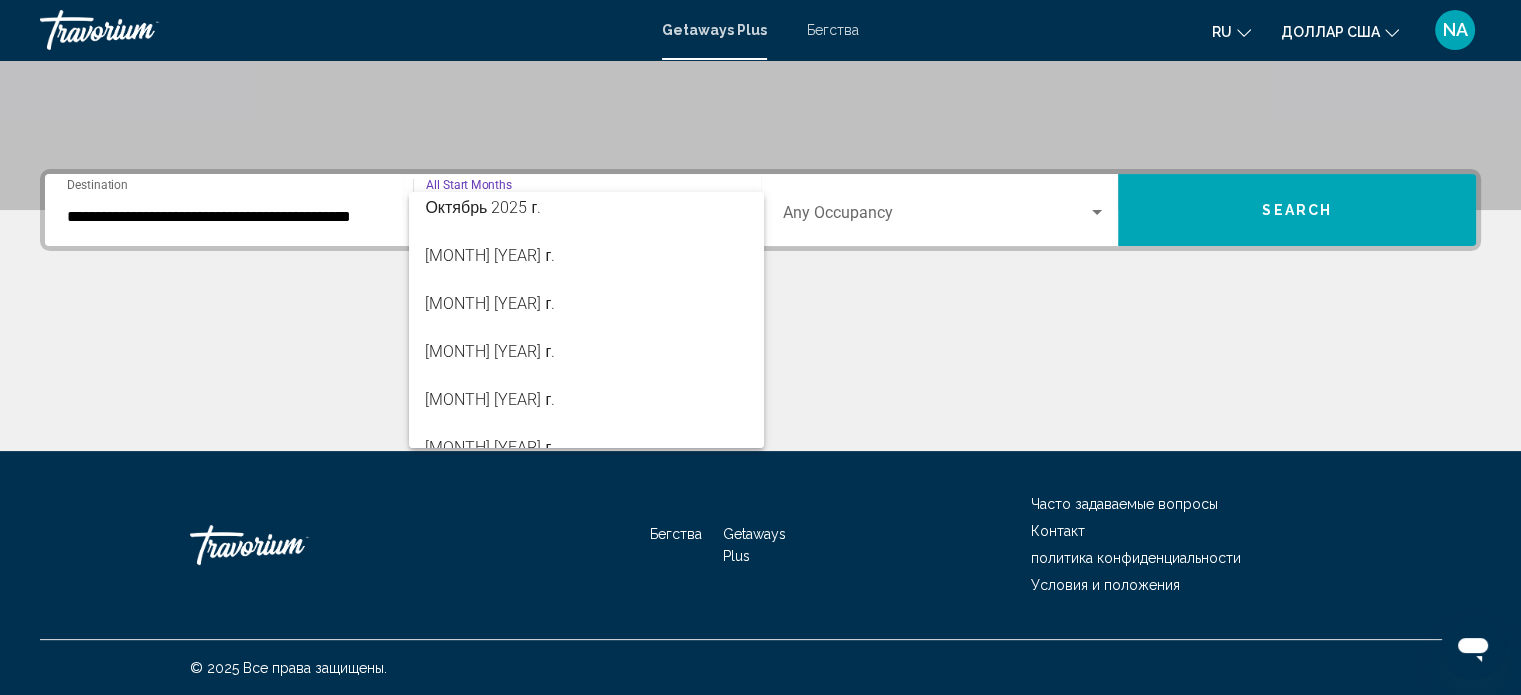 scroll, scrollTop: 300, scrollLeft: 0, axis: vertical 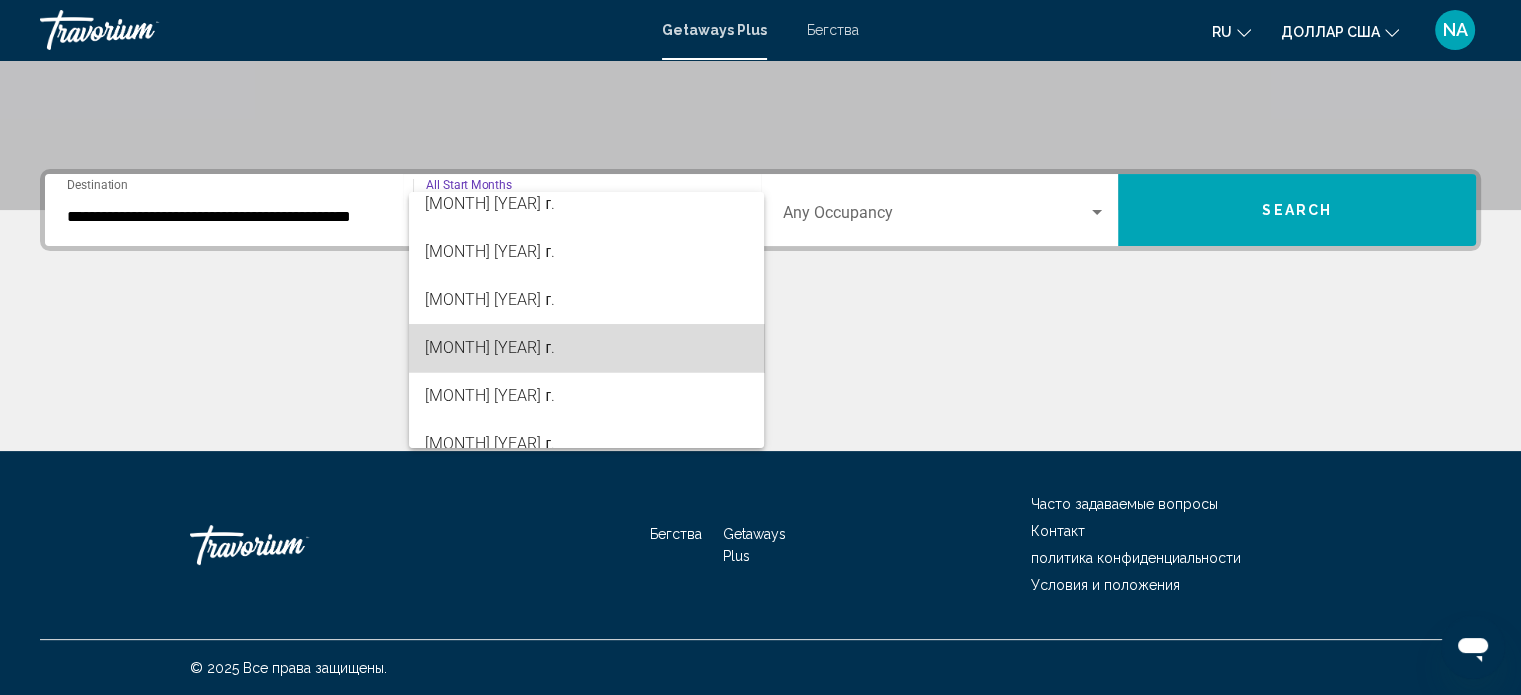 click on "[MONTH] [YEAR] г." at bounding box center [586, 348] 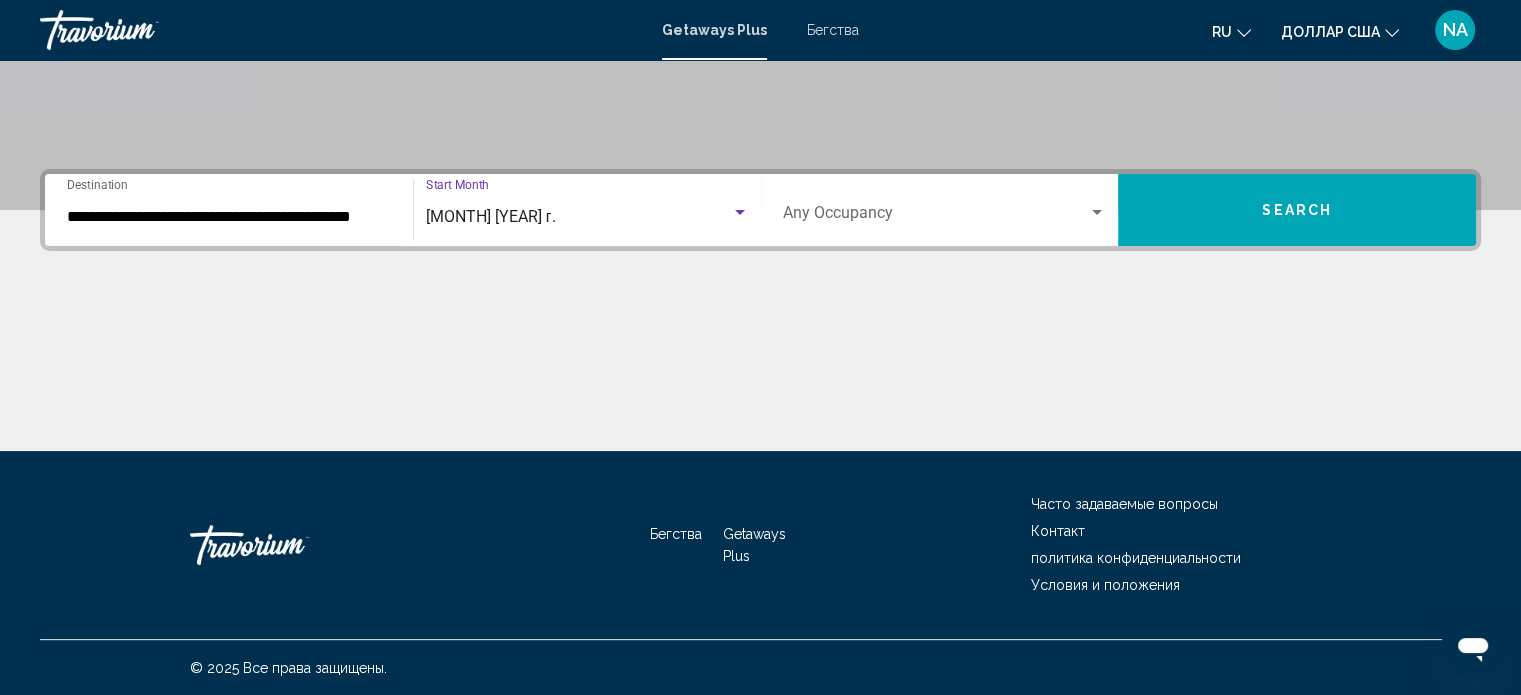 click at bounding box center [1097, 212] 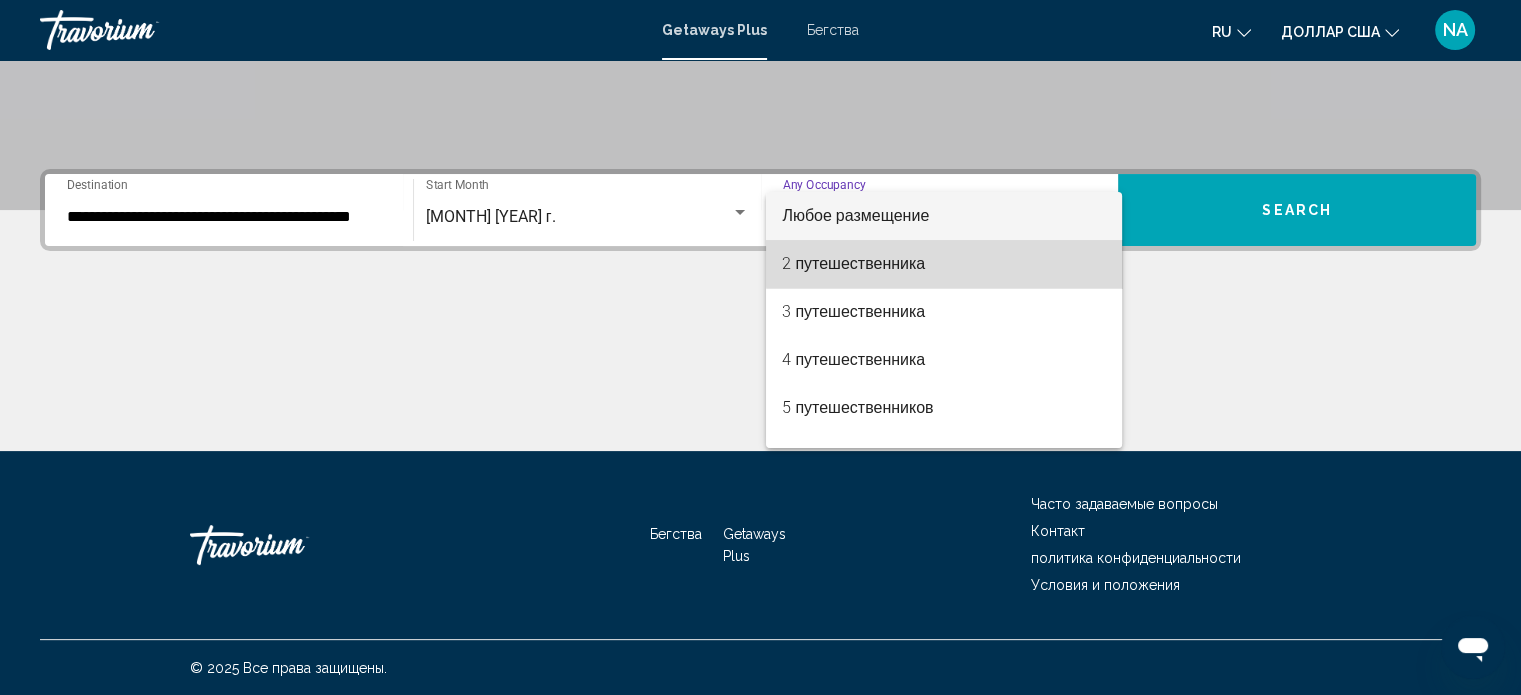 drag, startPoint x: 1078, startPoint y: 262, endPoint x: 1246, endPoint y: 206, distance: 177.08755 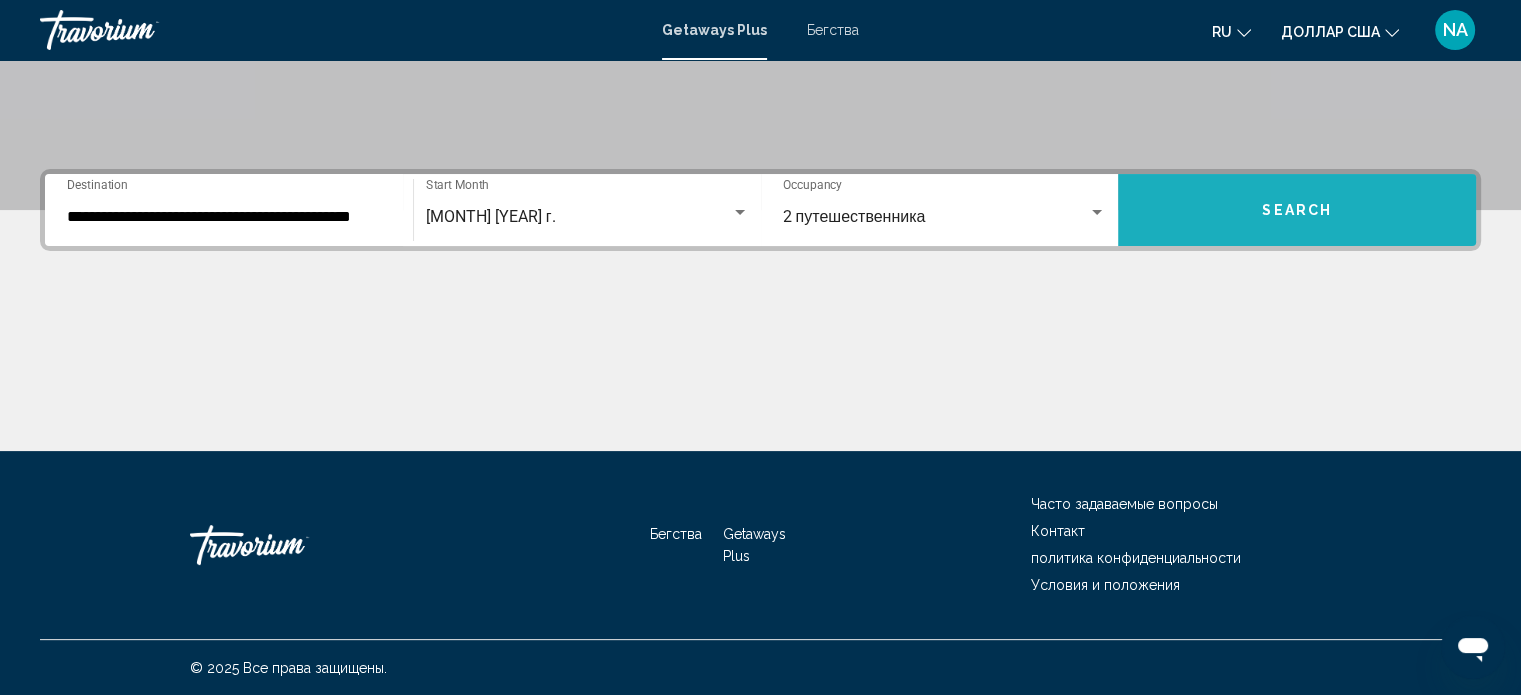 click on "Search" at bounding box center (1297, 210) 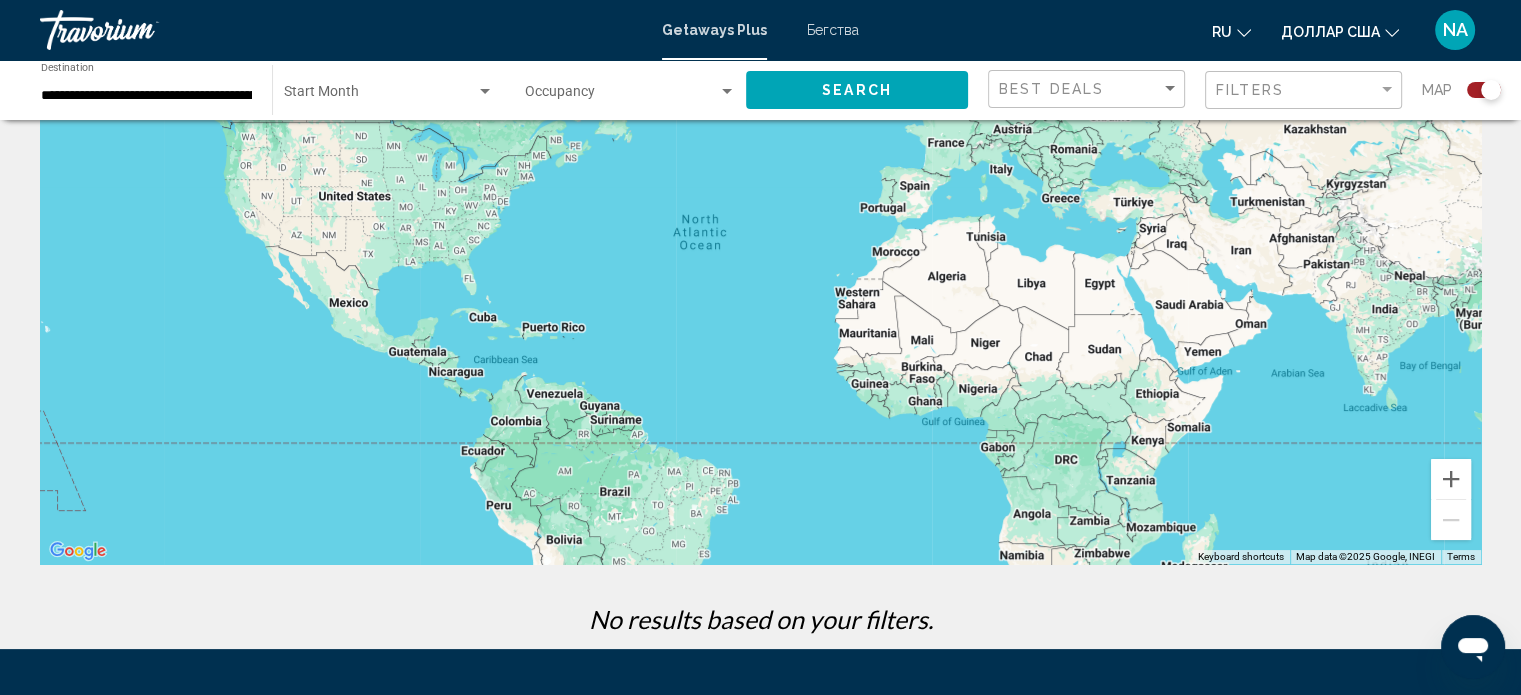 scroll, scrollTop: 0, scrollLeft: 0, axis: both 